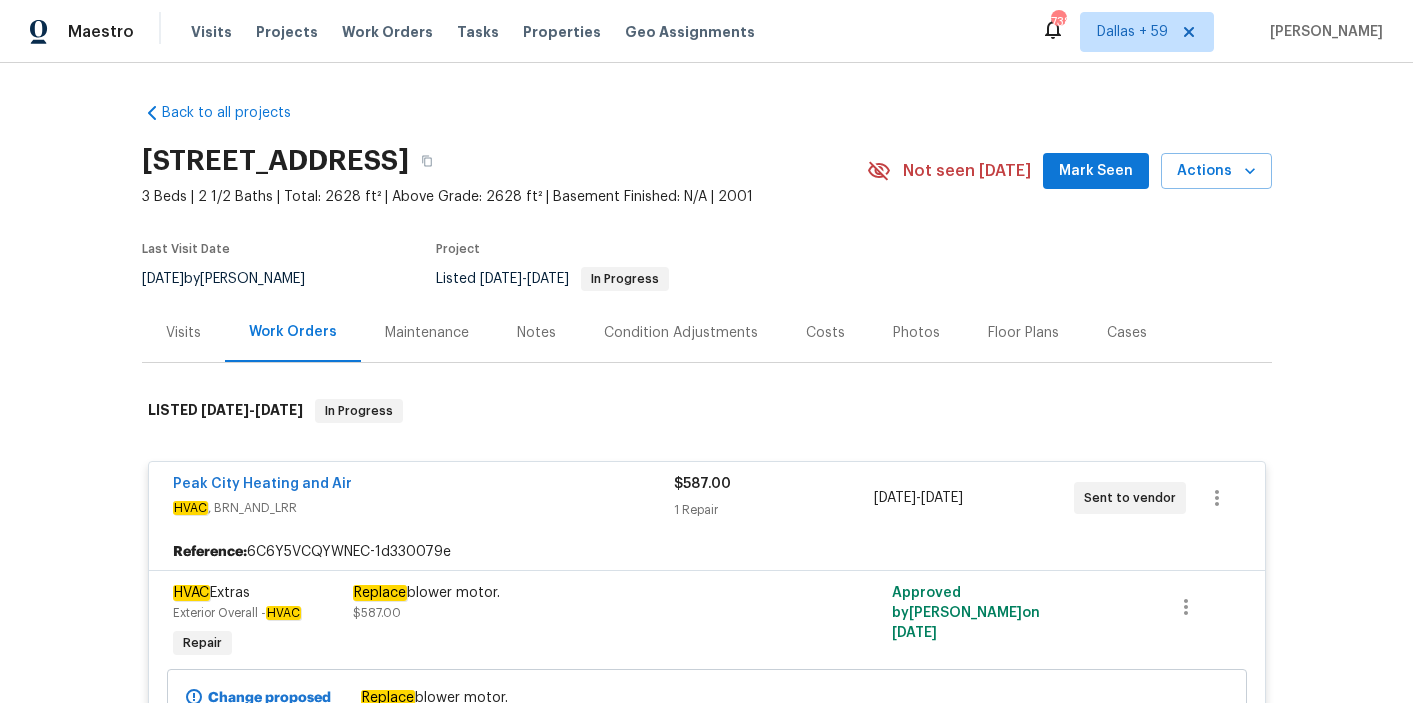 scroll, scrollTop: 0, scrollLeft: 0, axis: both 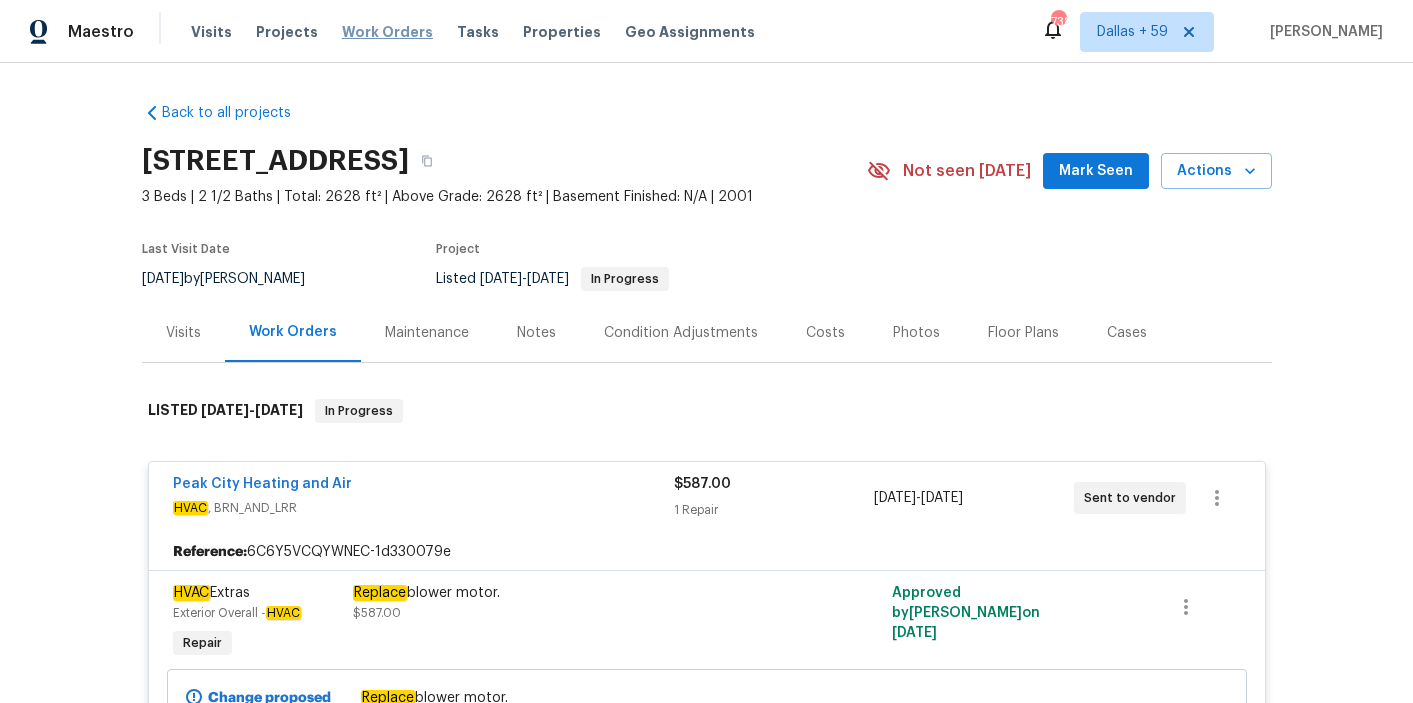 click on "Work Orders" at bounding box center [387, 32] 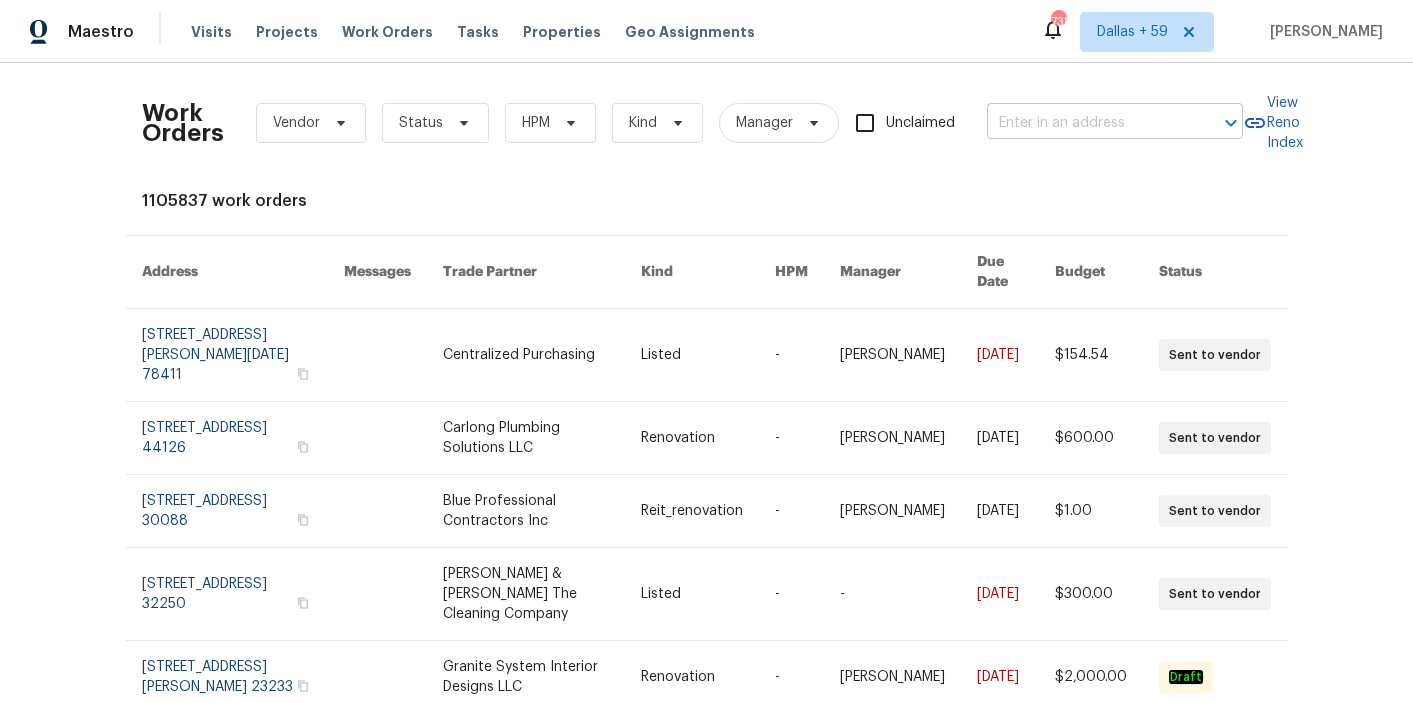 click at bounding box center [1087, 123] 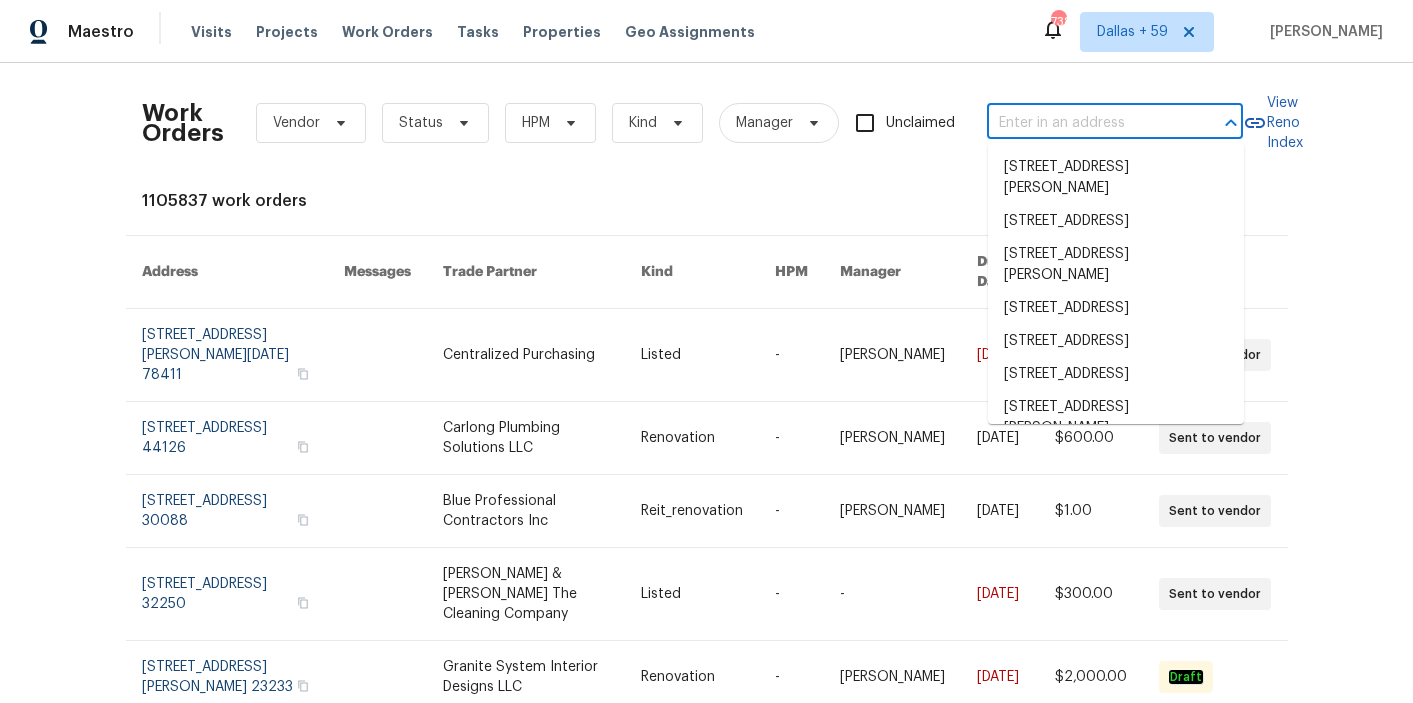 paste on "10518 Fairway Ridge Rd, Charlotte, NC 28277" 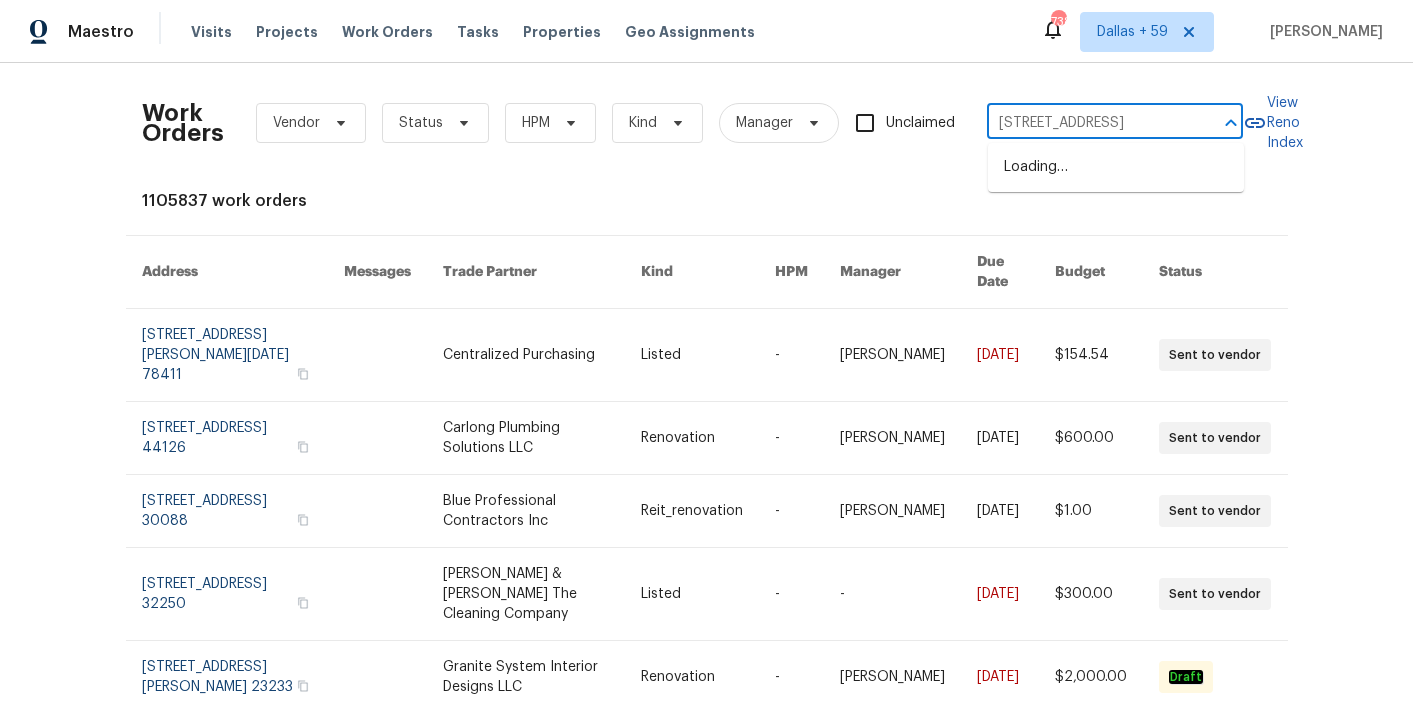 scroll, scrollTop: 0, scrollLeft: 104, axis: horizontal 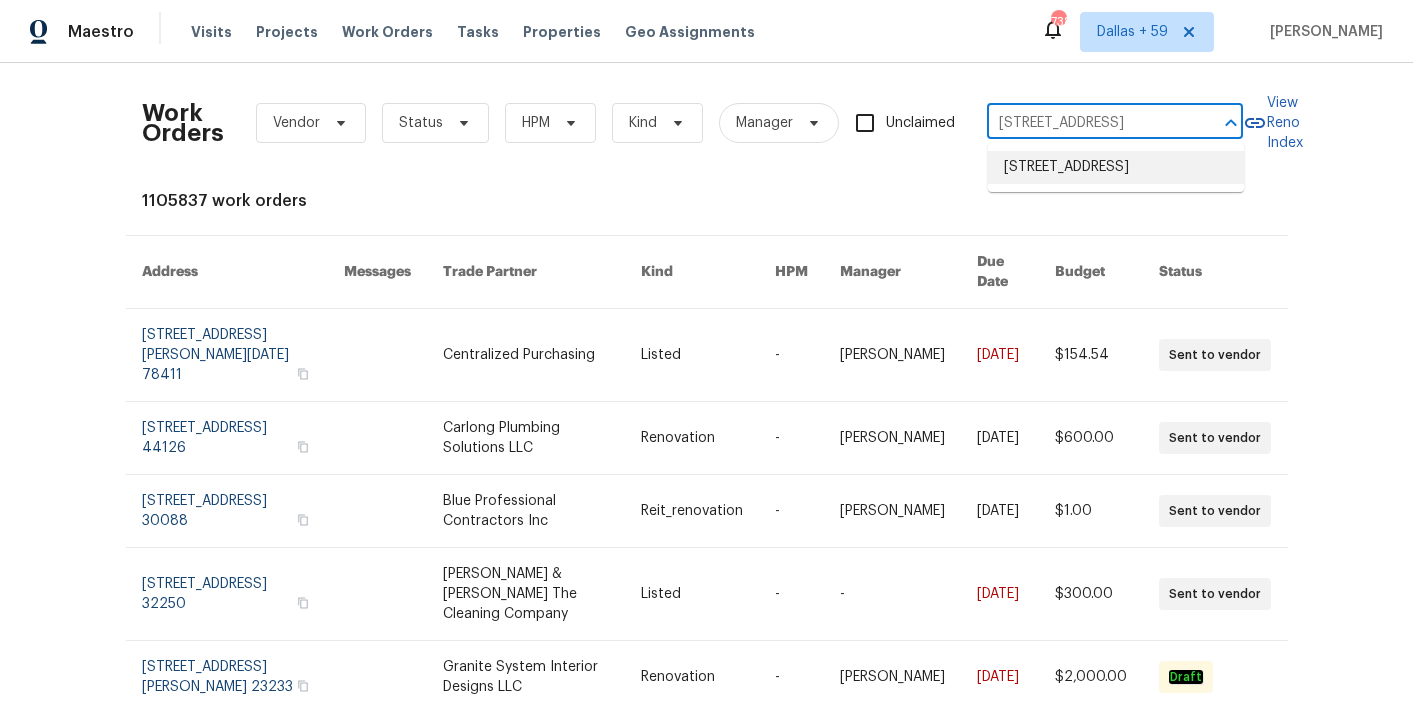 click on "10518 Fairway Ridge Rd, Charlotte, NC 28277" at bounding box center [1116, 167] 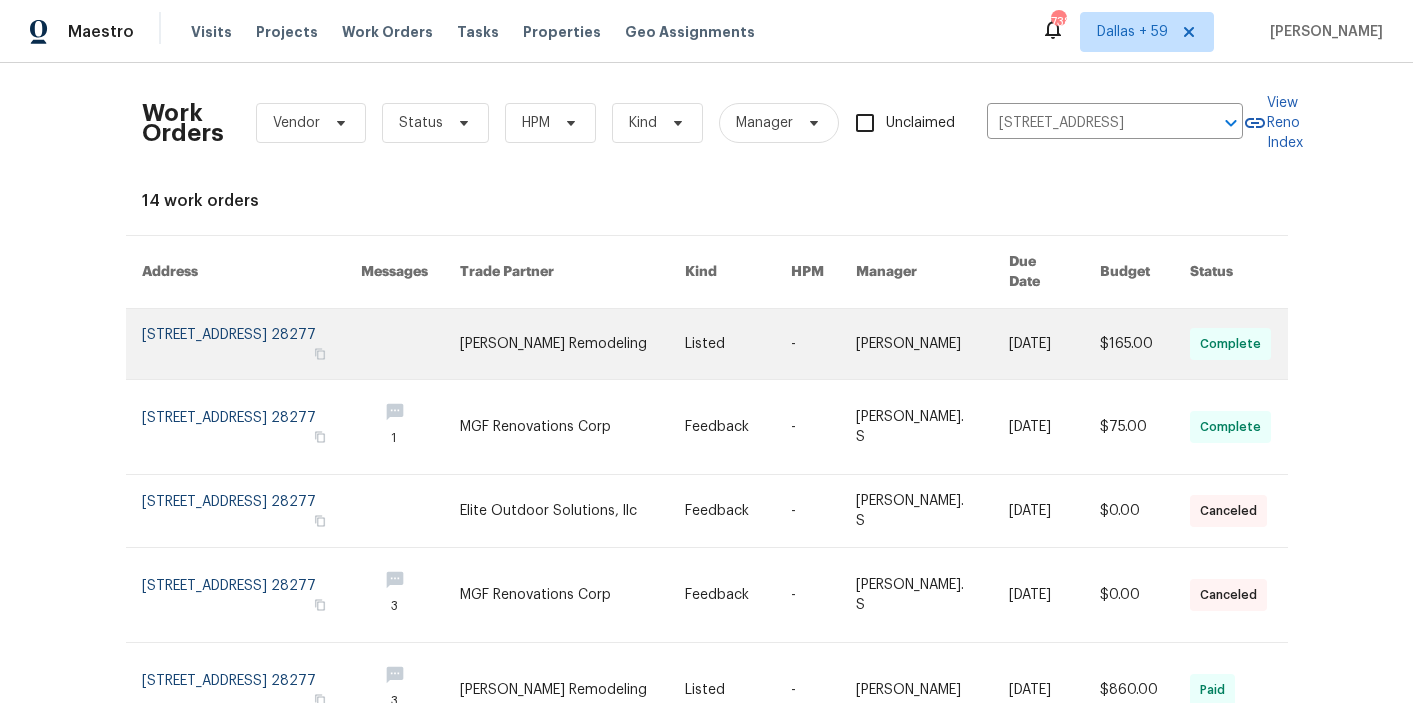 click at bounding box center [572, 344] 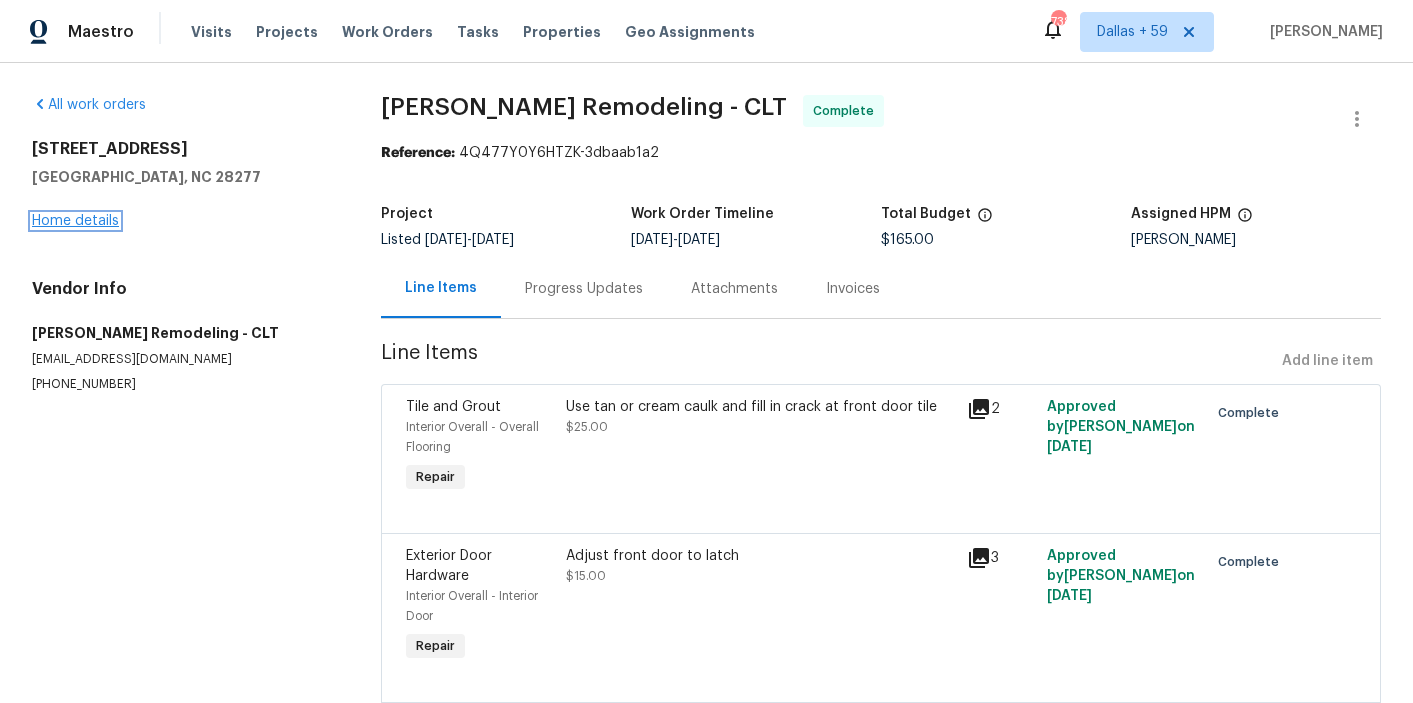 click on "Home details" at bounding box center (75, 221) 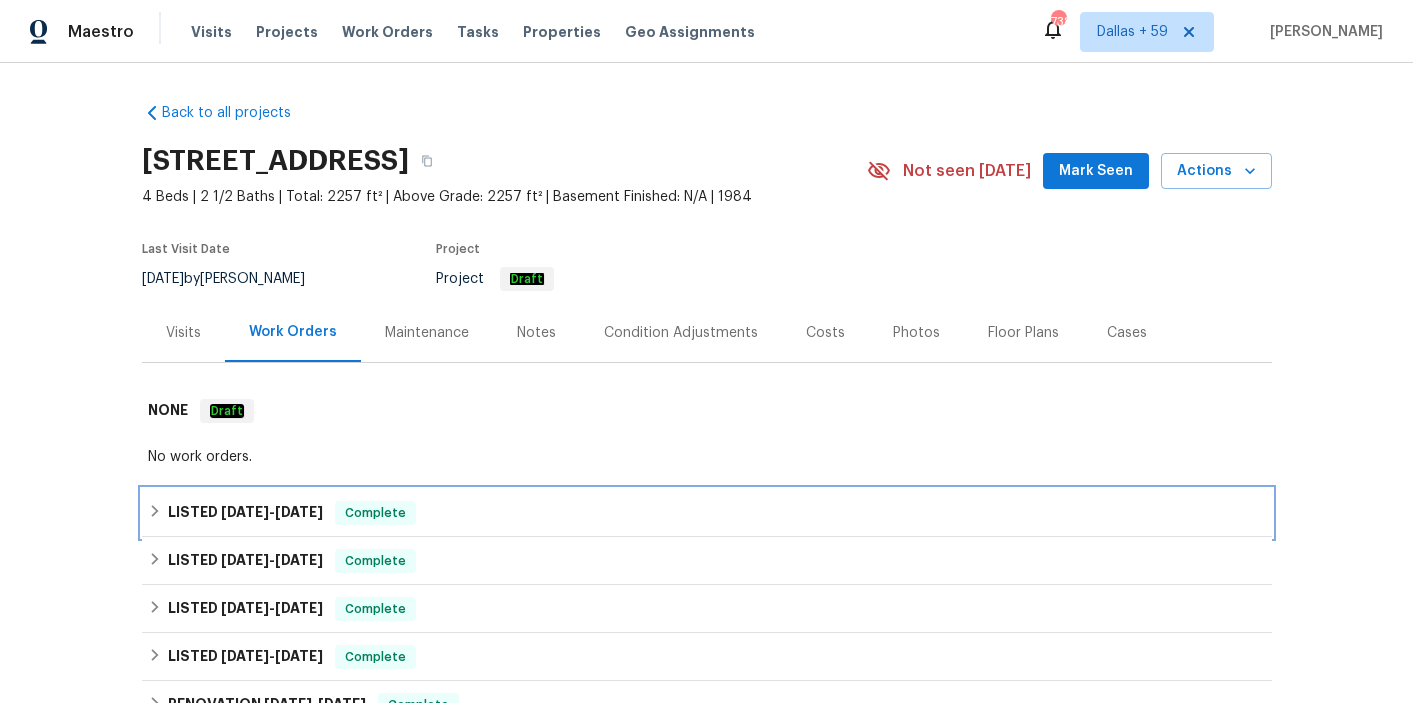 click on "LISTED   7/14/25  -  7/16/25 Complete" at bounding box center [707, 513] 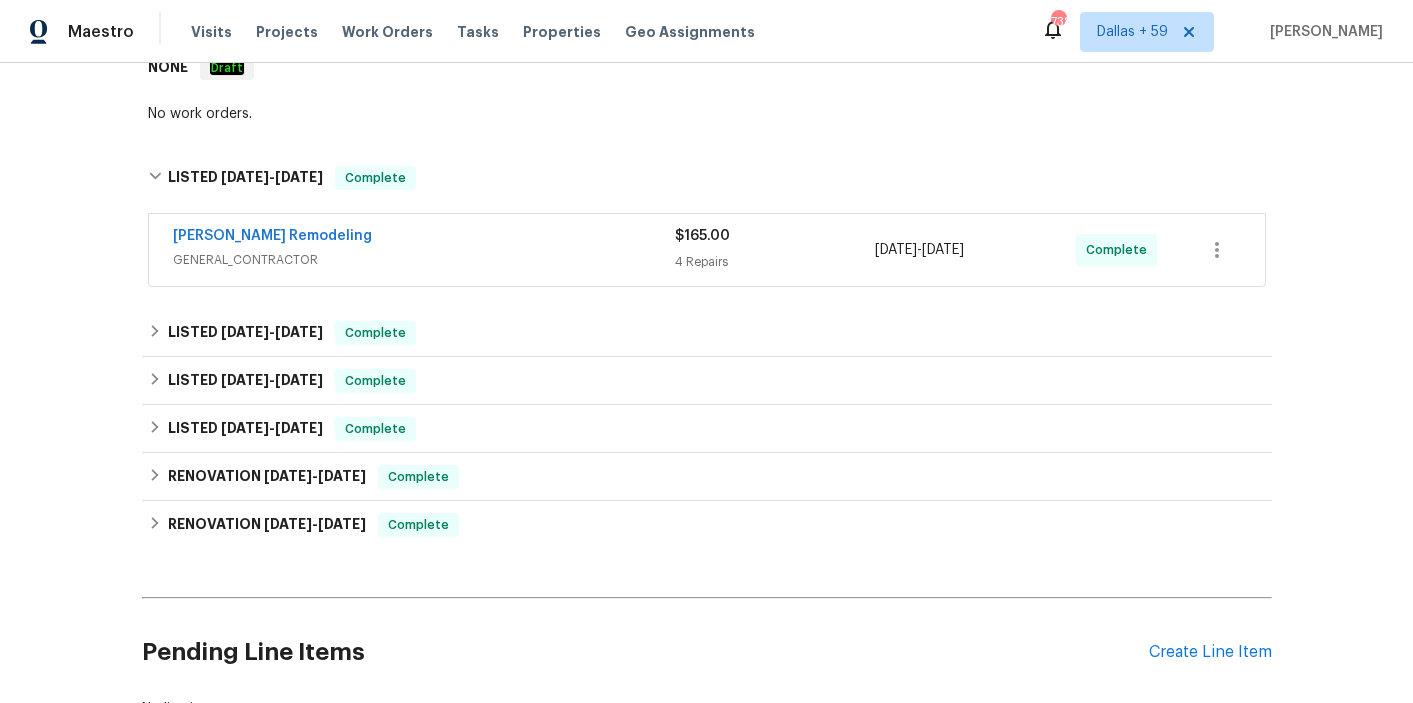 click on "Pino Remodeling" at bounding box center (424, 238) 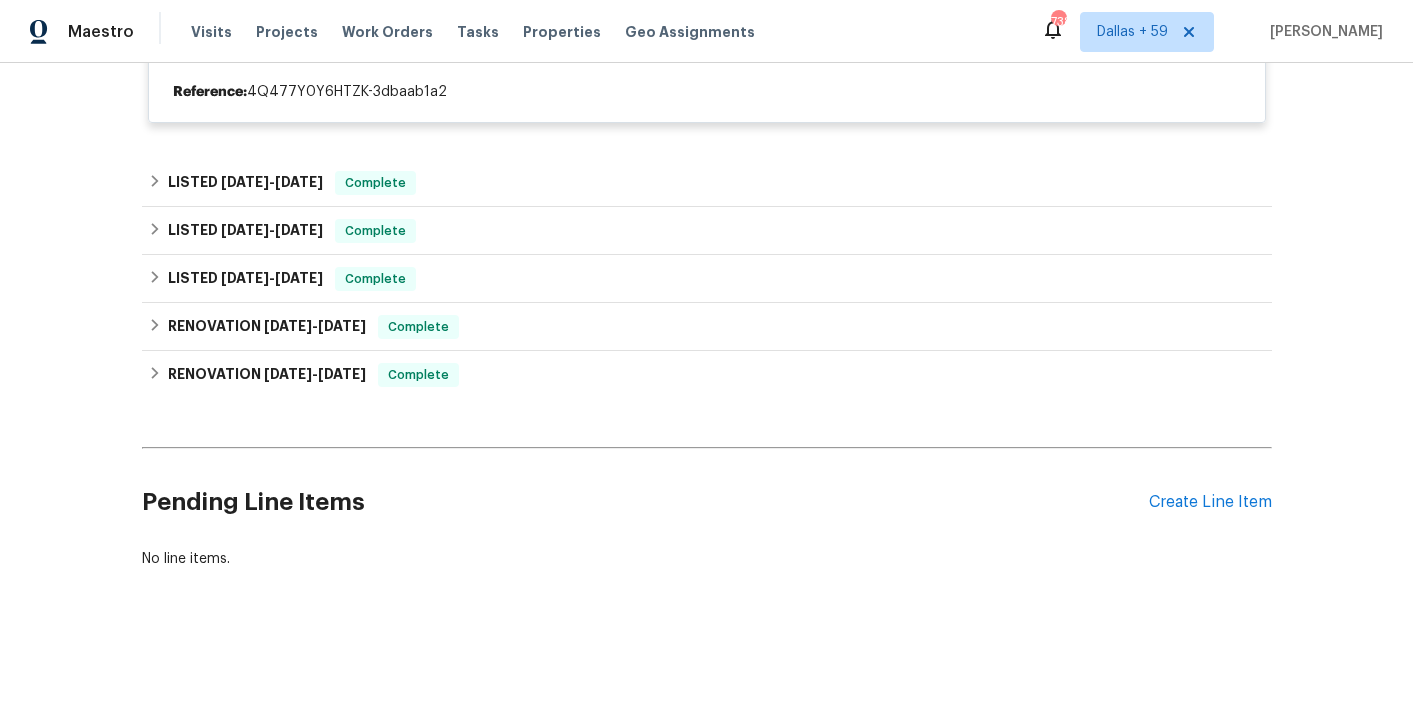 scroll, scrollTop: 568, scrollLeft: 0, axis: vertical 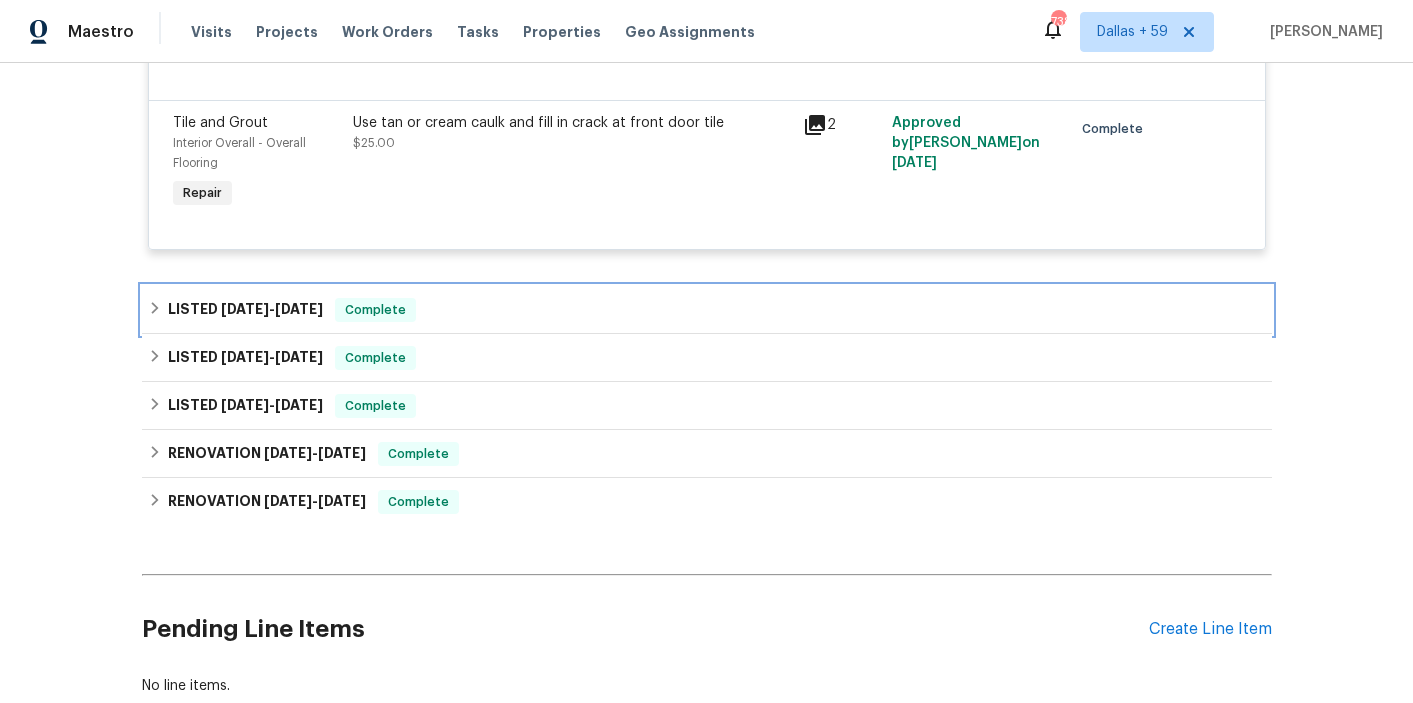click on "LISTED   6/17/25  -  6/26/25 Complete" at bounding box center [707, 310] 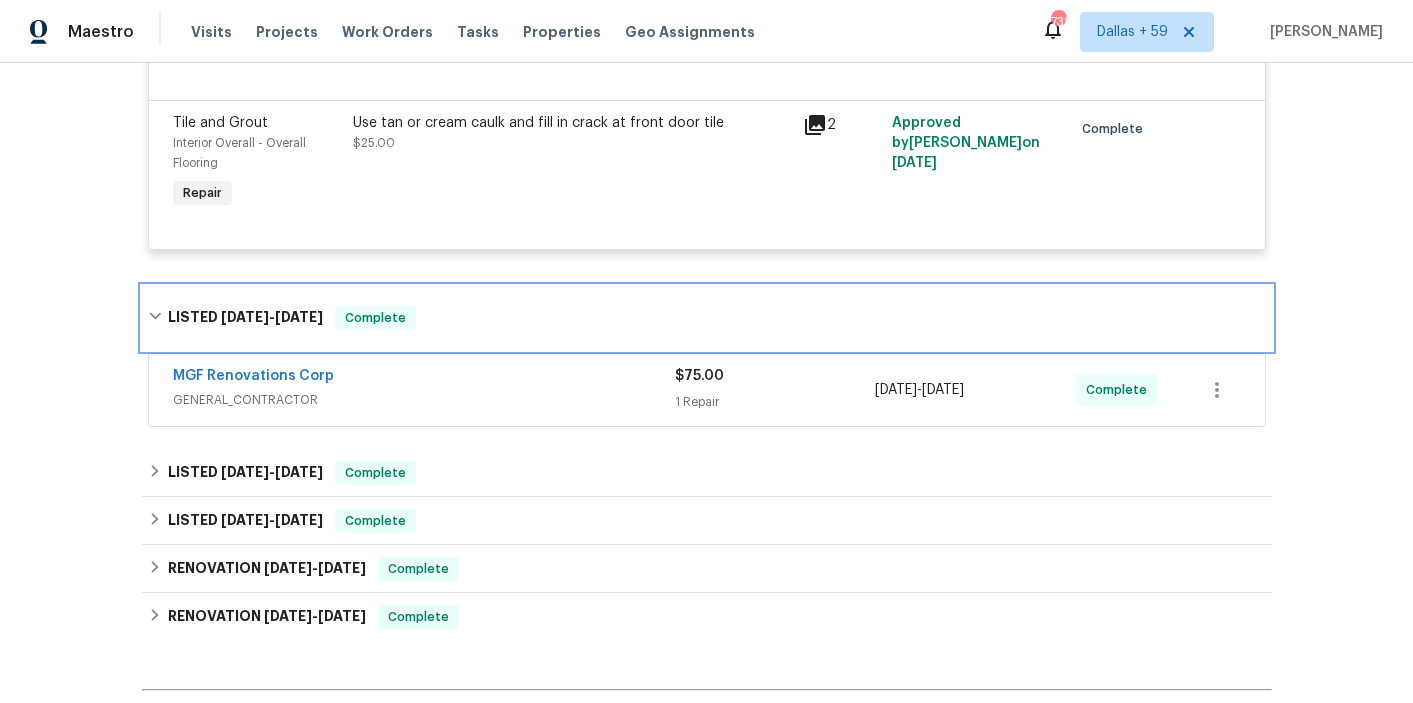 scroll, scrollTop: 1111, scrollLeft: 0, axis: vertical 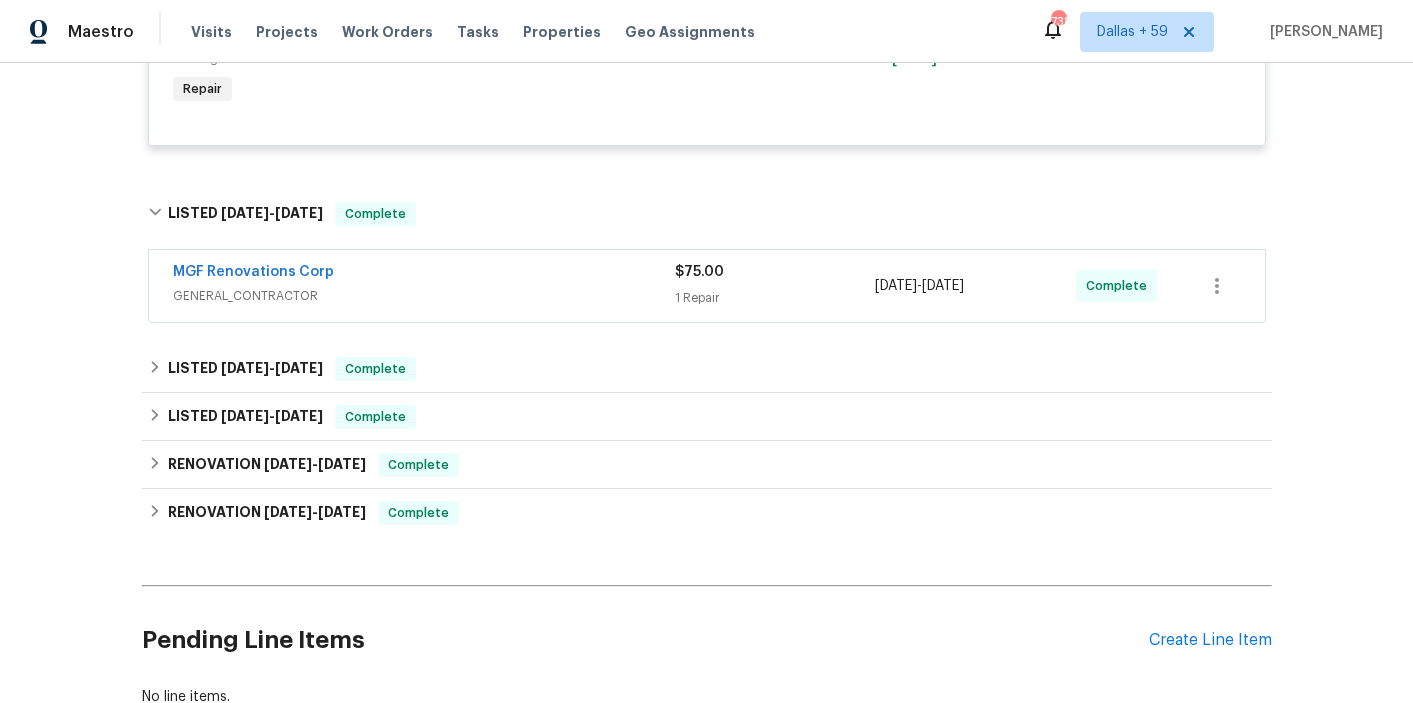click on "MGF Renovations Corp" at bounding box center (424, 274) 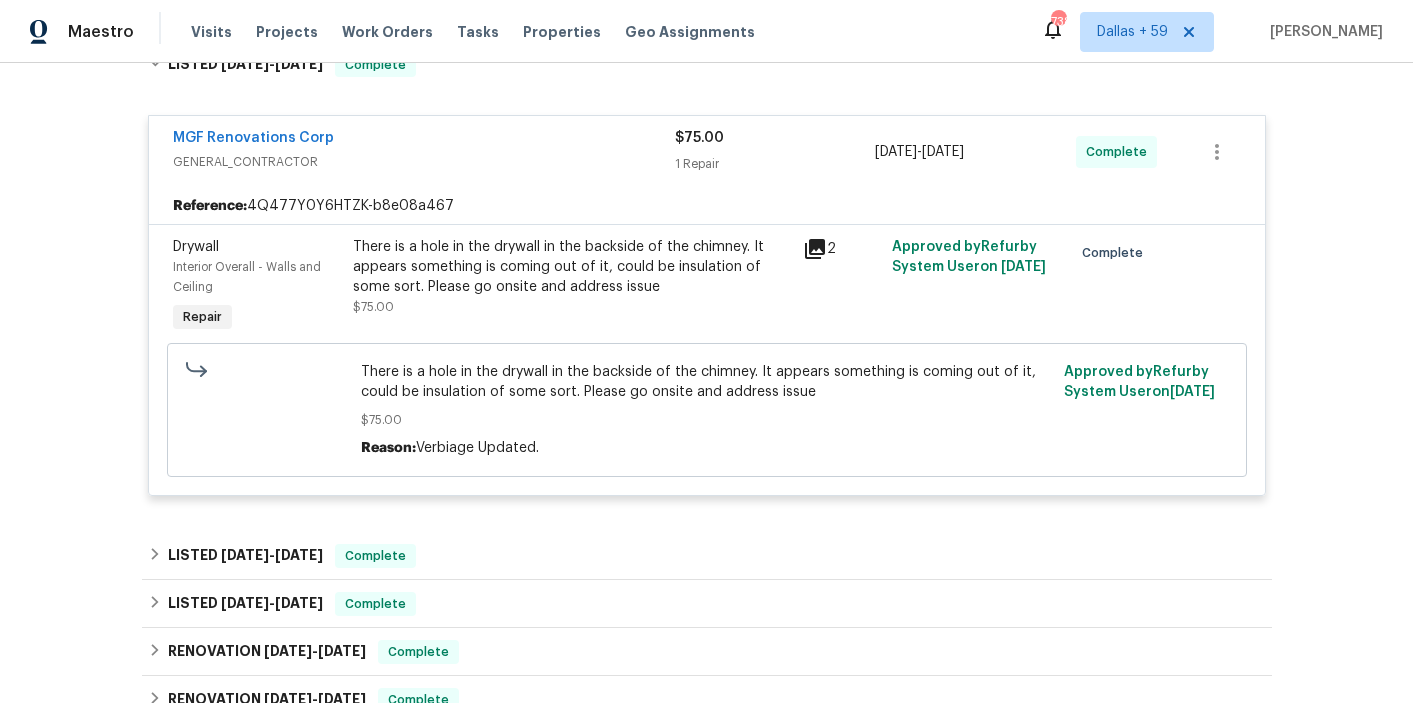 scroll, scrollTop: 1428, scrollLeft: 0, axis: vertical 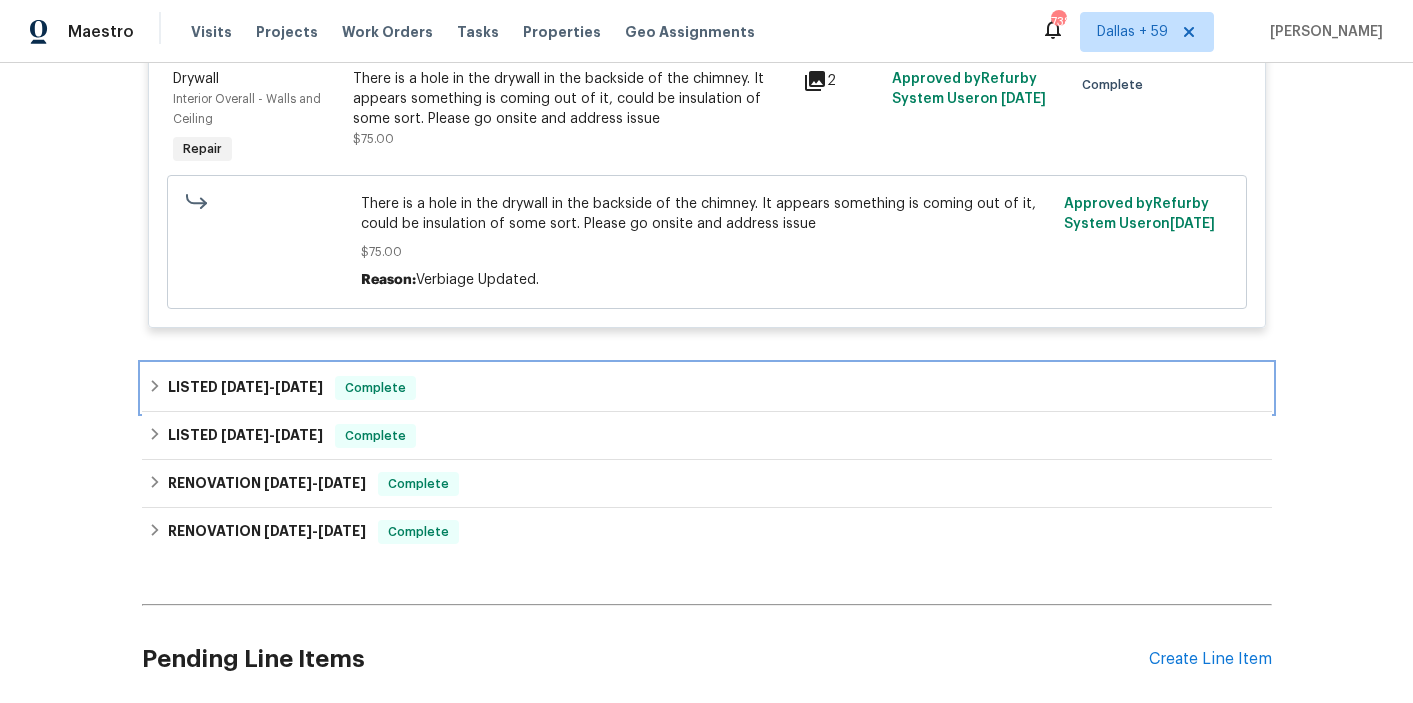 click on "LISTED   6/9/25  -  6/11/25 Complete" at bounding box center [707, 388] 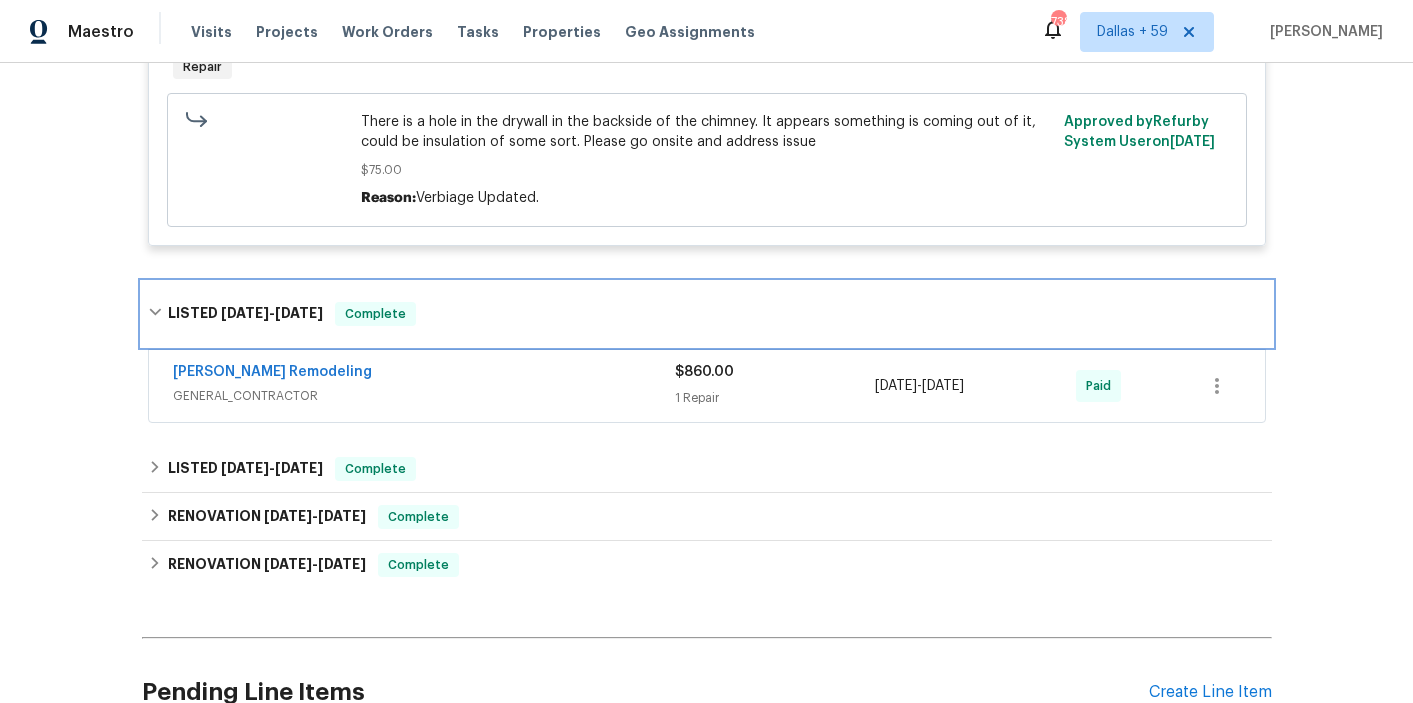 scroll, scrollTop: 1535, scrollLeft: 0, axis: vertical 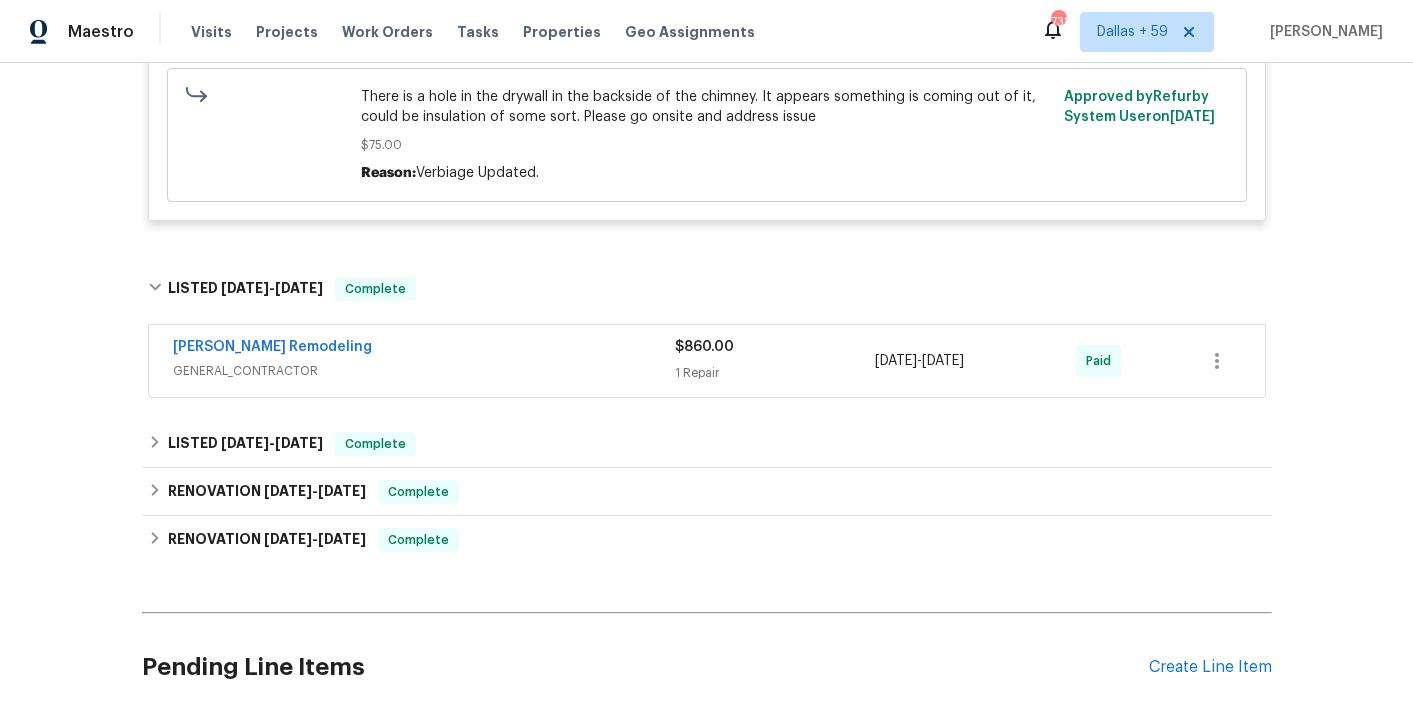 click on "GENERAL_CONTRACTOR" at bounding box center (424, 371) 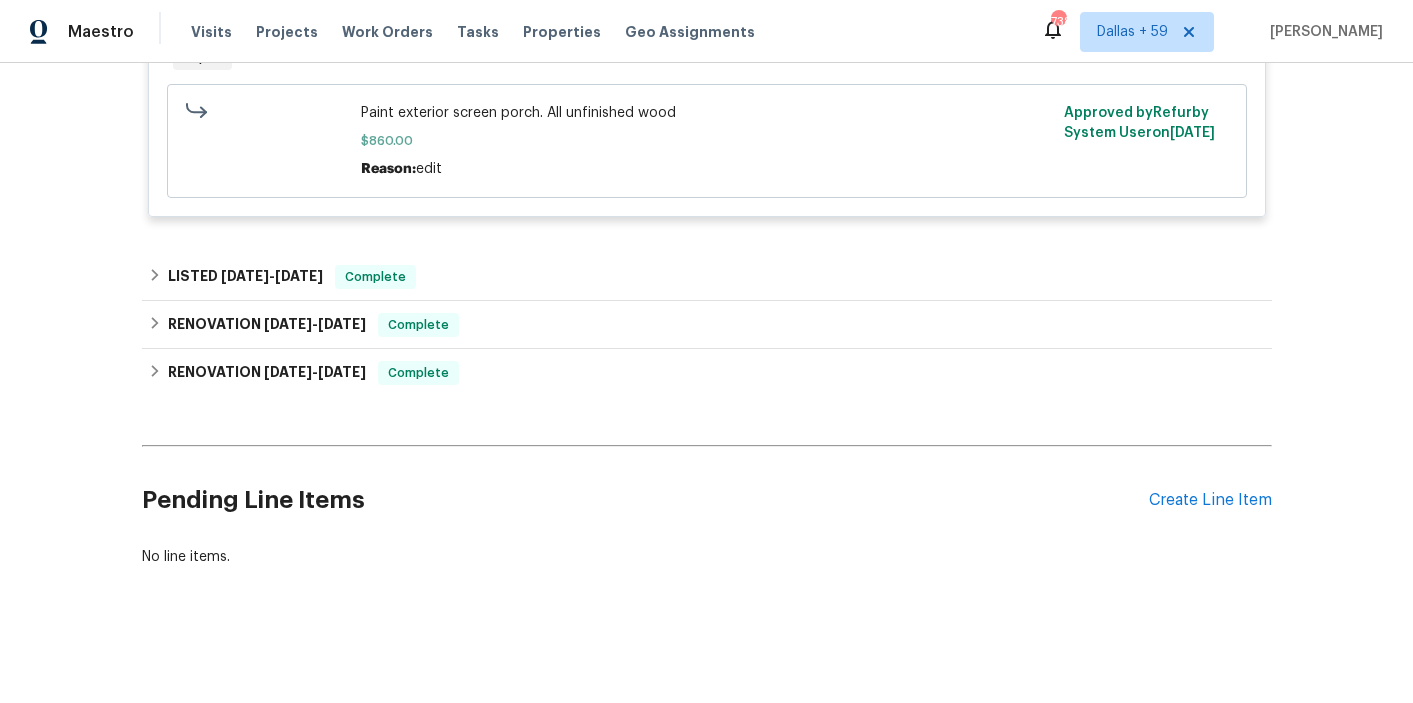 scroll, scrollTop: 2003, scrollLeft: 0, axis: vertical 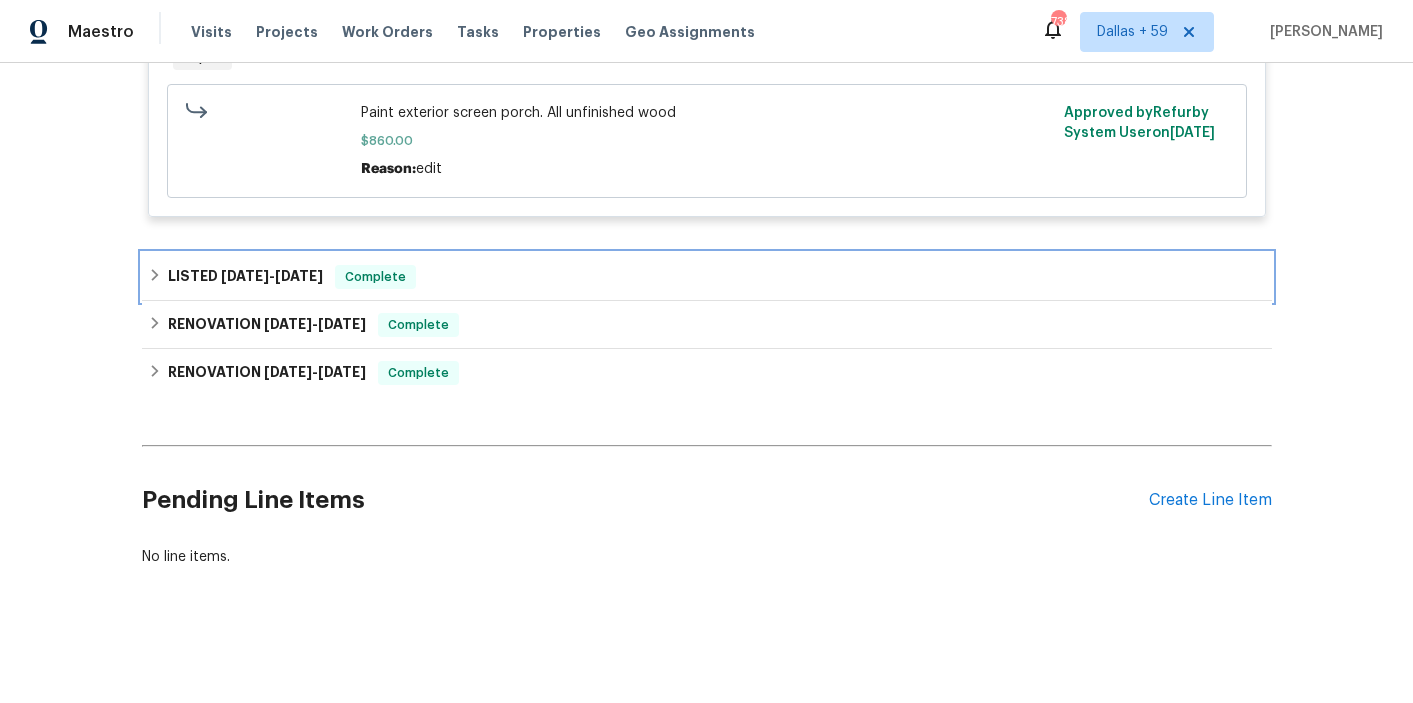 click on "LISTED   5/29/25  -  5/30/25 Complete" at bounding box center [707, 277] 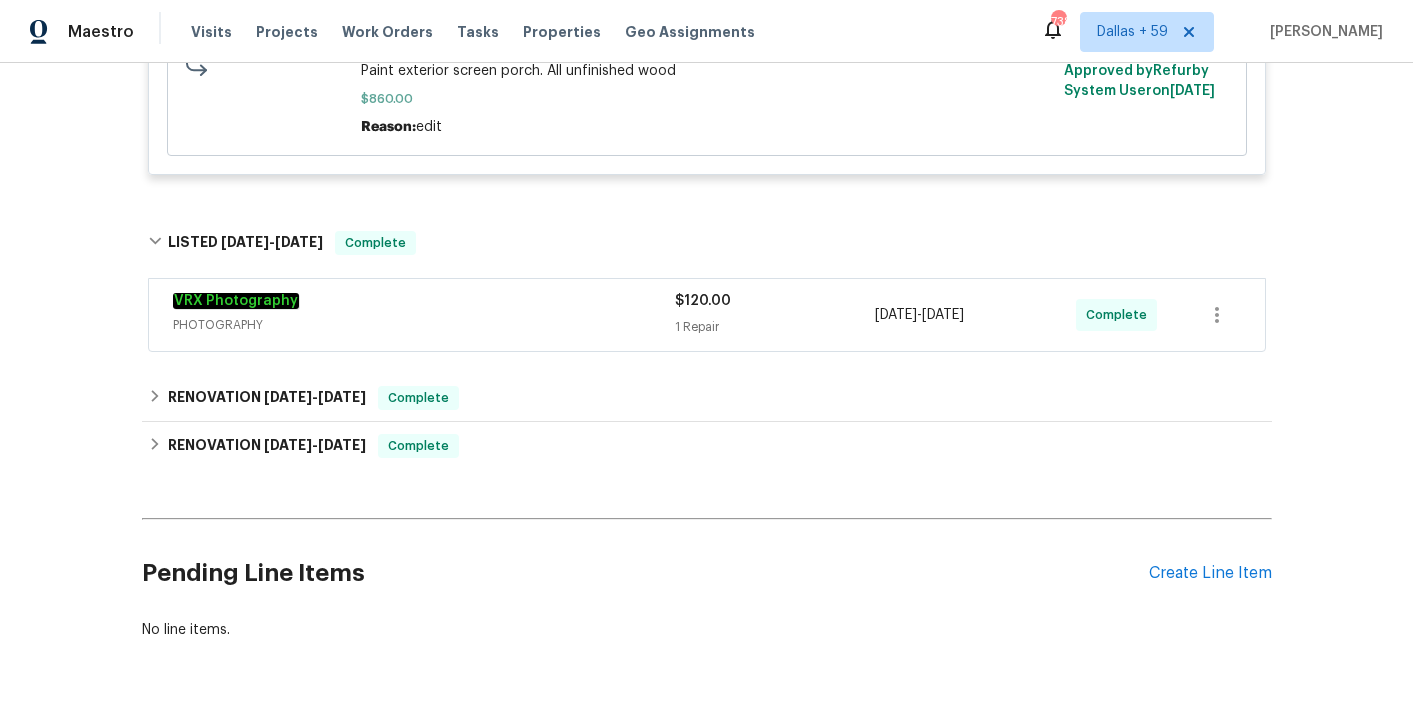 click on "VRX Photography" at bounding box center [424, 303] 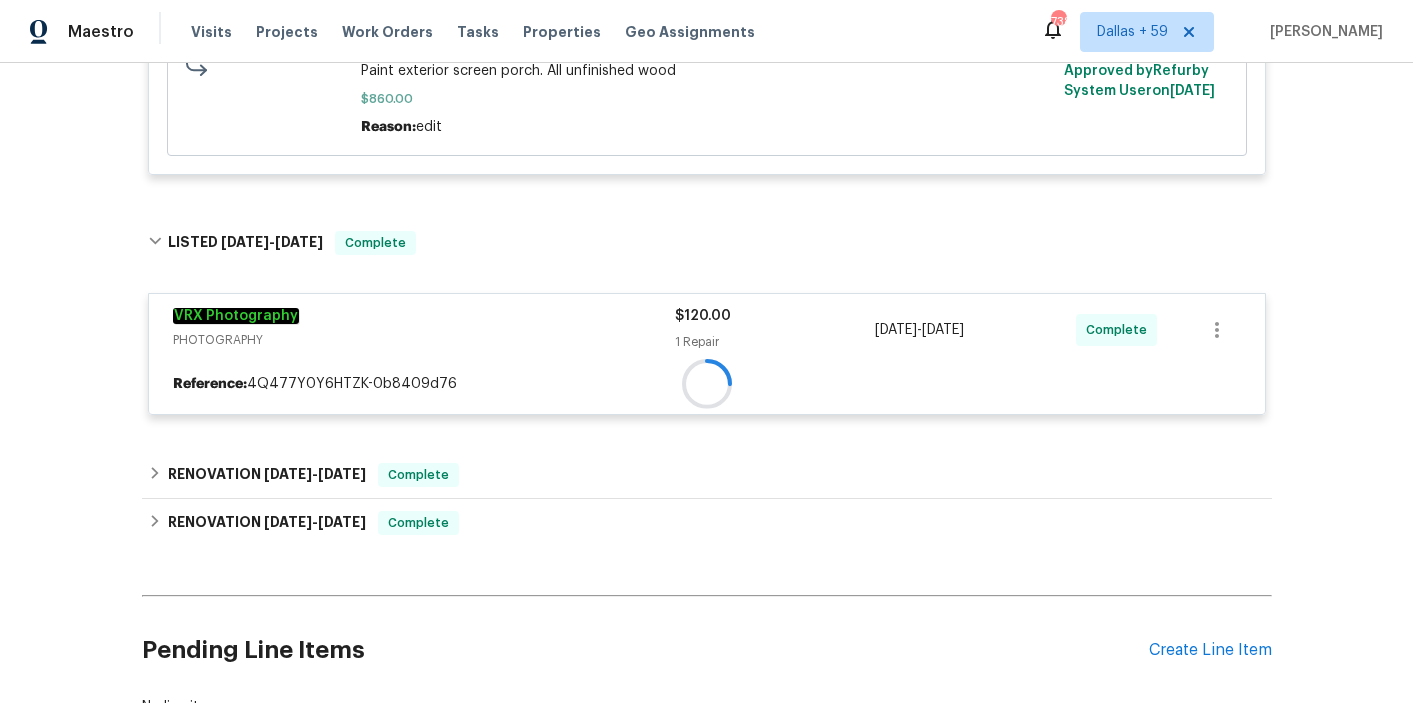 scroll, scrollTop: 2195, scrollLeft: 0, axis: vertical 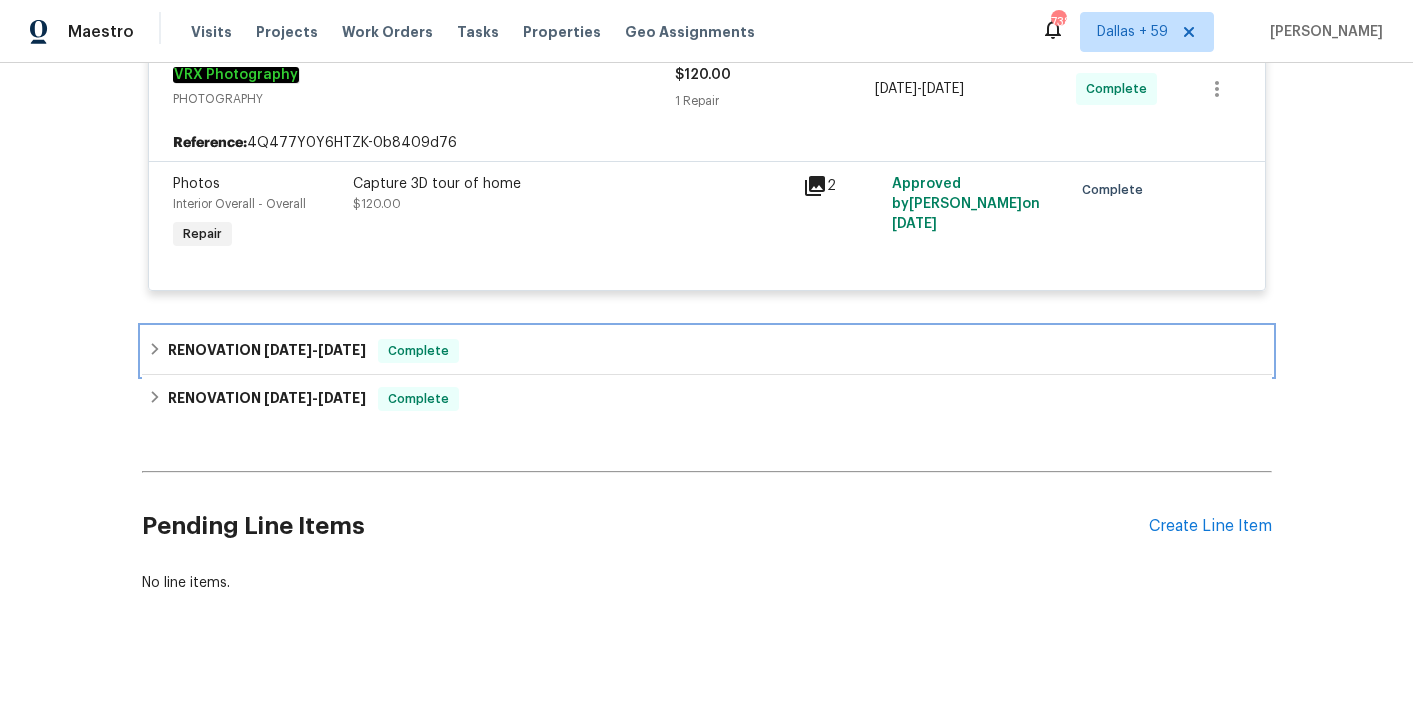 click on "RENOVATION   5/16/25  -  5/20/25 Complete" at bounding box center [707, 351] 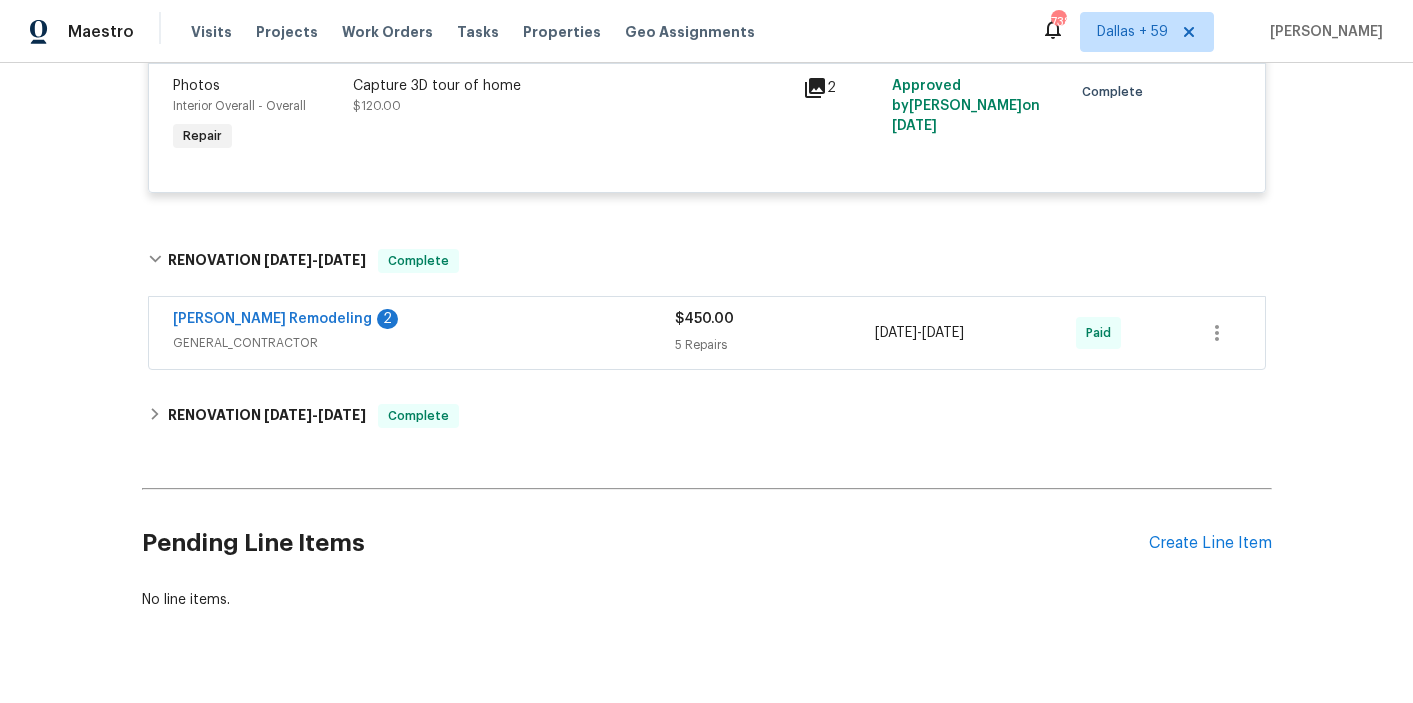 click on "GENERAL_CONTRACTOR" at bounding box center (424, 343) 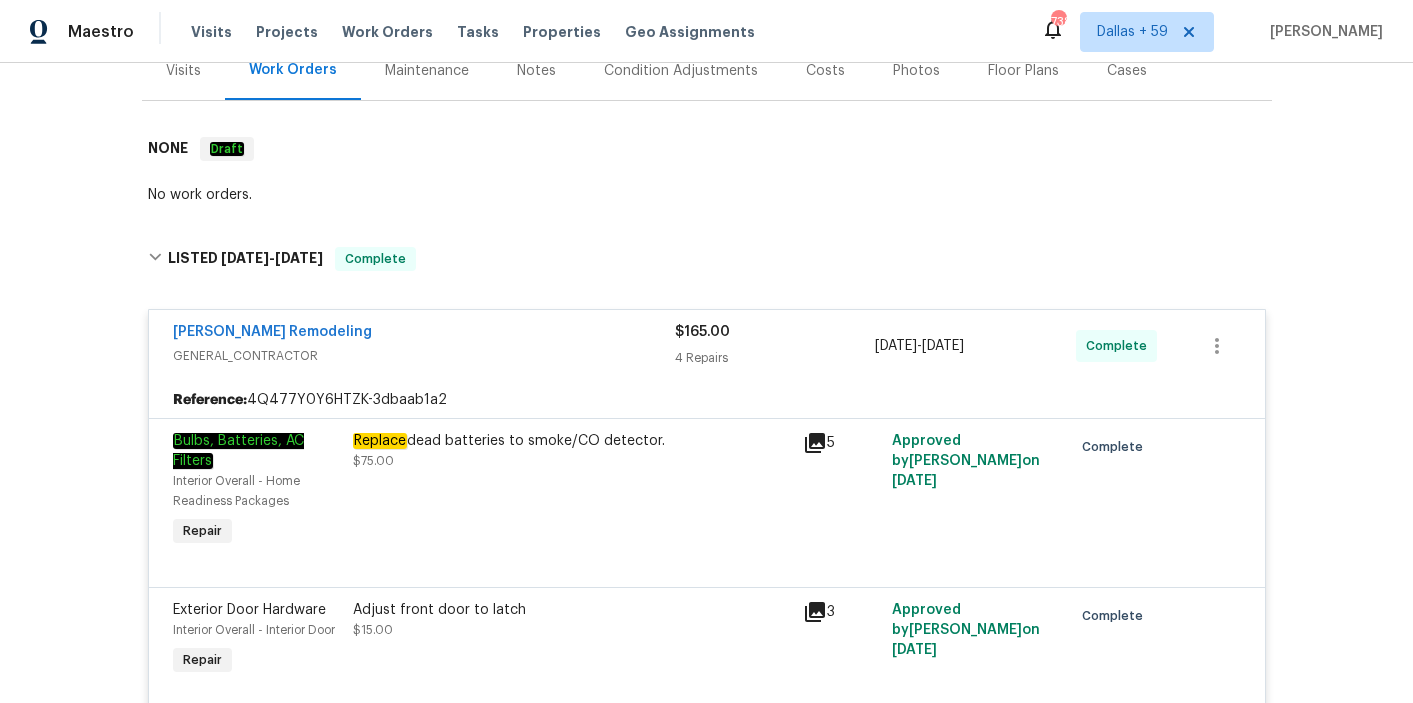 scroll, scrollTop: 0, scrollLeft: 0, axis: both 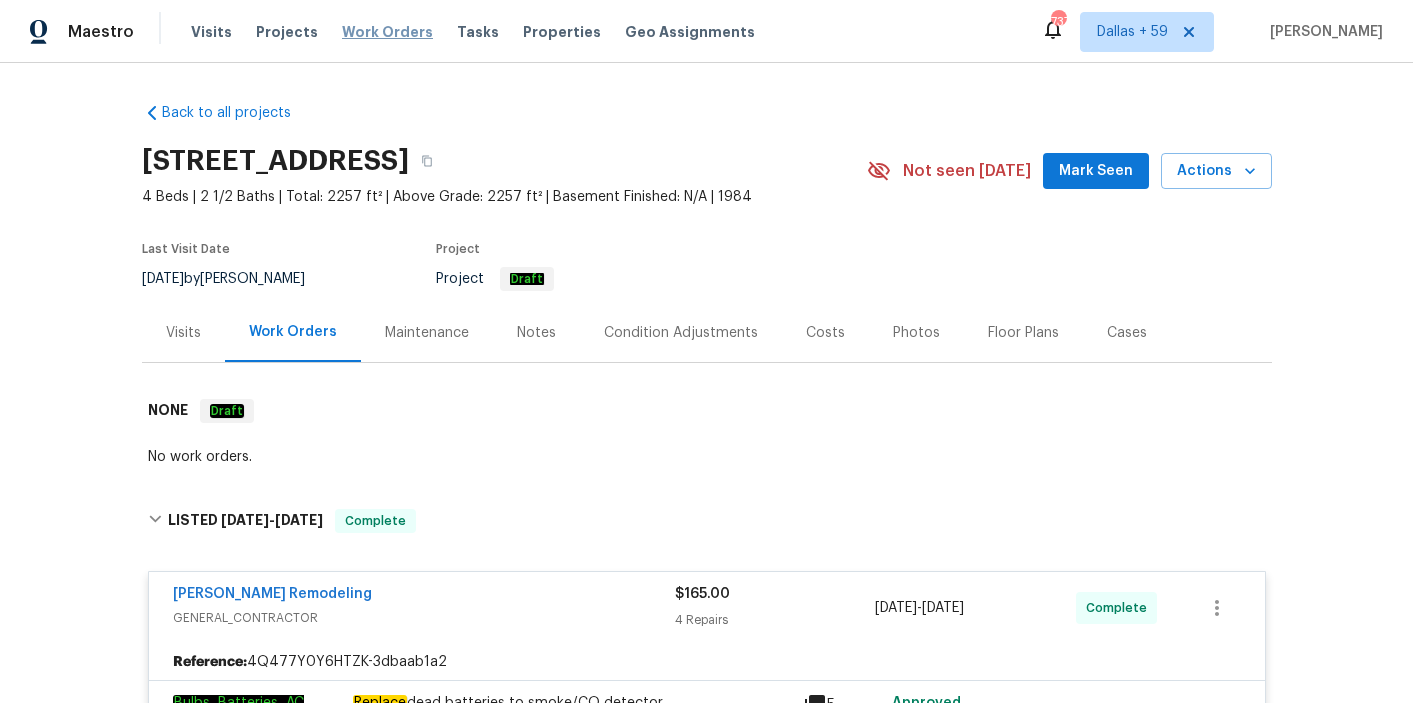 click on "Work Orders" at bounding box center [387, 32] 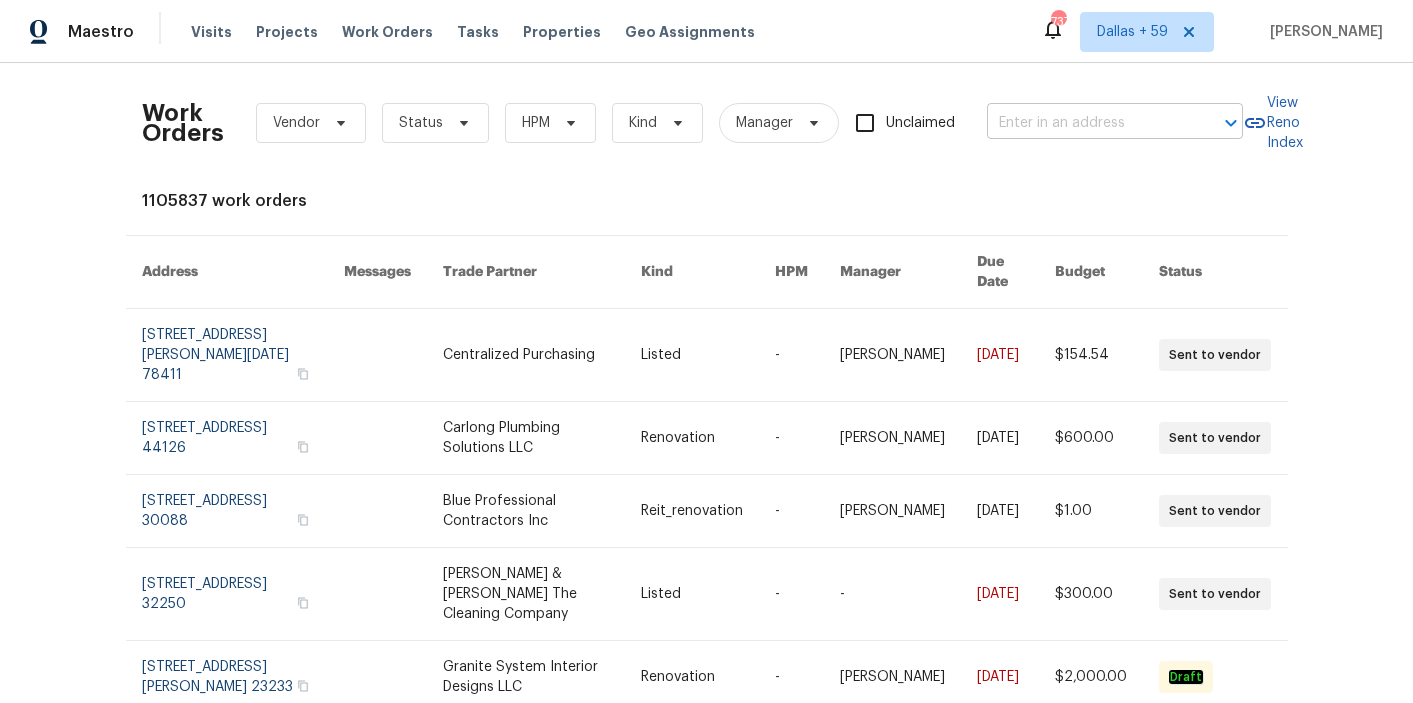 click at bounding box center [1087, 123] 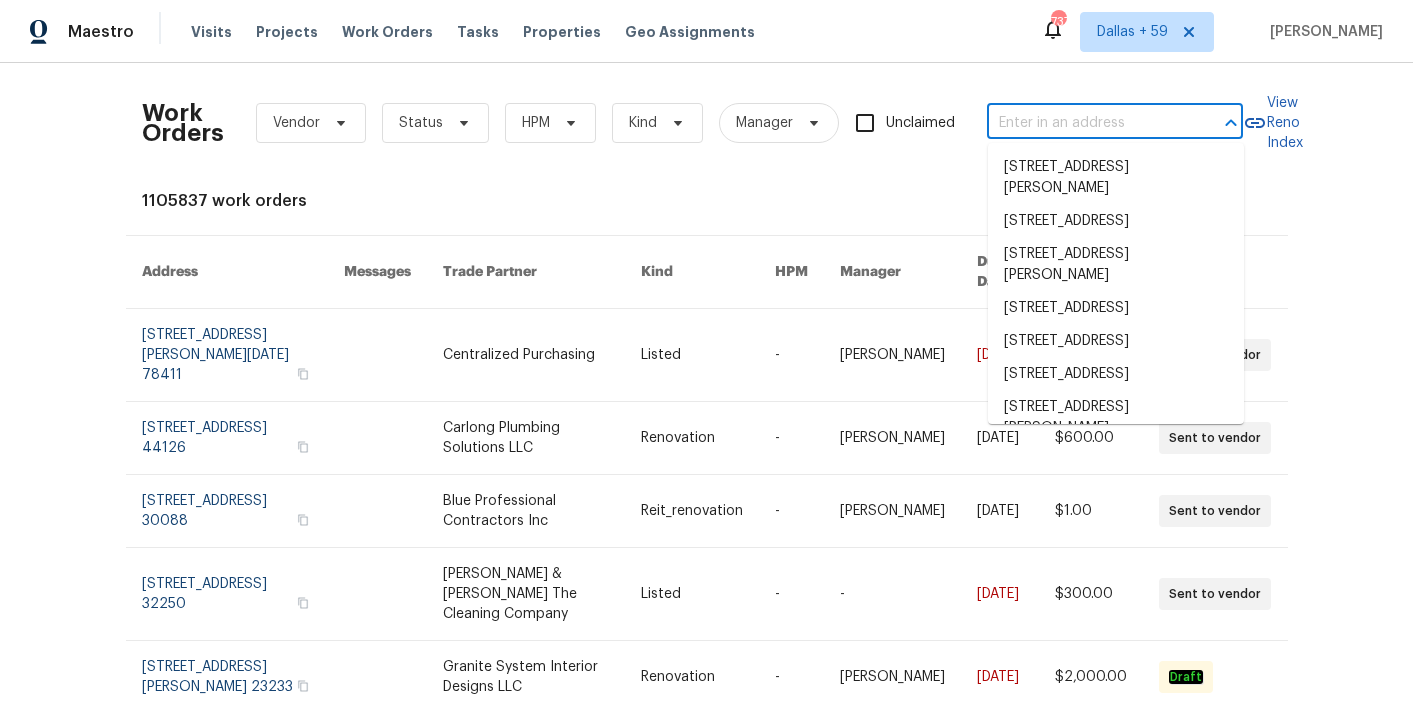 paste on "213 Dwelling Pl, Knightdale, NC 27545" 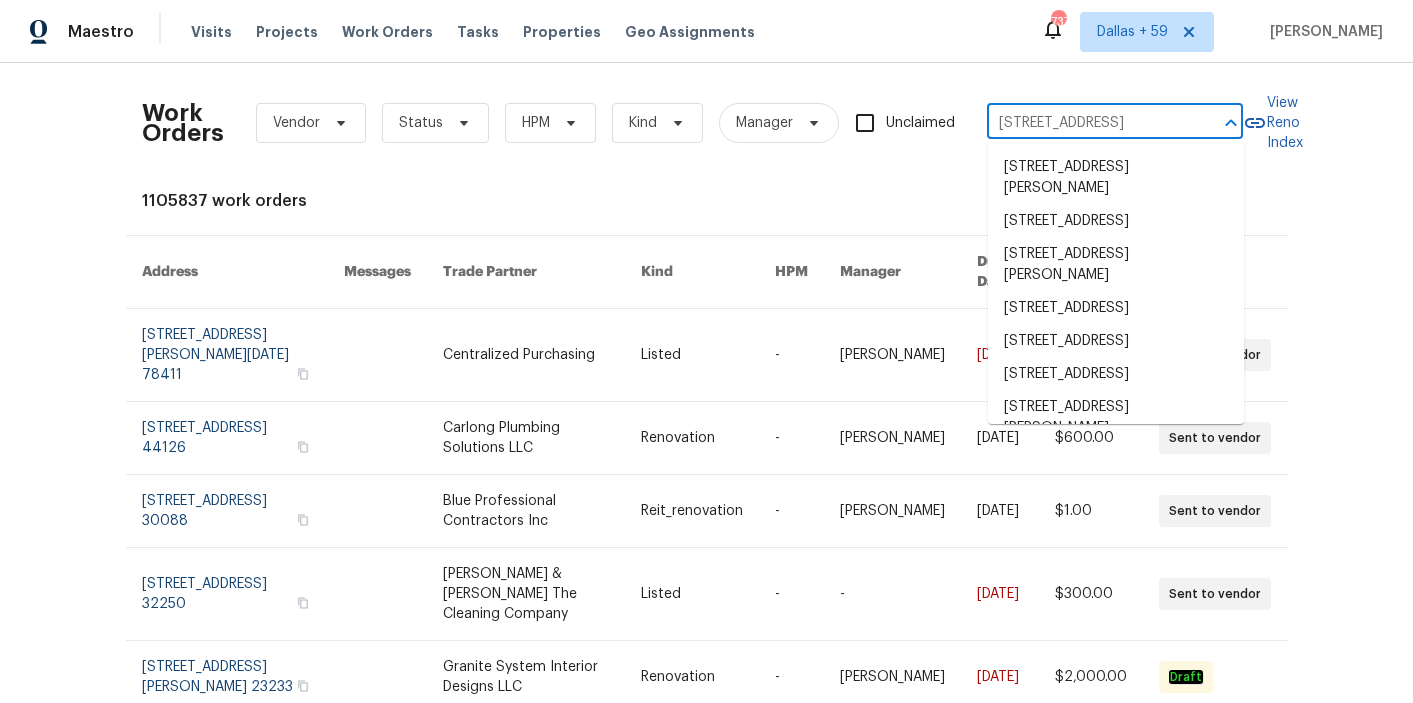 scroll, scrollTop: 0, scrollLeft: 59, axis: horizontal 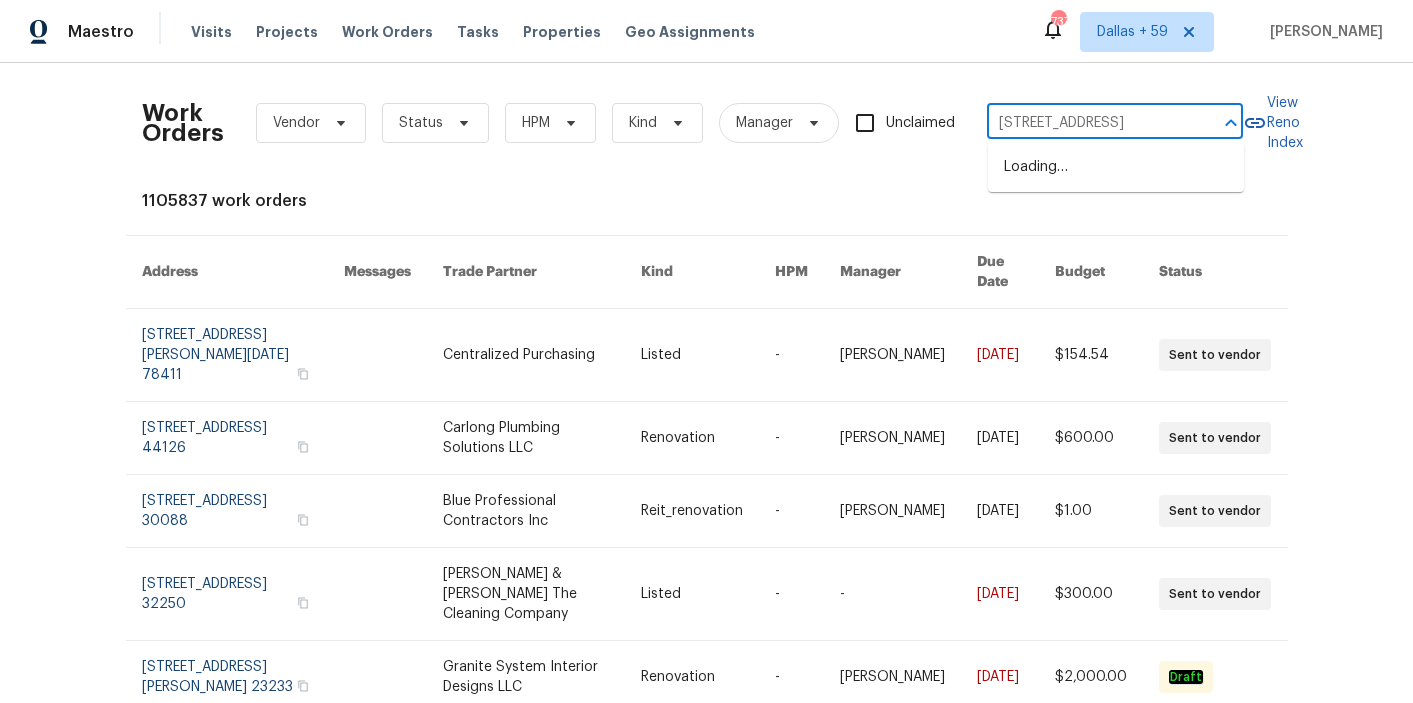 type on "213 Dwelling Pl, Knightdale, NC 27545" 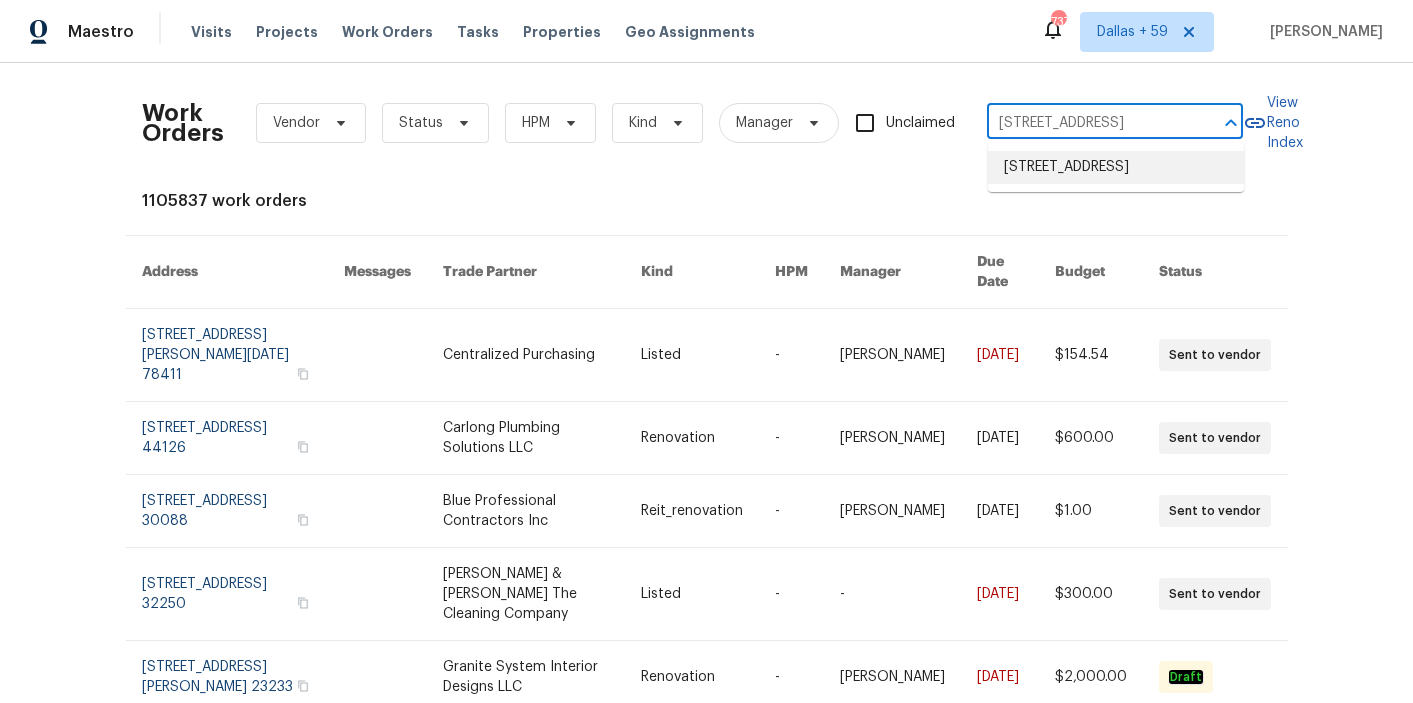 click on "213 Dwelling Pl, Knightdale, NC 27545" at bounding box center [1116, 167] 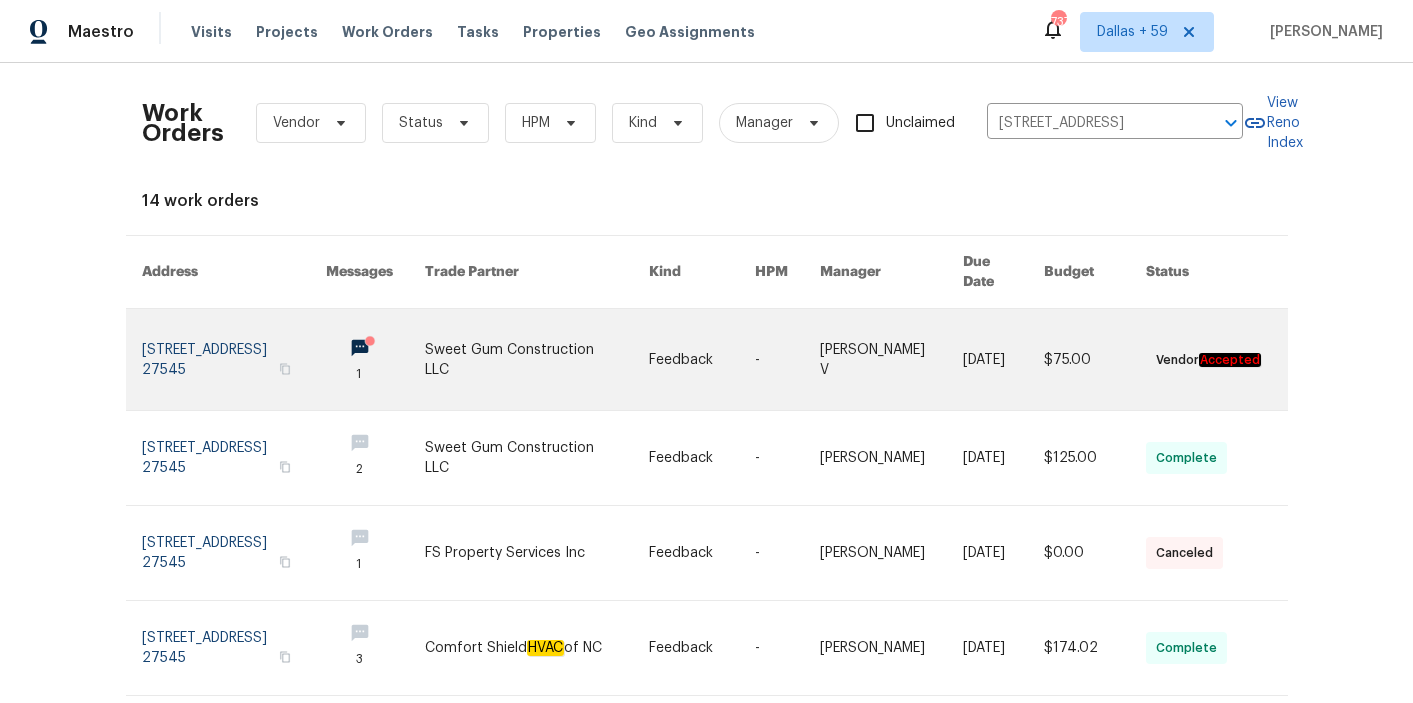 click at bounding box center [537, 359] 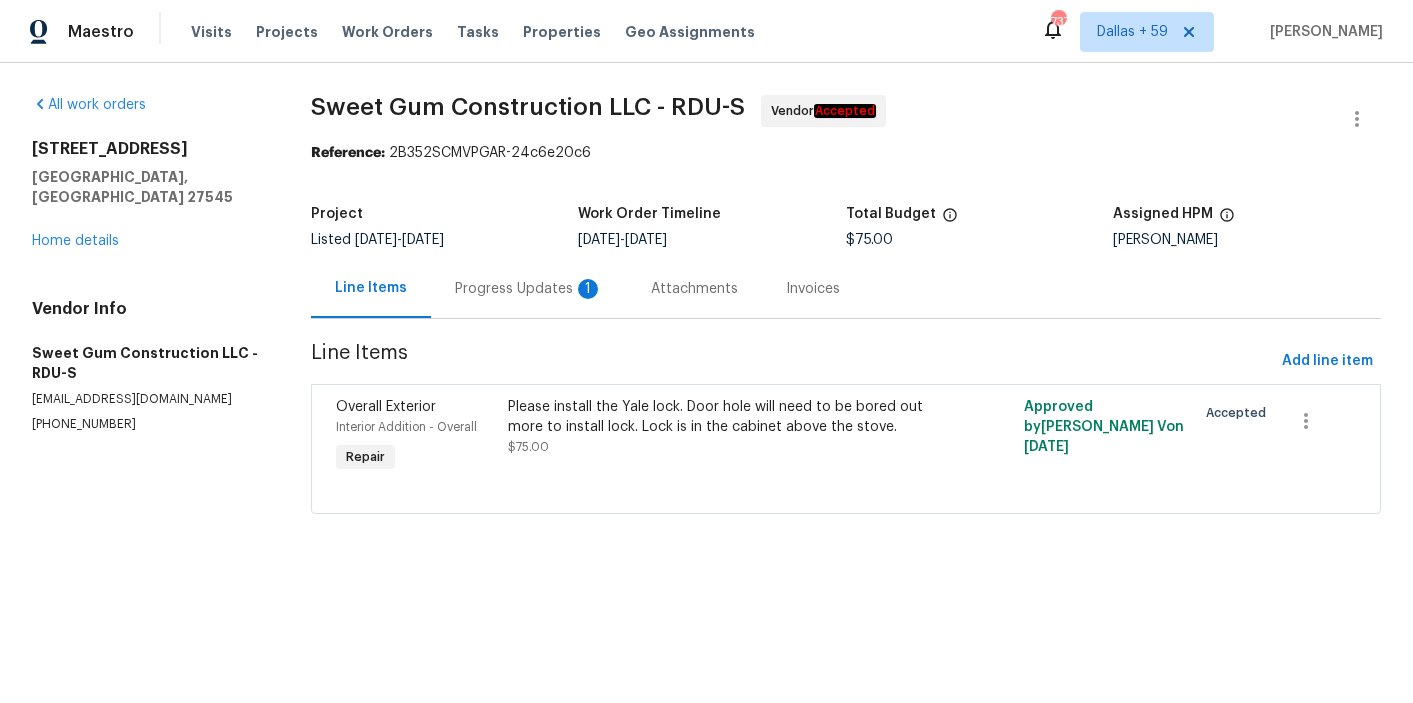 click on "213 Dwelling Pl Knightdale, NC 27545 Home details" at bounding box center (147, 195) 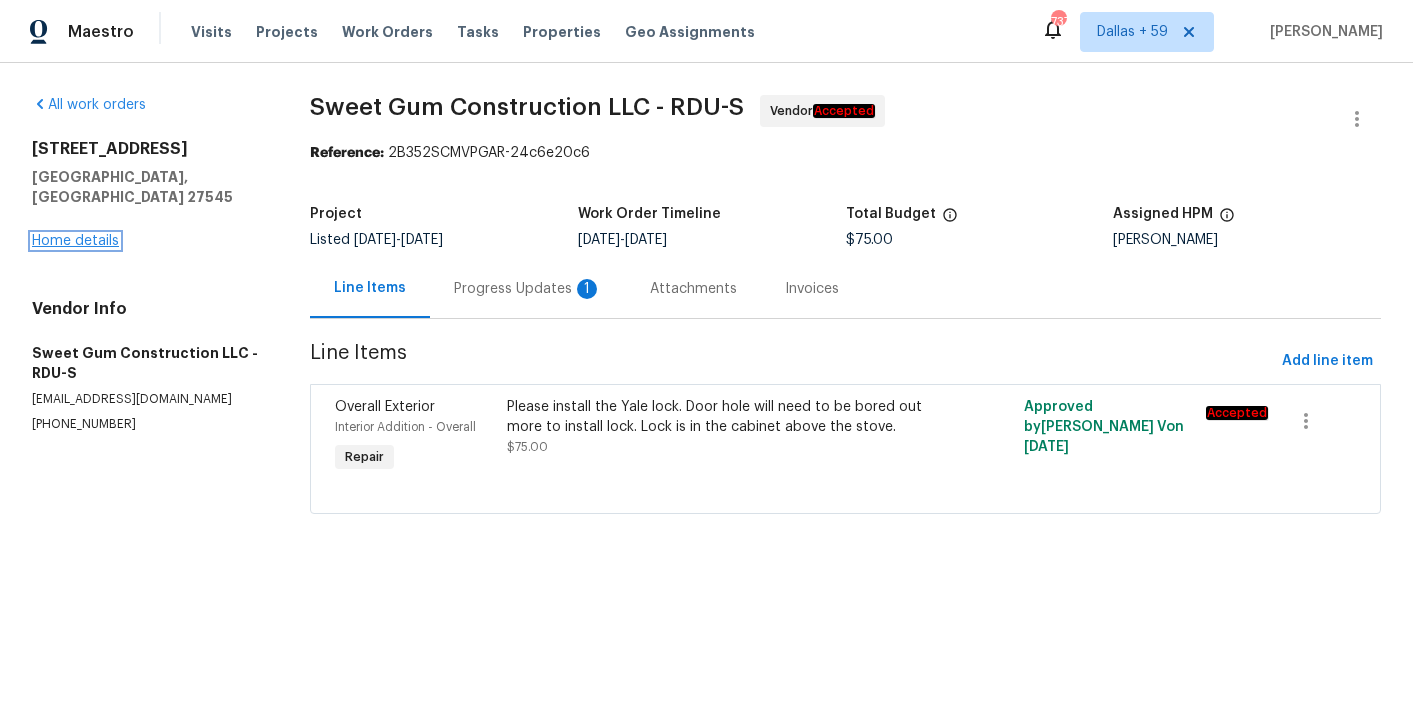 click on "Home details" at bounding box center [75, 241] 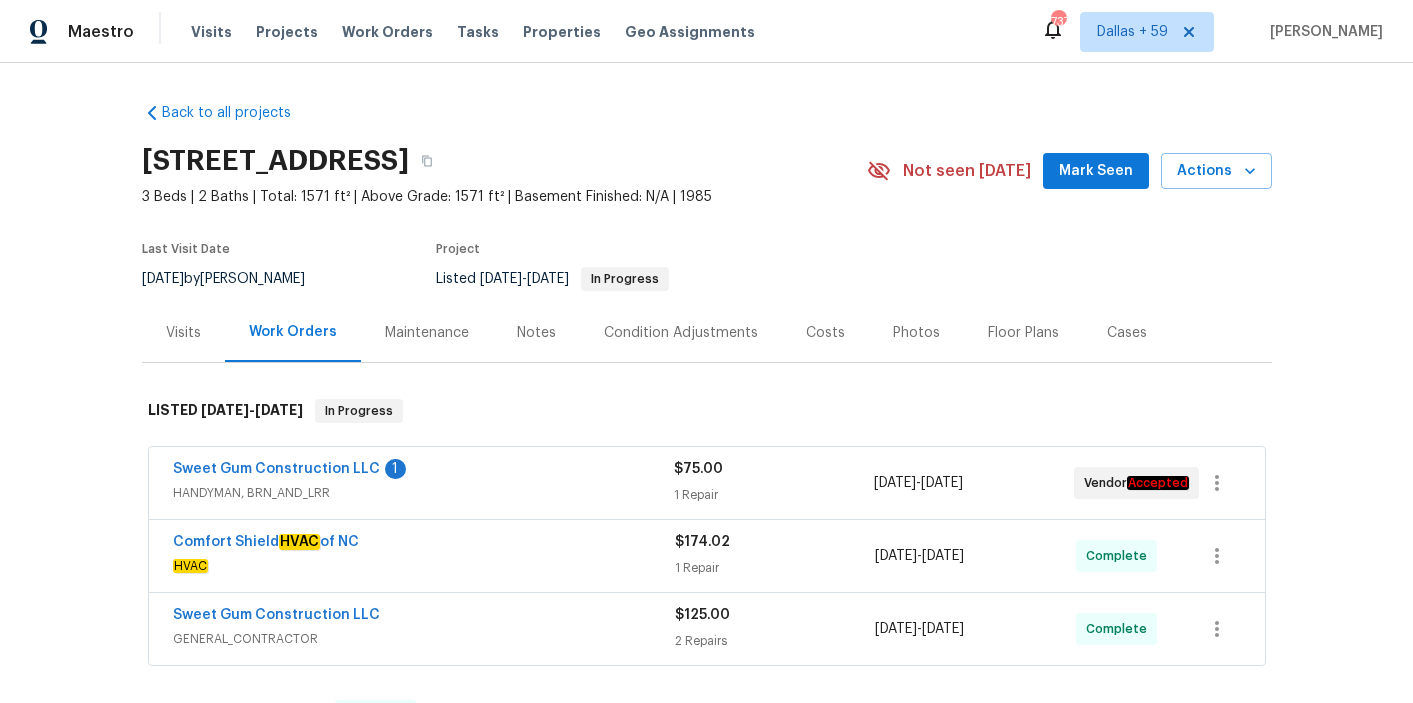 click on "Sweet Gum Construction LLC 1" at bounding box center (423, 471) 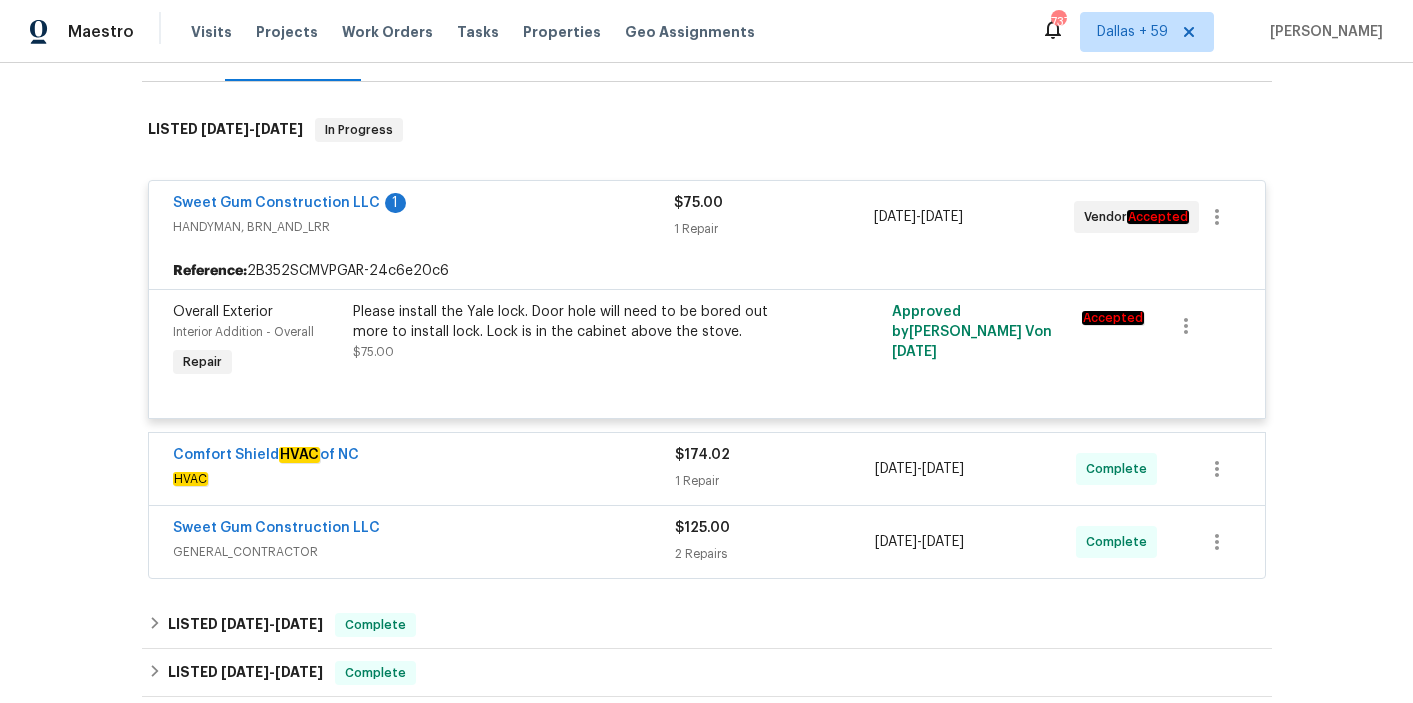 scroll, scrollTop: 379, scrollLeft: 0, axis: vertical 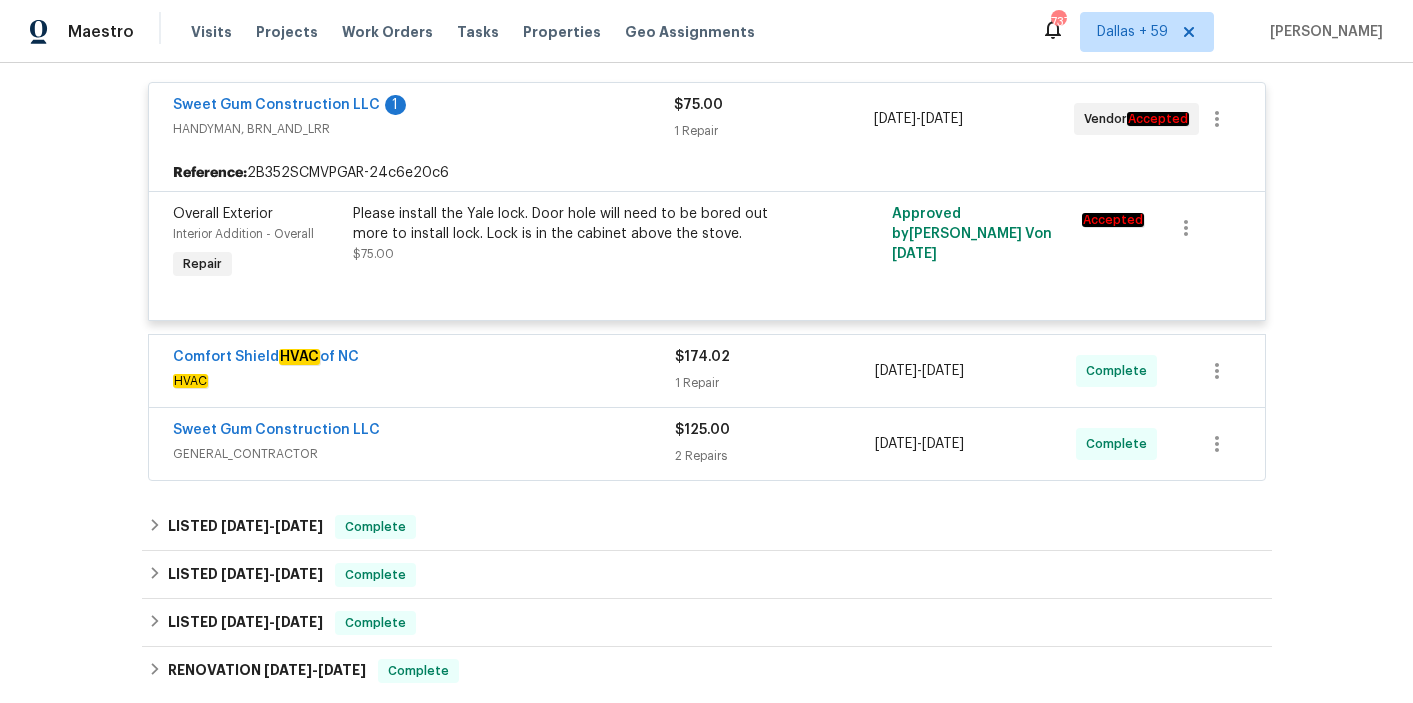 click on "Comfort Shield  HVAC  of NC" at bounding box center (424, 359) 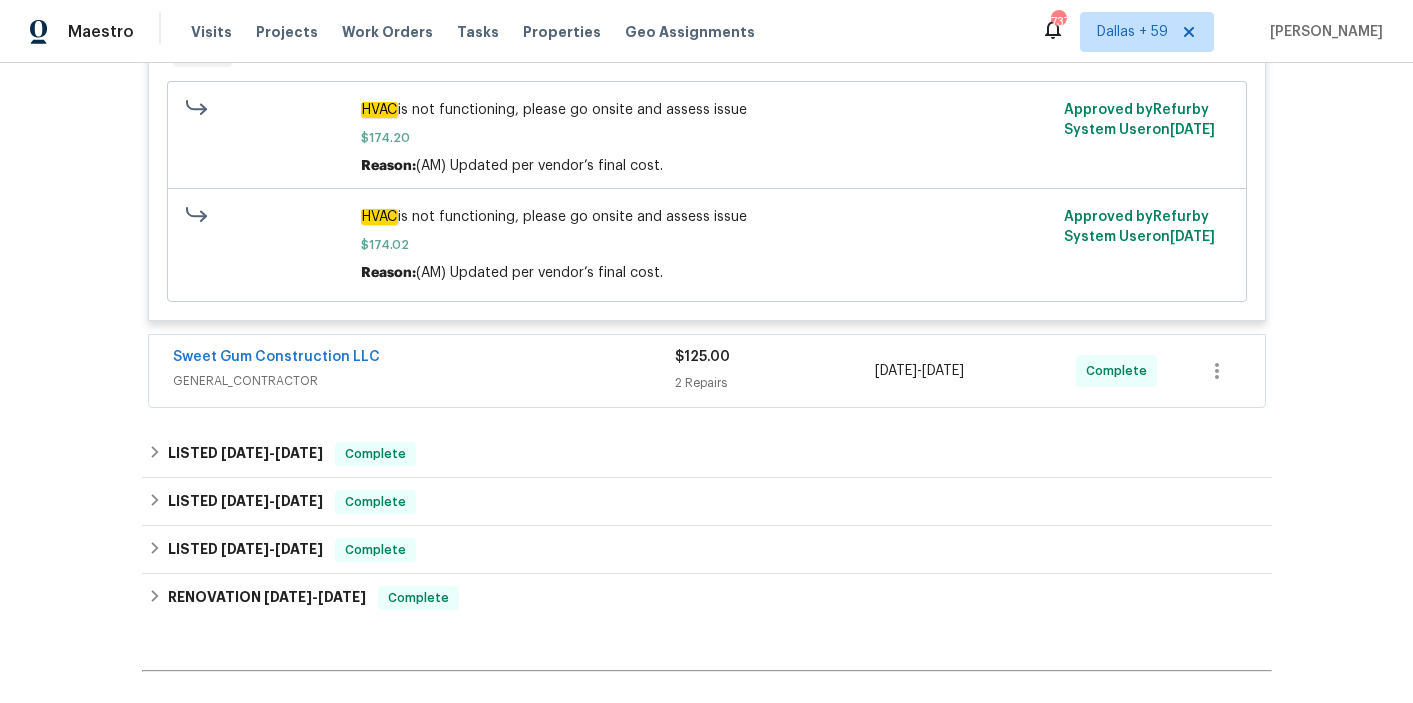 click on "Sweet Gum Construction LLC" at bounding box center (424, 359) 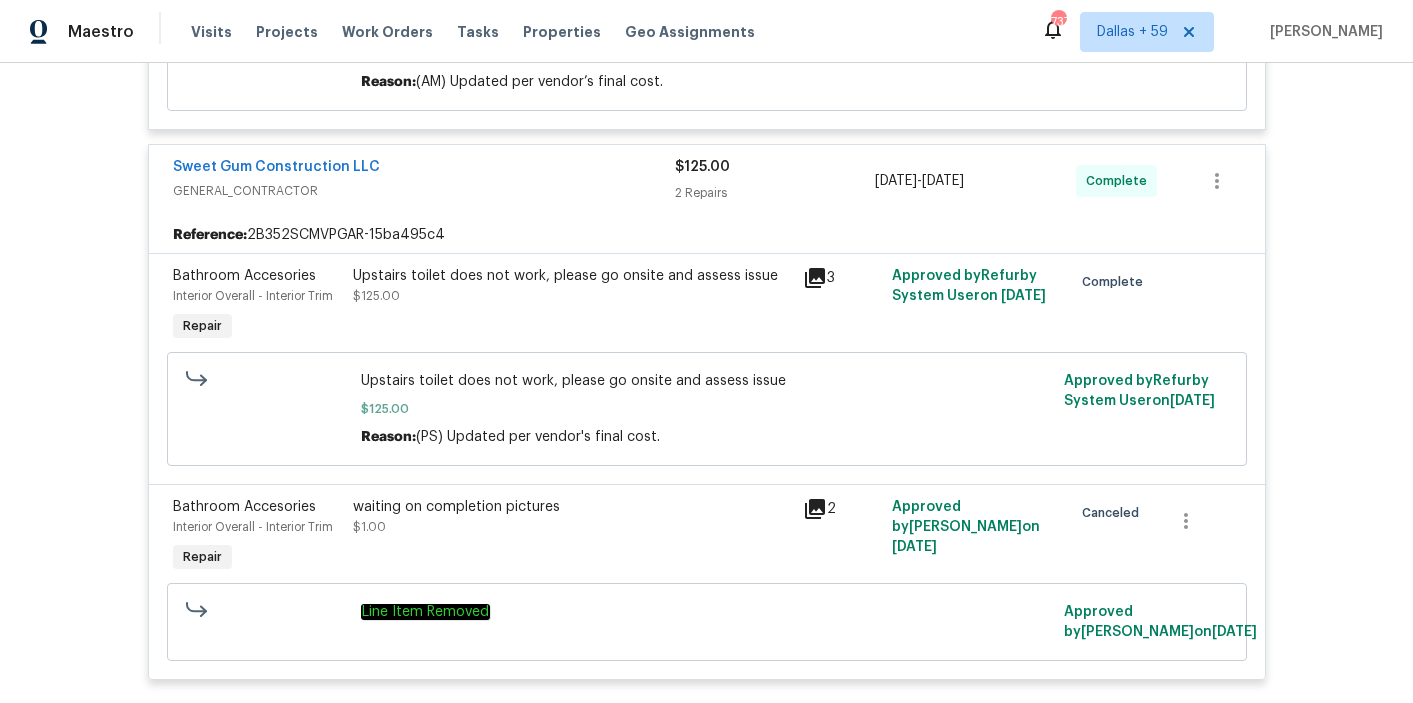 scroll, scrollTop: 0, scrollLeft: 0, axis: both 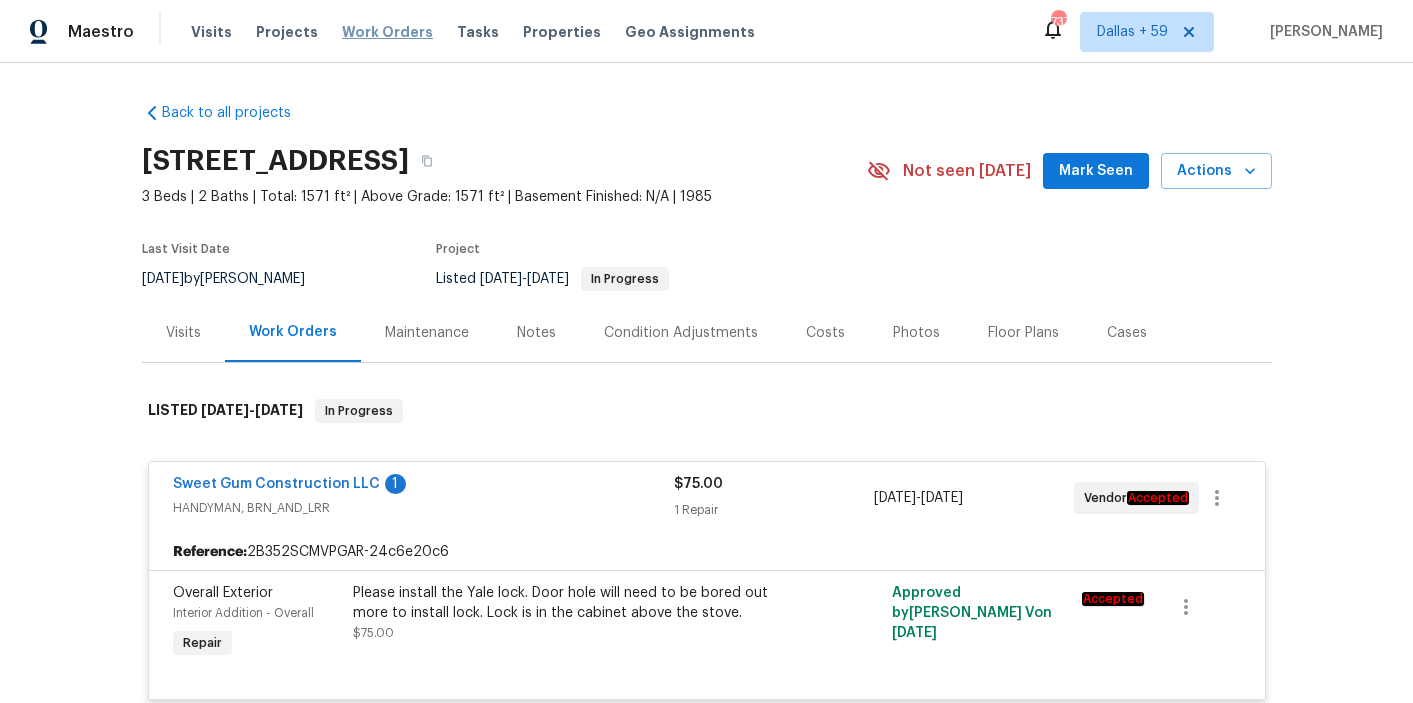 click on "Work Orders" at bounding box center [387, 32] 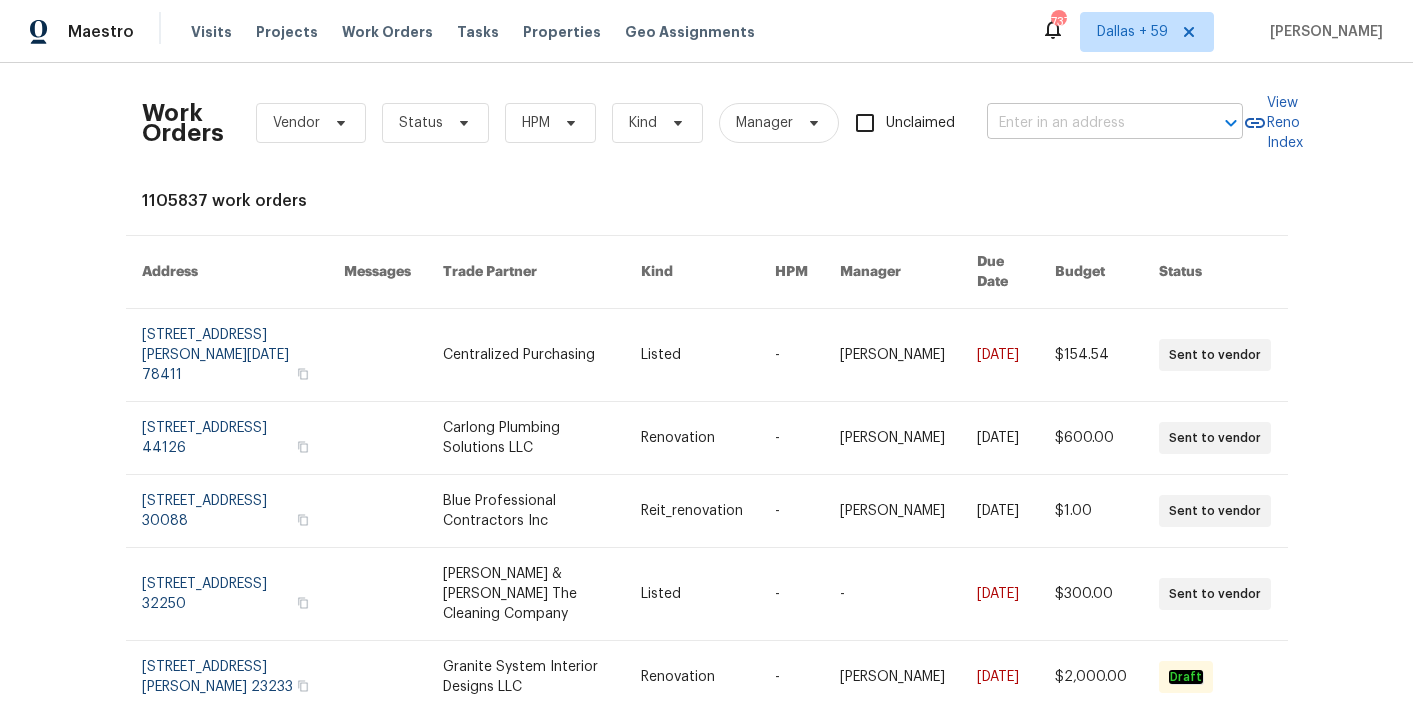 click at bounding box center (1087, 123) 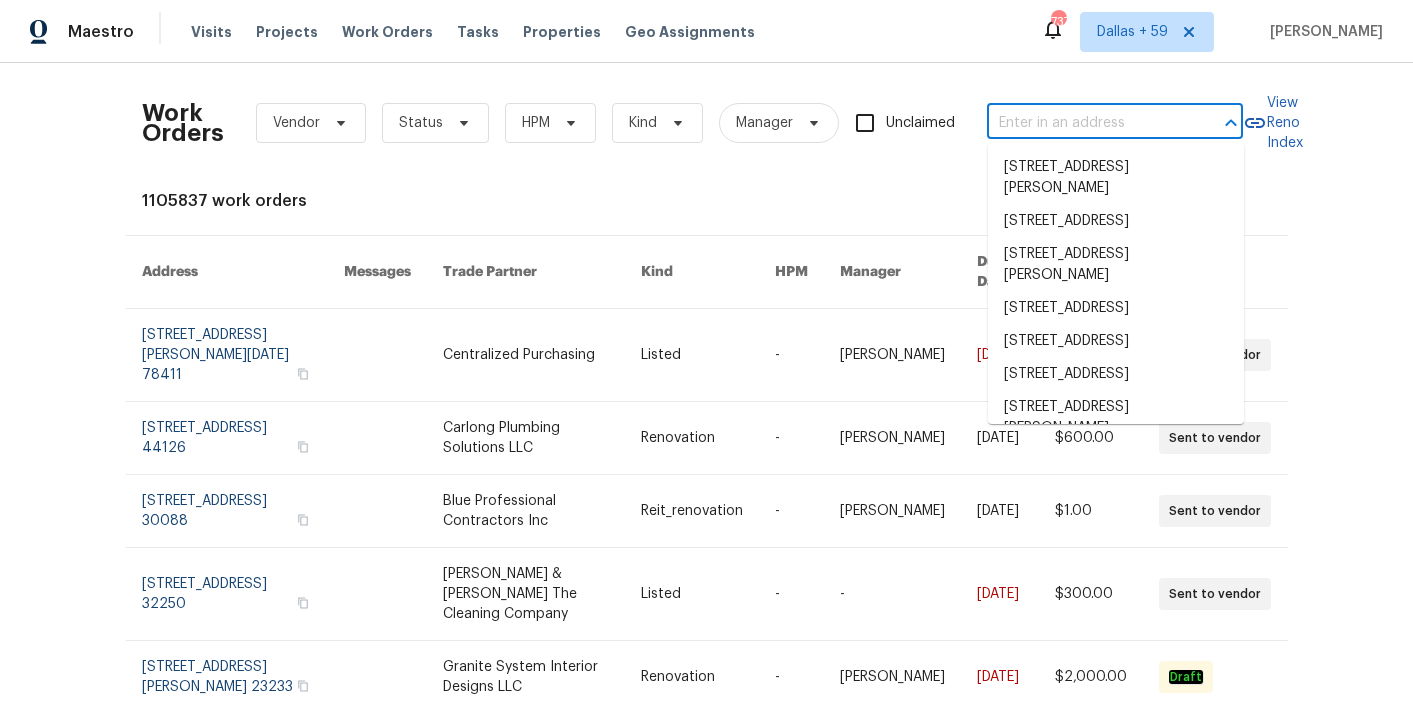 paste on "213 Dwelling Pl, Knightdale, NC 27545" 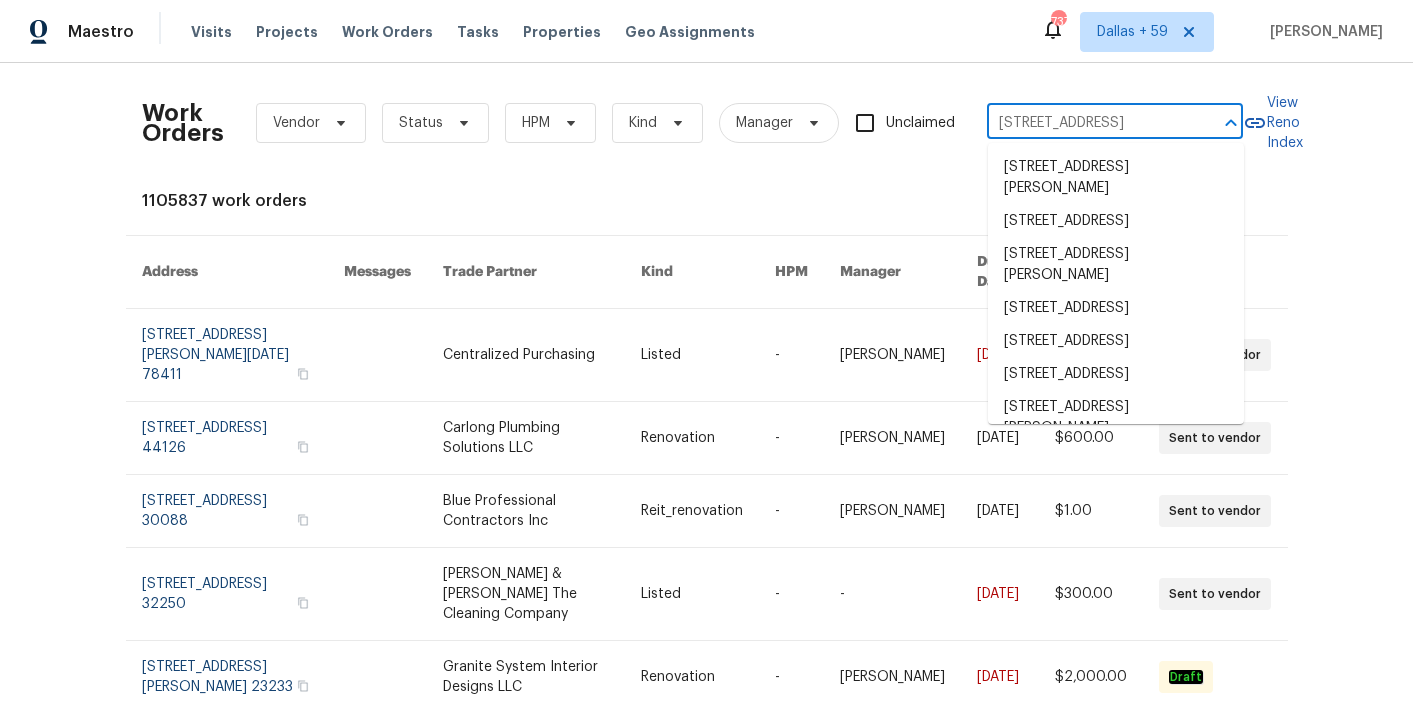 scroll, scrollTop: 0, scrollLeft: 59, axis: horizontal 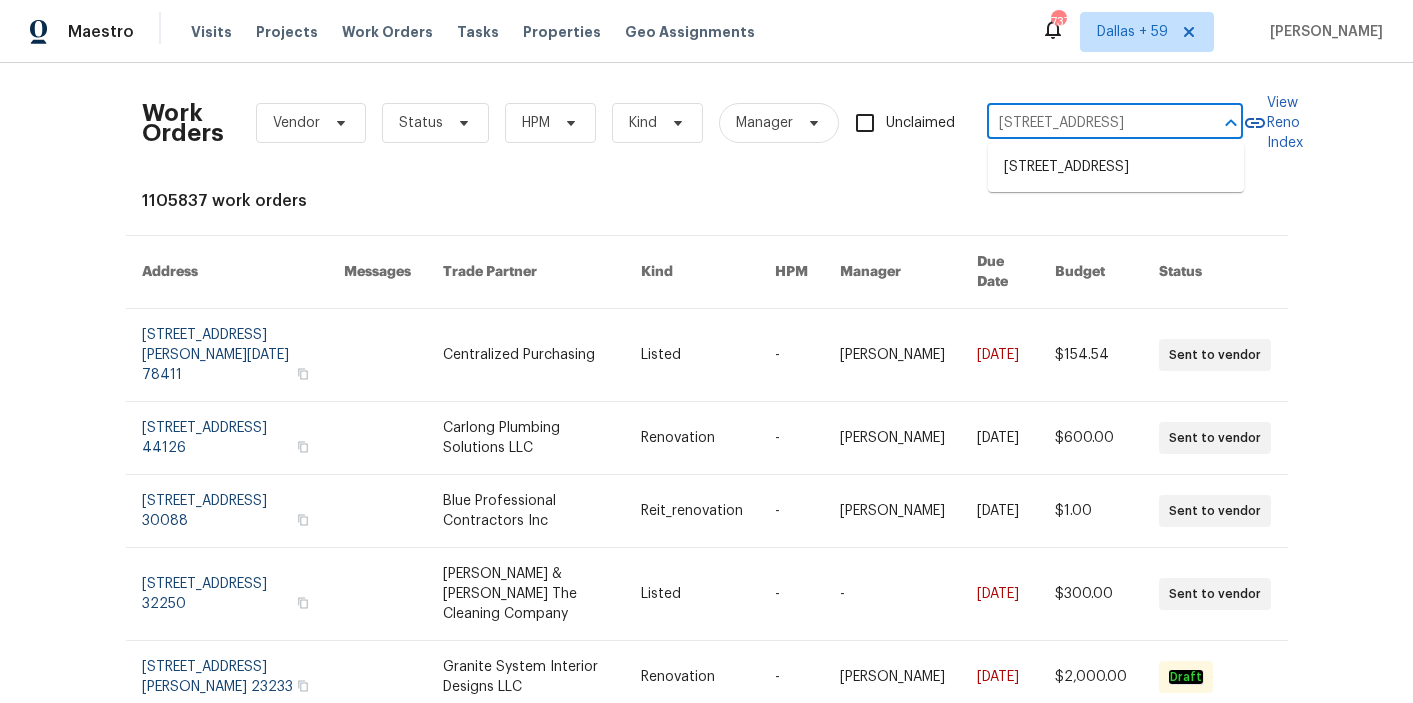 type on "213 Dwelling Pl, Knightdale, NC 27545" 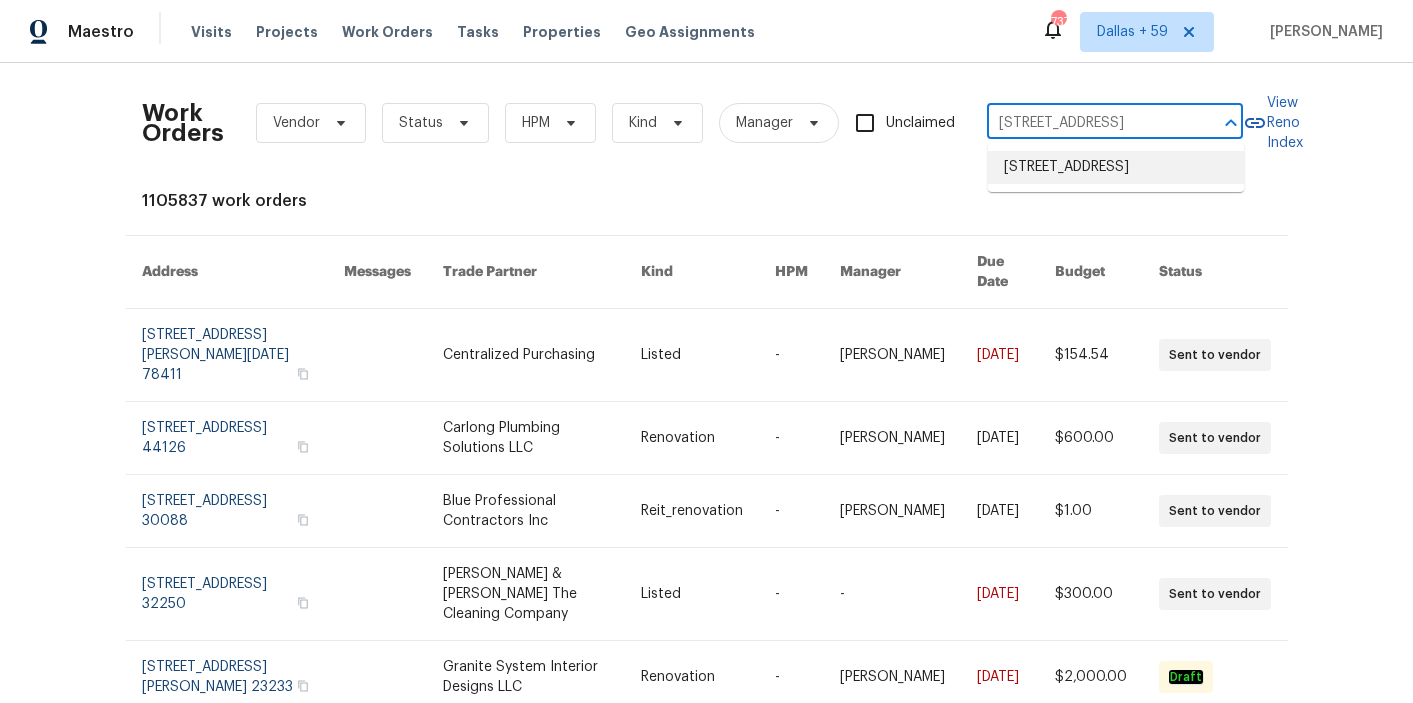 click on "213 Dwelling Pl, Knightdale, NC 27545" at bounding box center (1116, 167) 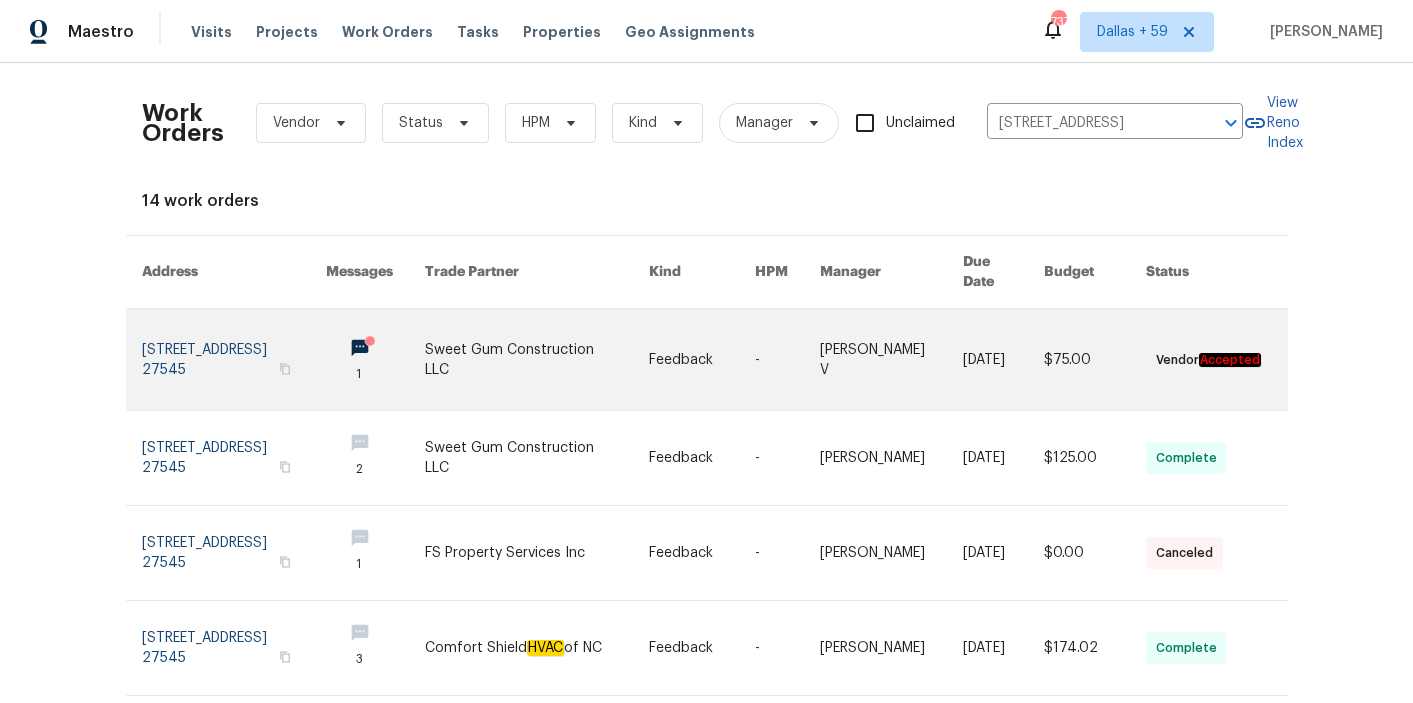 click at bounding box center [537, 359] 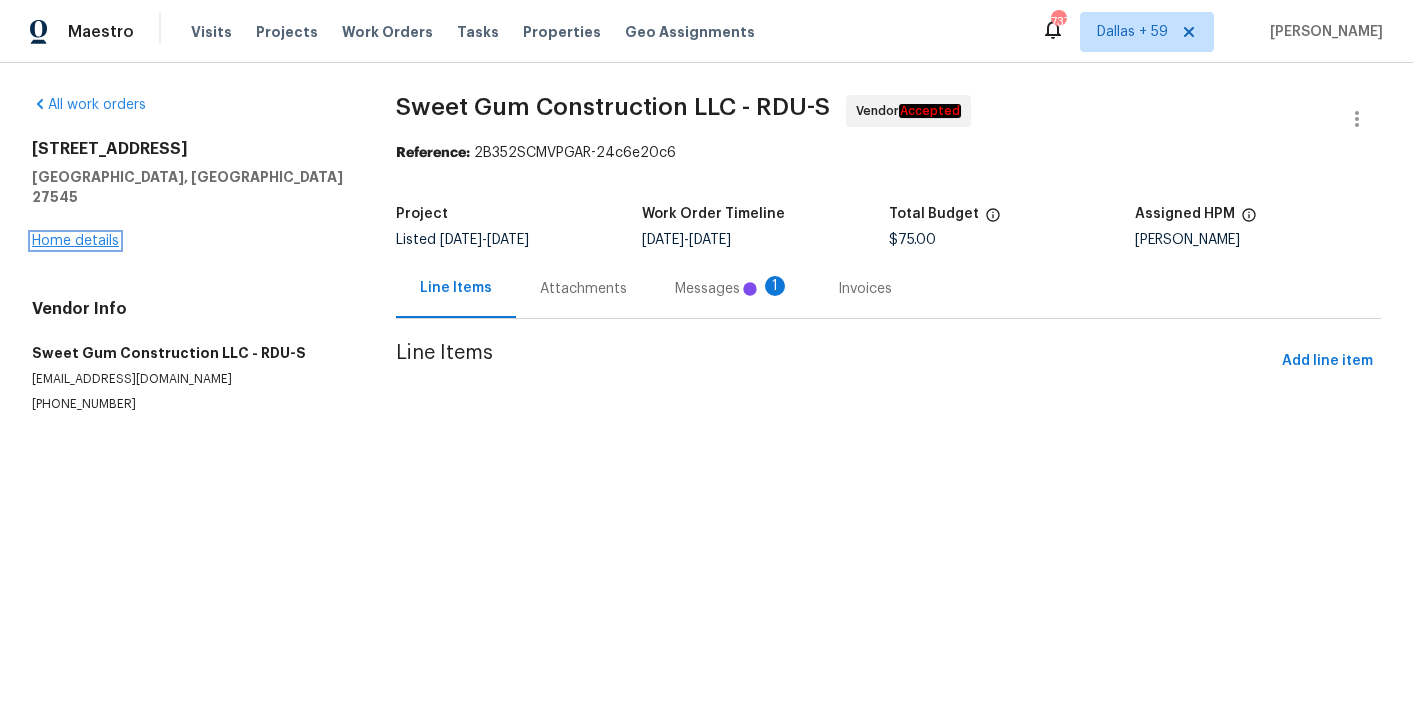 click on "Home details" at bounding box center [75, 241] 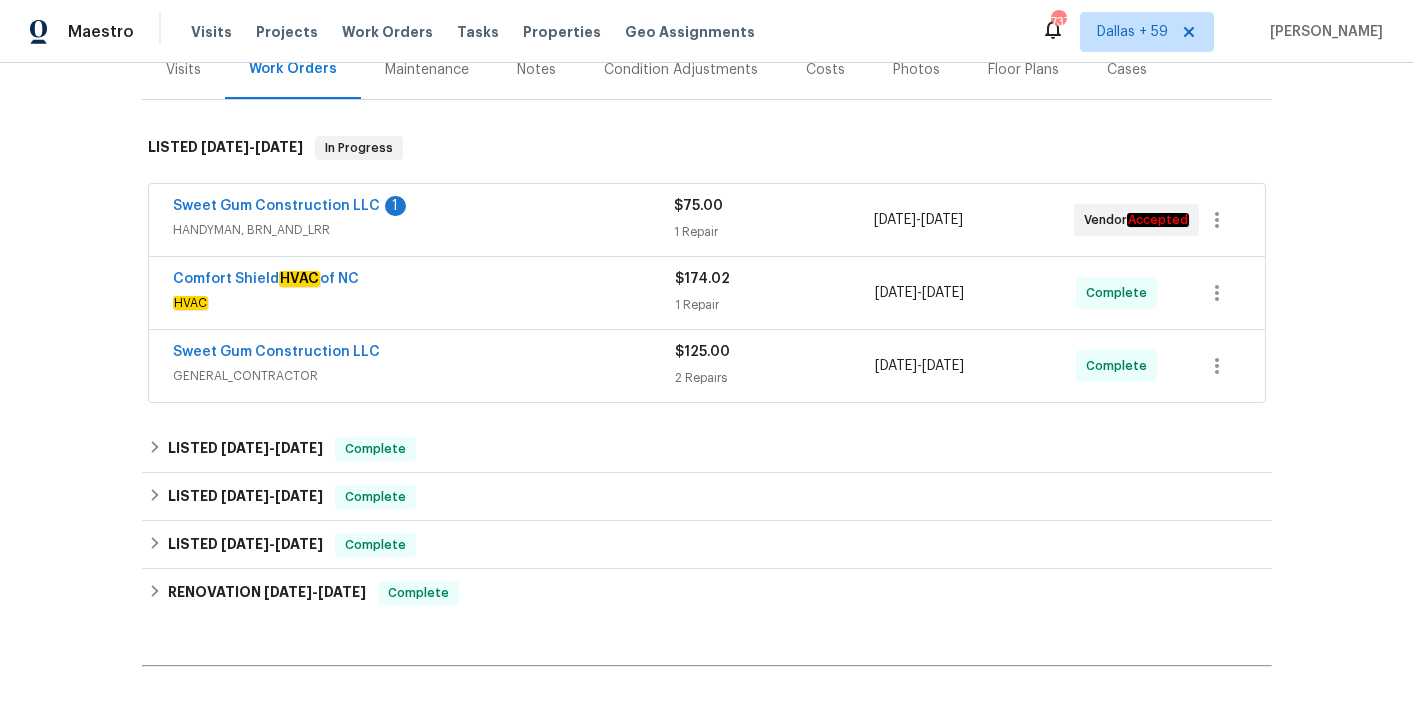 scroll, scrollTop: 403, scrollLeft: 0, axis: vertical 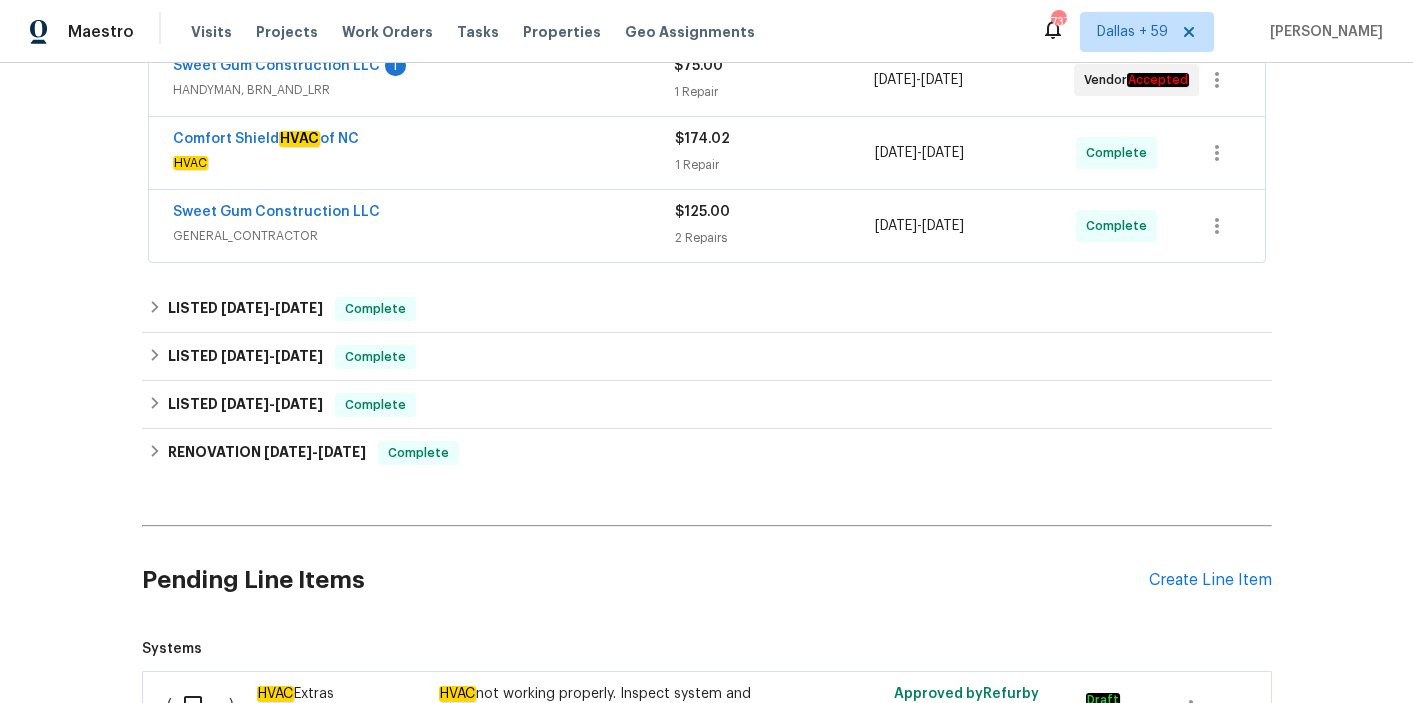 click on "HANDYMAN, BRN_AND_LRR" at bounding box center [423, 90] 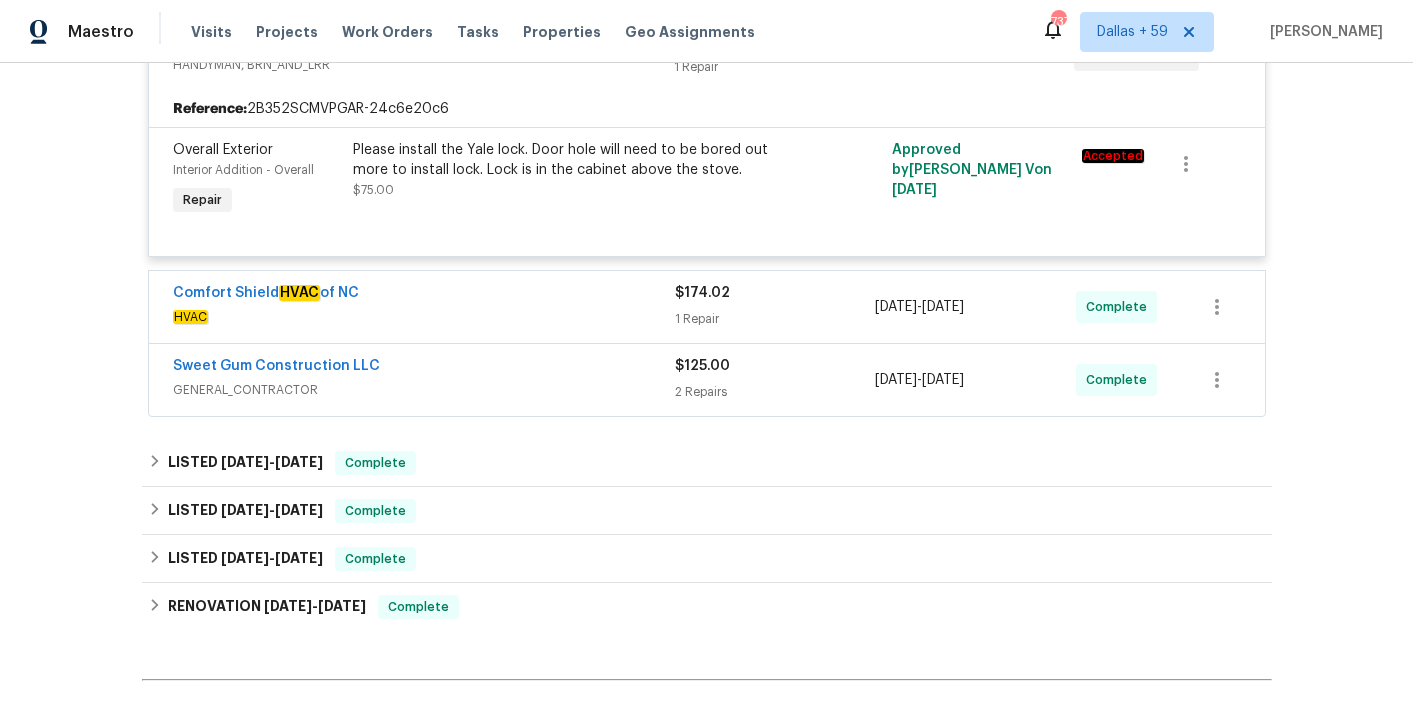scroll, scrollTop: 459, scrollLeft: 0, axis: vertical 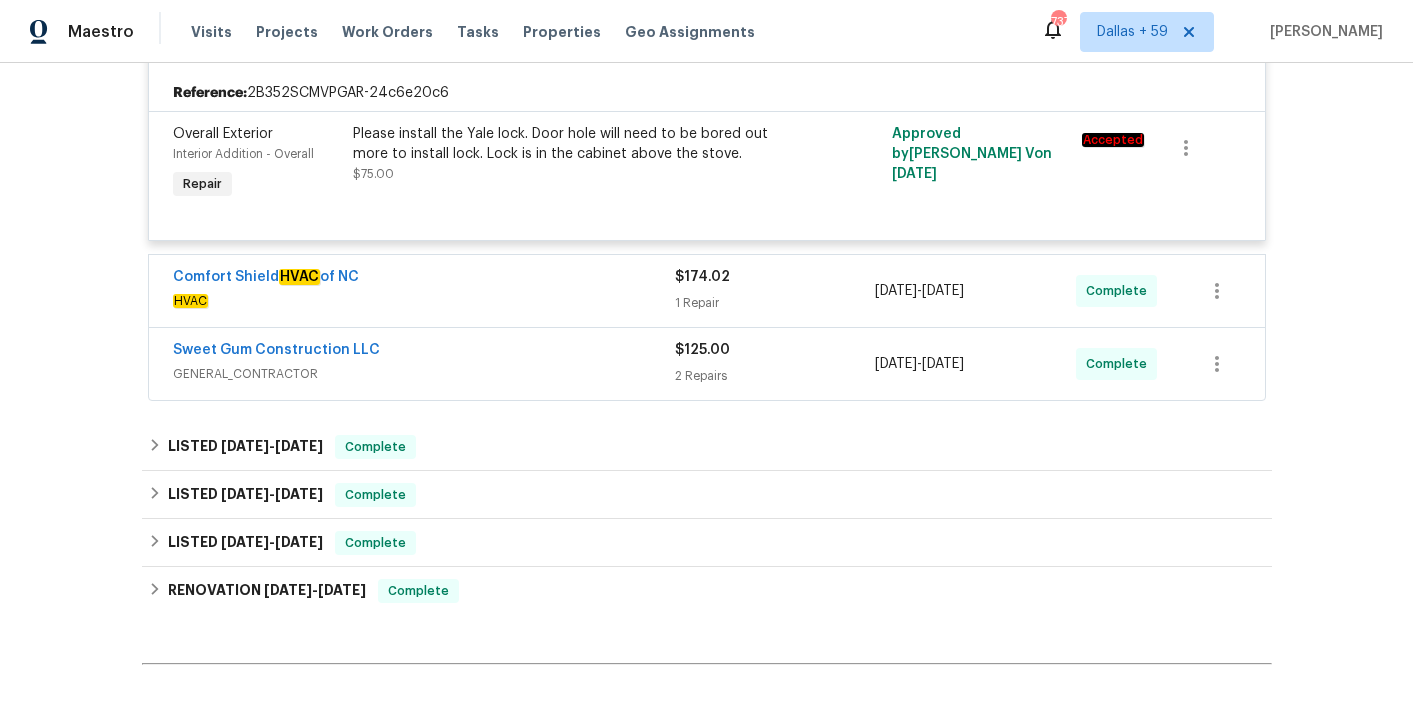 click on "Comfort Shield  HVAC  of NC HVAC" at bounding box center (424, 291) 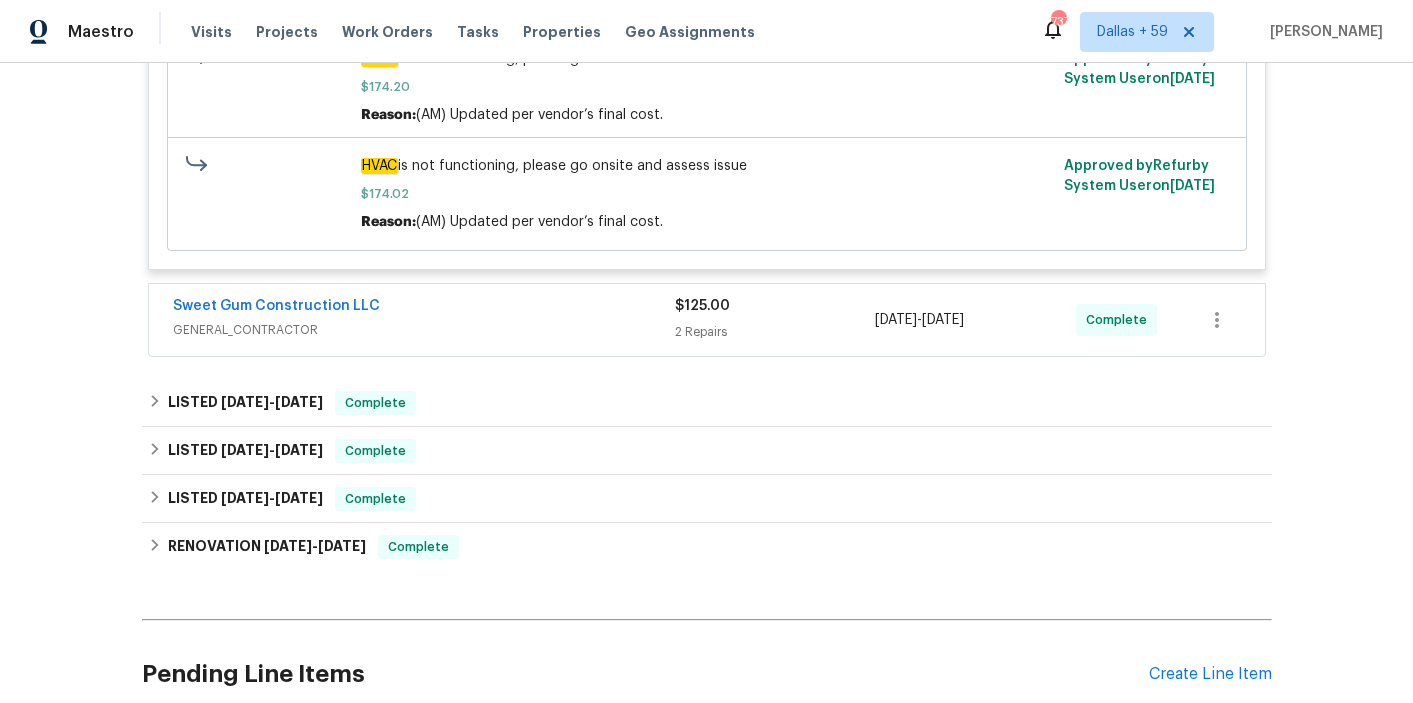 click on "Sweet Gum Construction LLC" at bounding box center (424, 308) 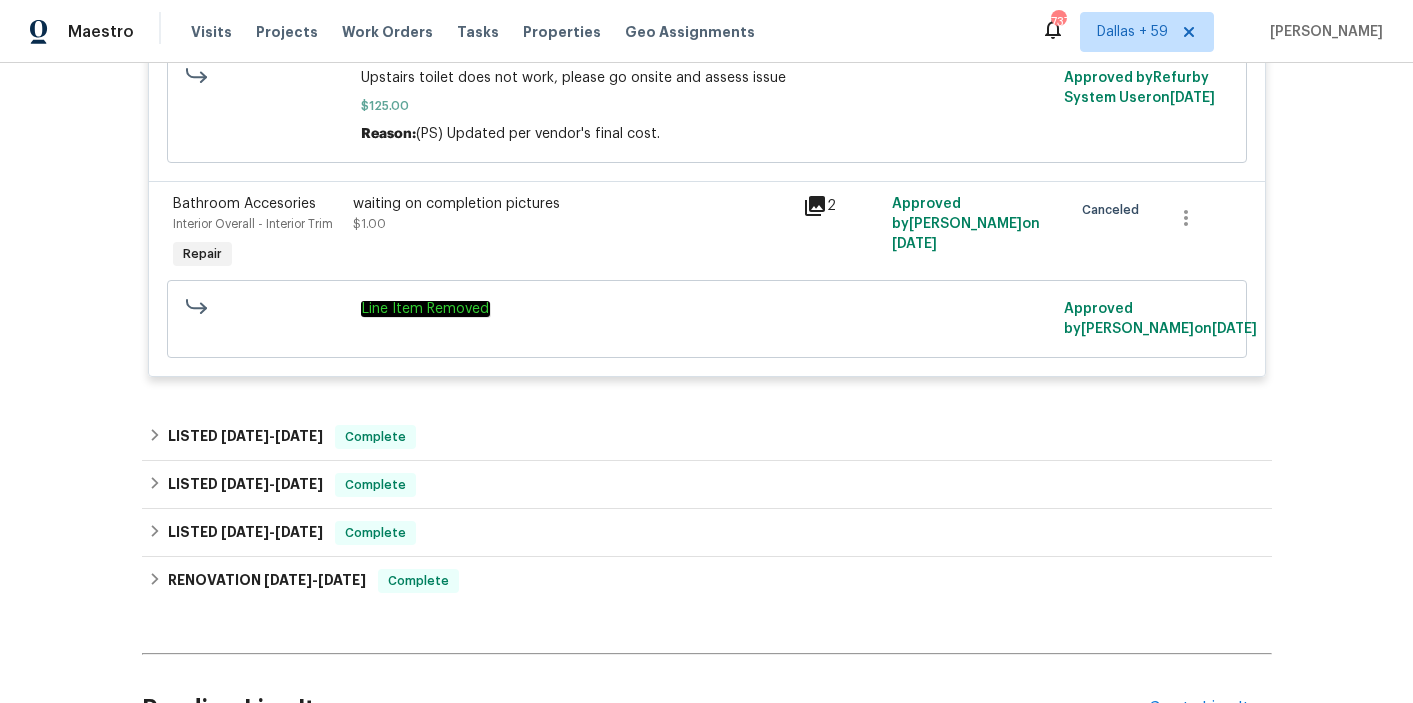 scroll, scrollTop: 1335, scrollLeft: 0, axis: vertical 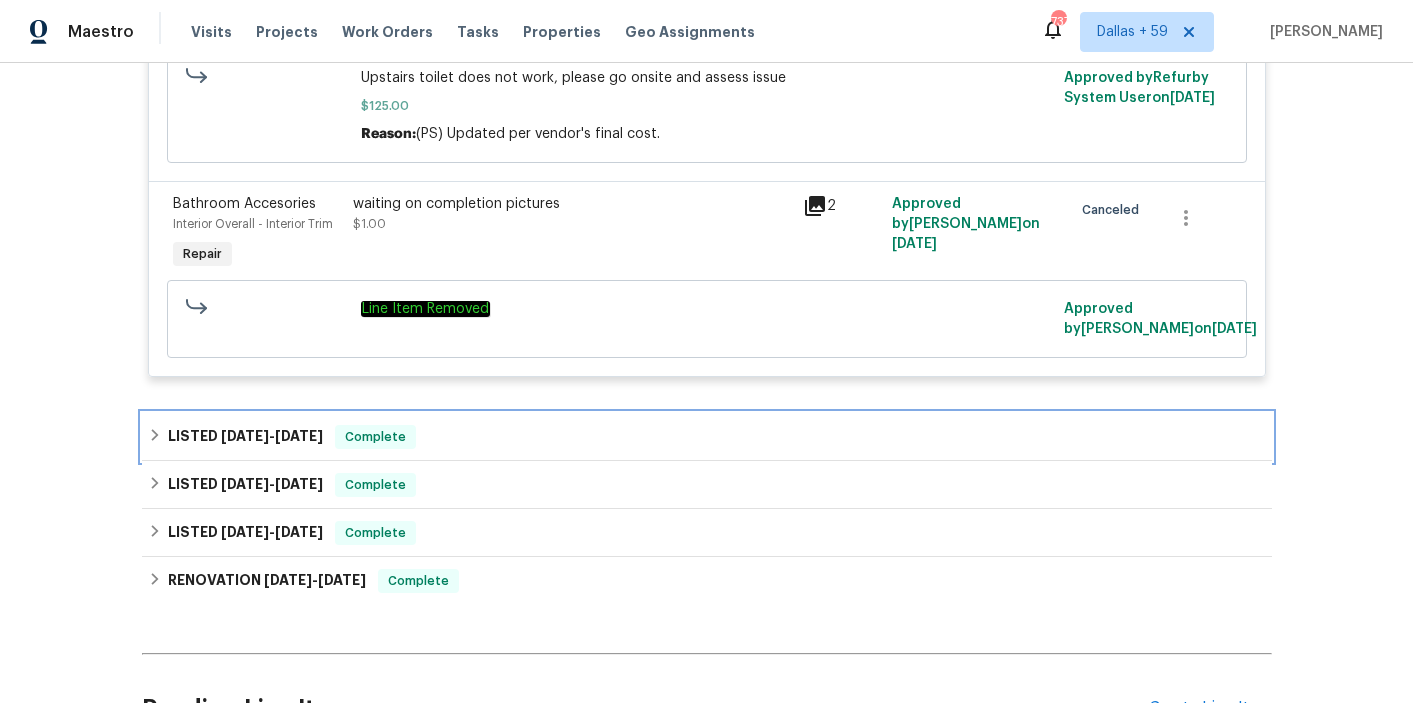 click on "LISTED   5/6/25  -  5/8/25 Complete" at bounding box center [707, 437] 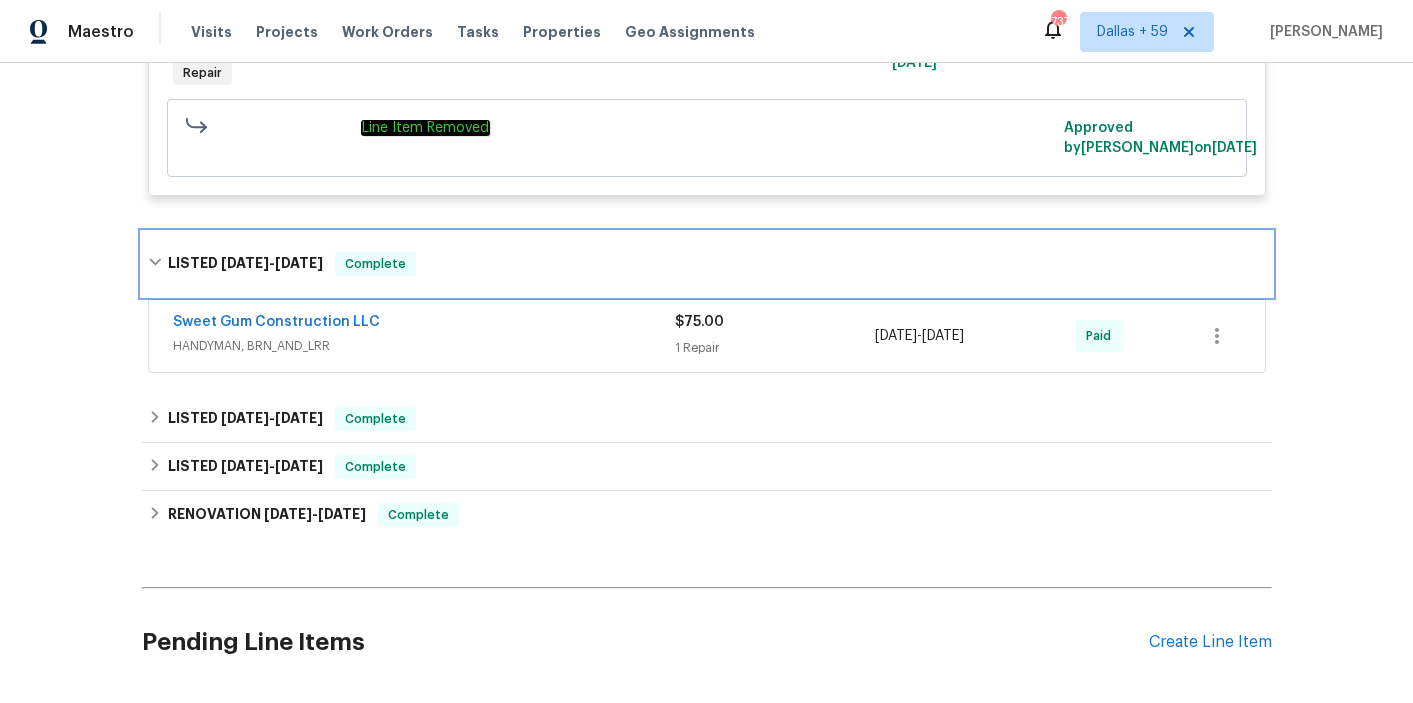 scroll, scrollTop: 1533, scrollLeft: 0, axis: vertical 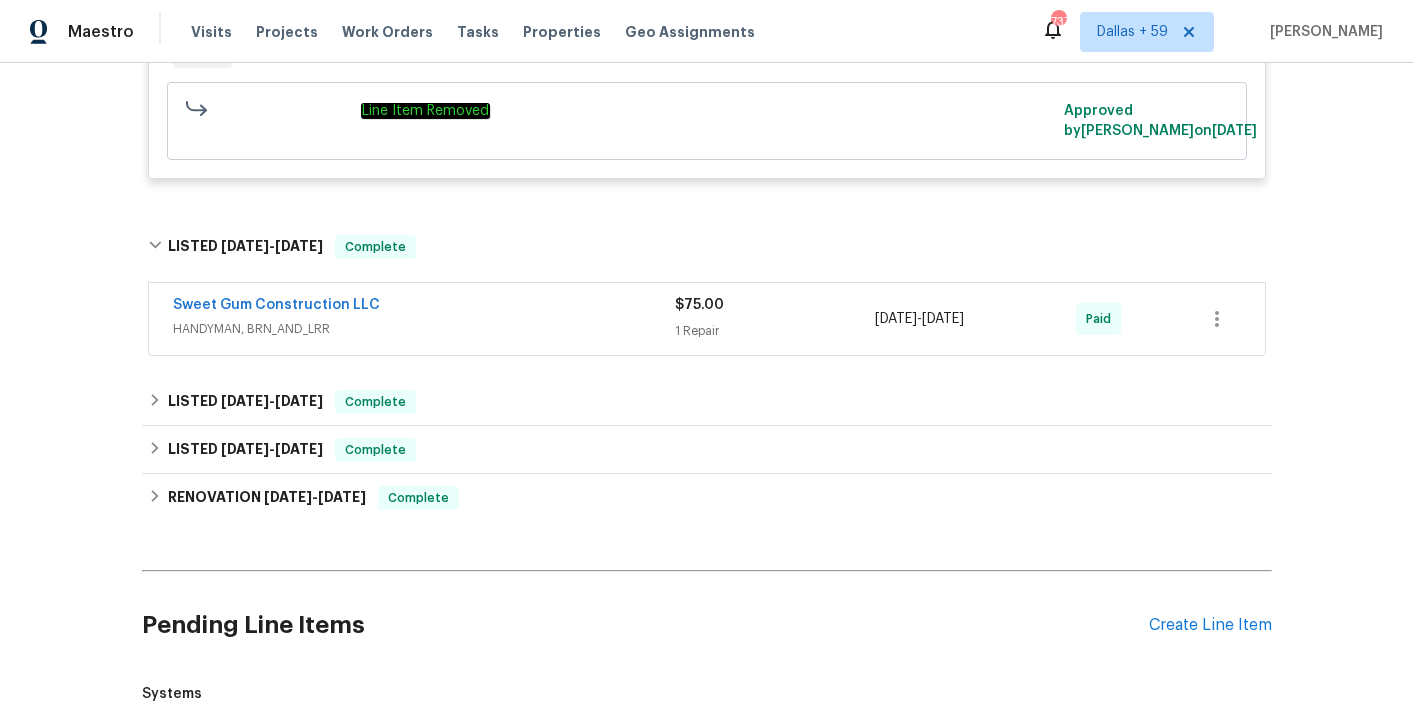click on "Sweet Gum Construction LLC" at bounding box center [424, 307] 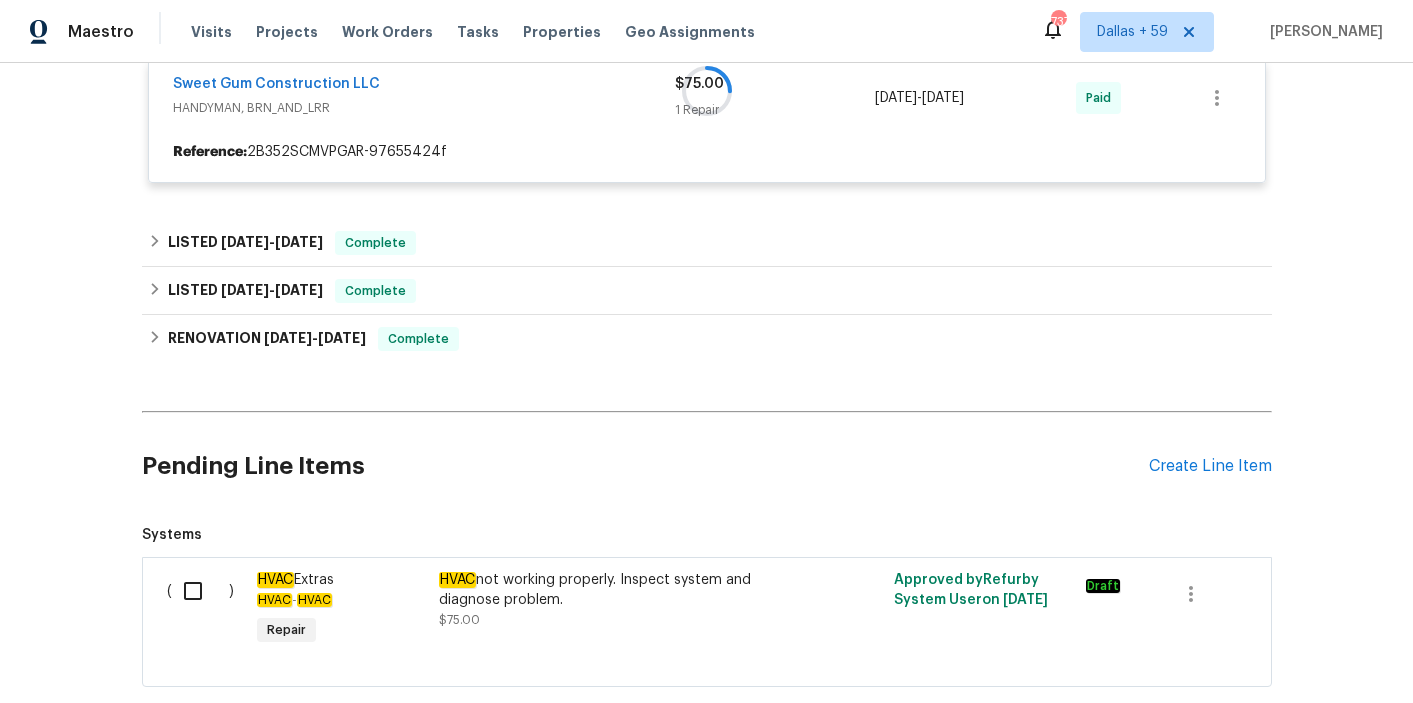 scroll, scrollTop: 1893, scrollLeft: 0, axis: vertical 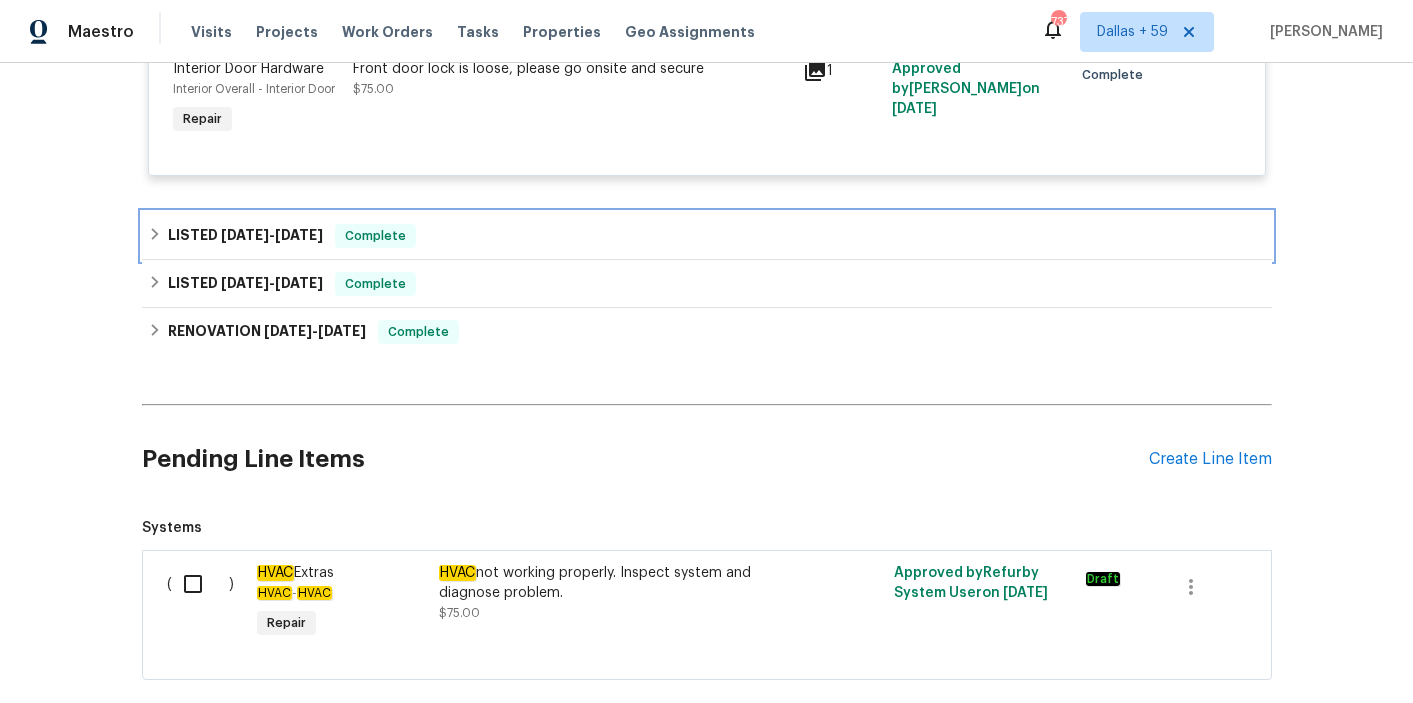 click on "LISTED   4/18/25  -  4/19/25 Complete" at bounding box center [707, 236] 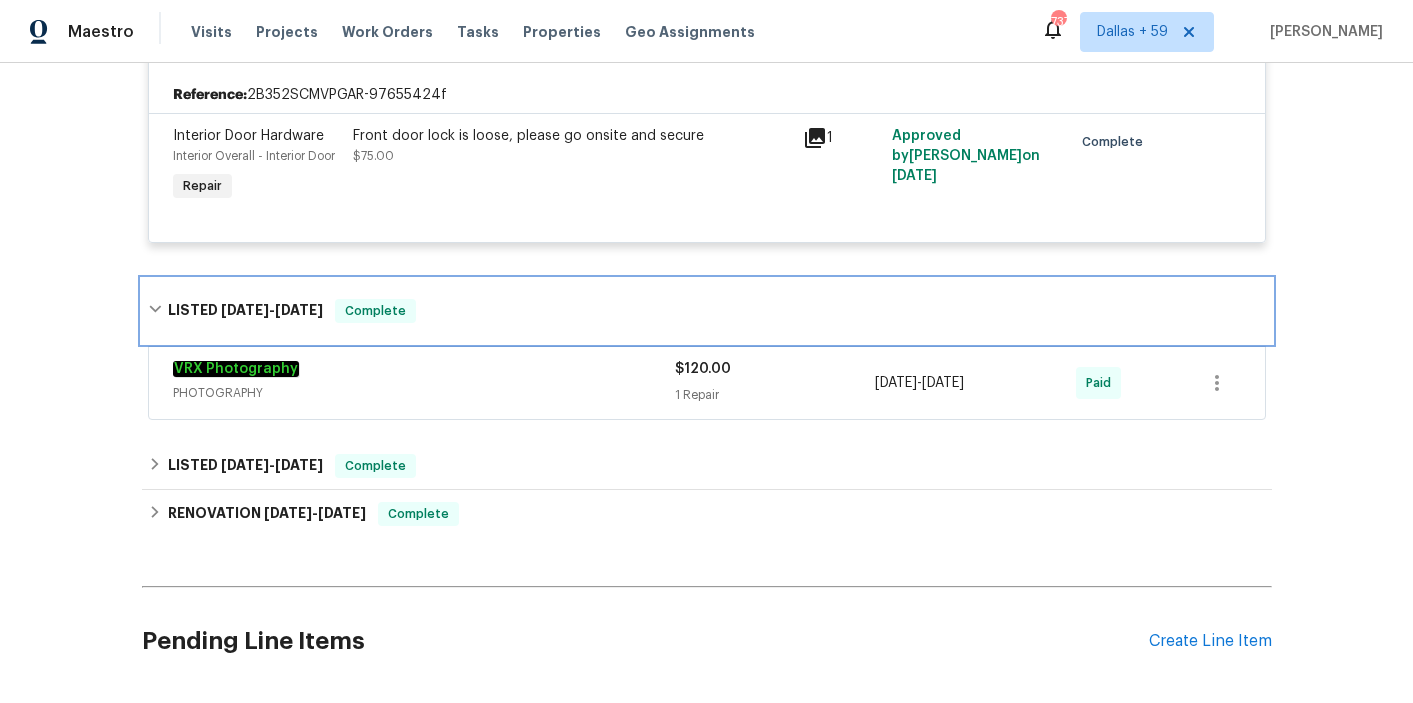 scroll, scrollTop: 1825, scrollLeft: 0, axis: vertical 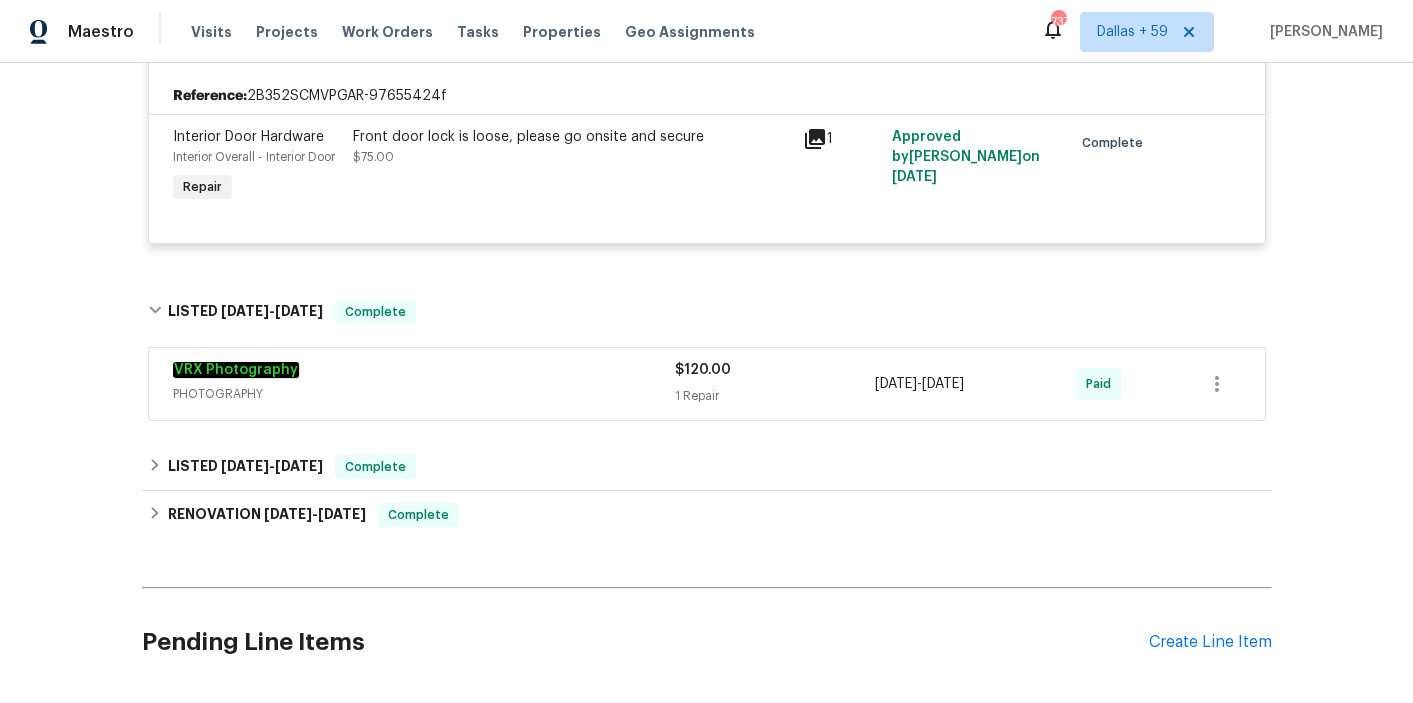 click on "VRX Photography PHOTOGRAPHY" at bounding box center (424, 384) 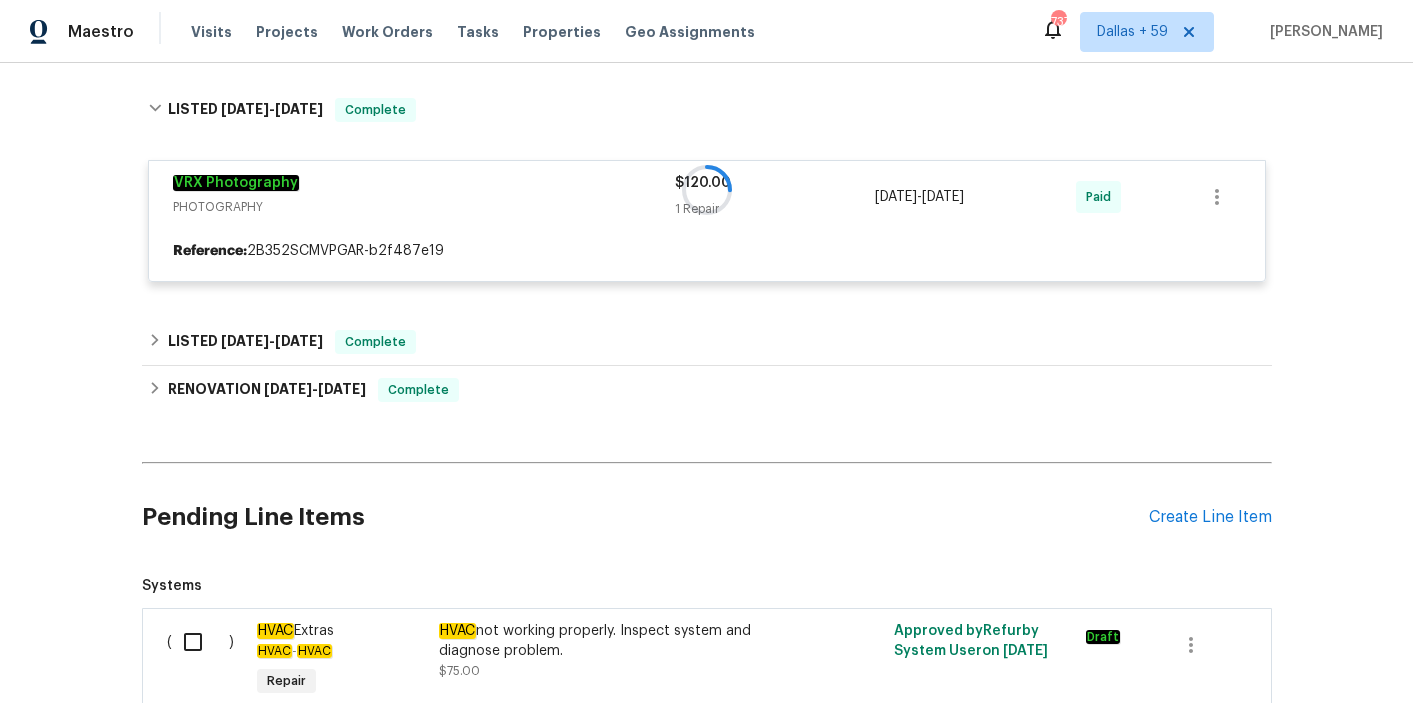 scroll, scrollTop: 2028, scrollLeft: 0, axis: vertical 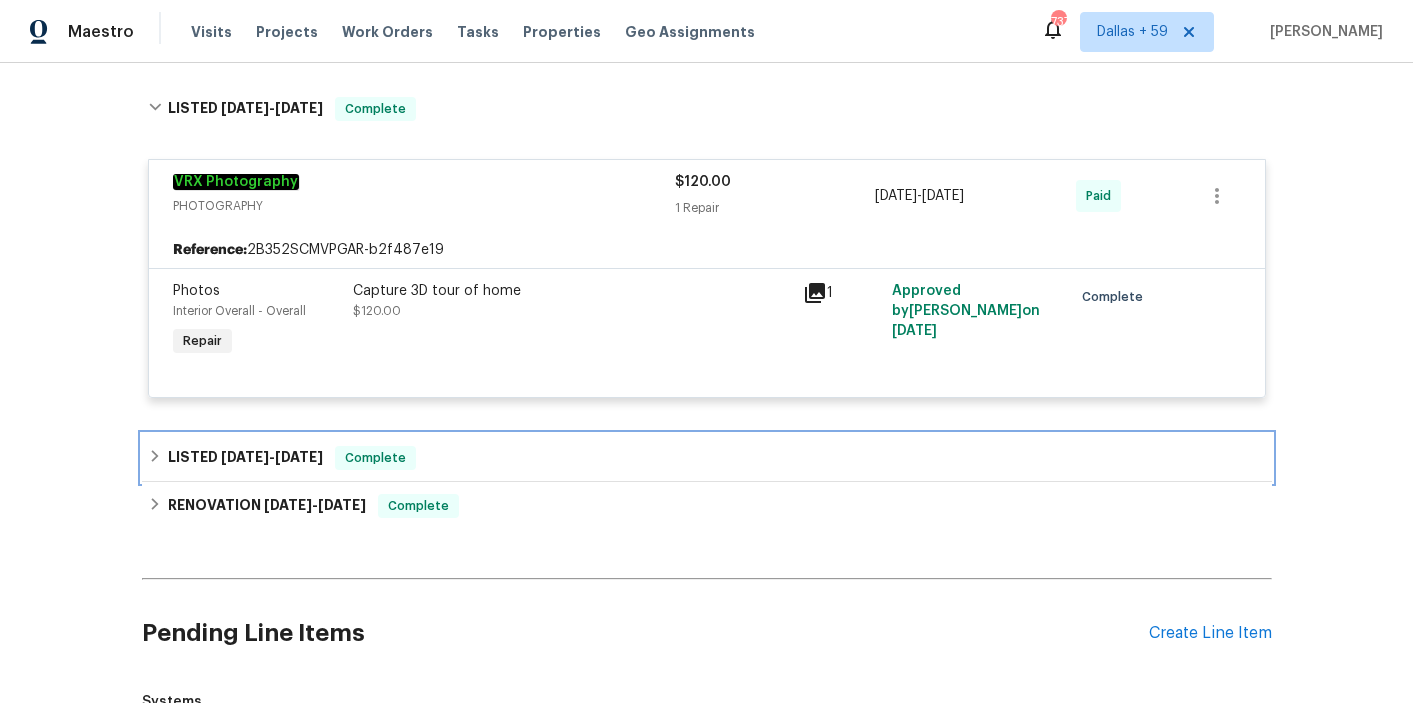 click on "LISTED   4/15/25  -  4/17/25 Complete" at bounding box center [707, 458] 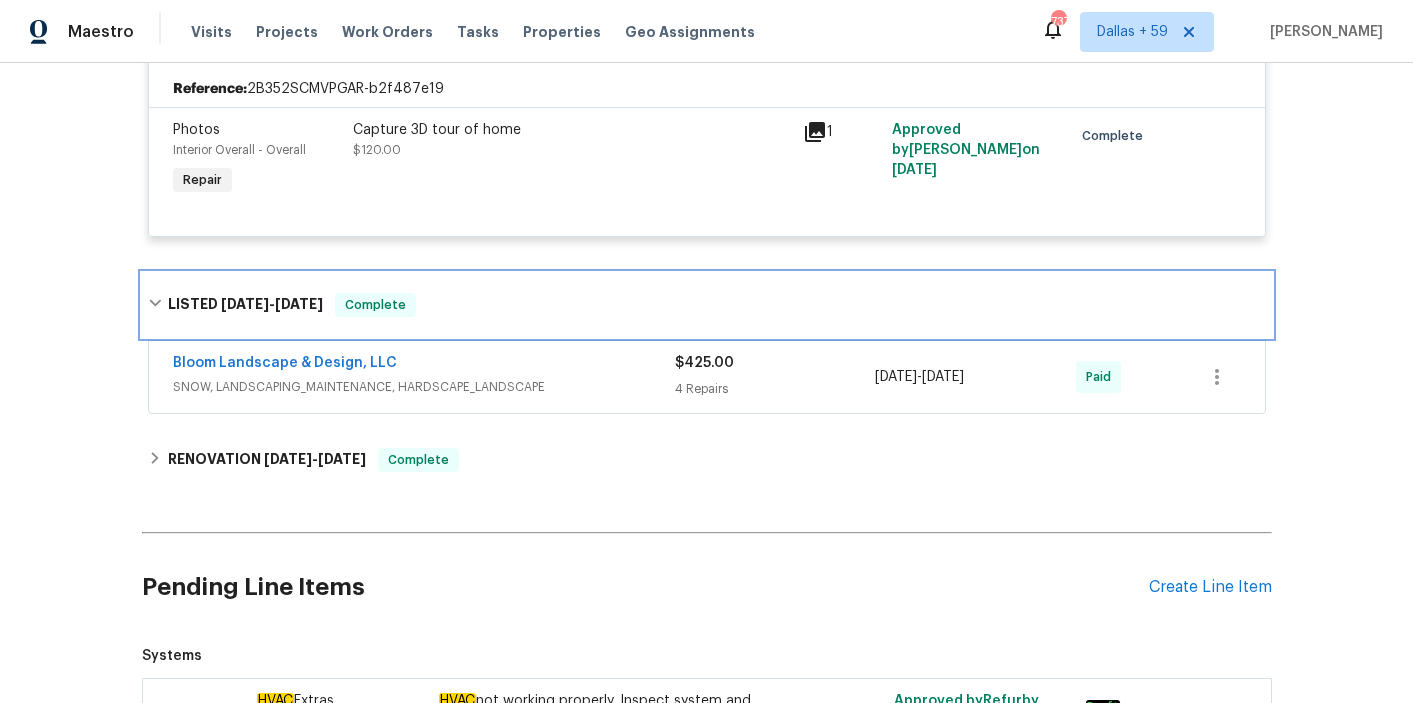 scroll, scrollTop: 2189, scrollLeft: 0, axis: vertical 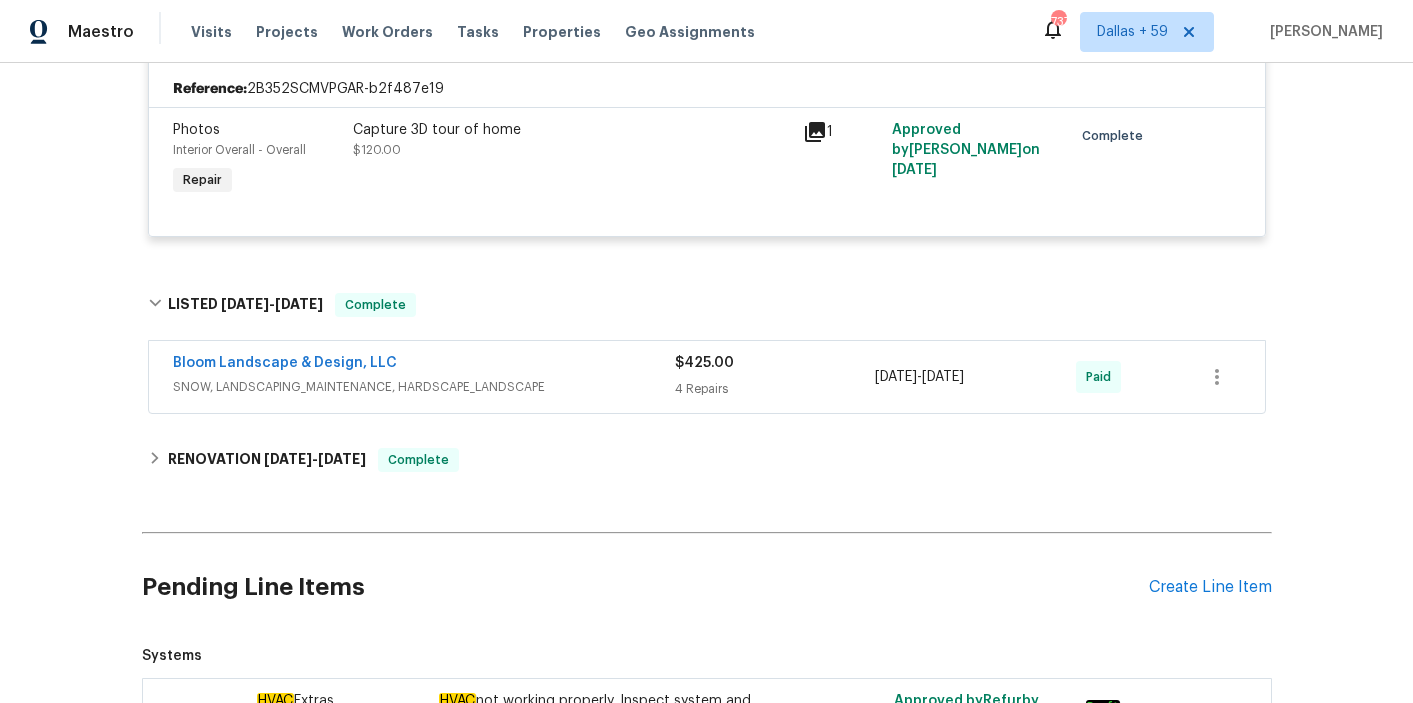 click on "Bloom Landscape & Design, LLC" at bounding box center (424, 365) 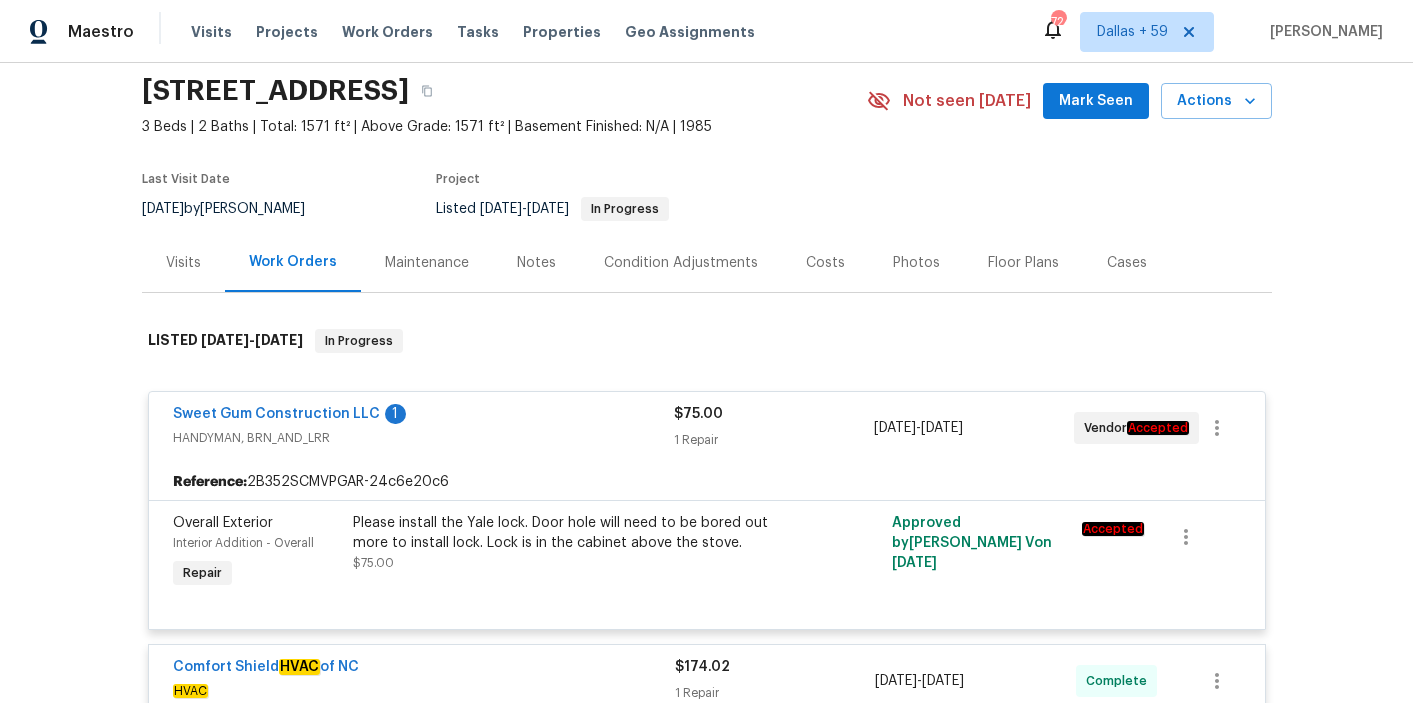 scroll, scrollTop: 0, scrollLeft: 0, axis: both 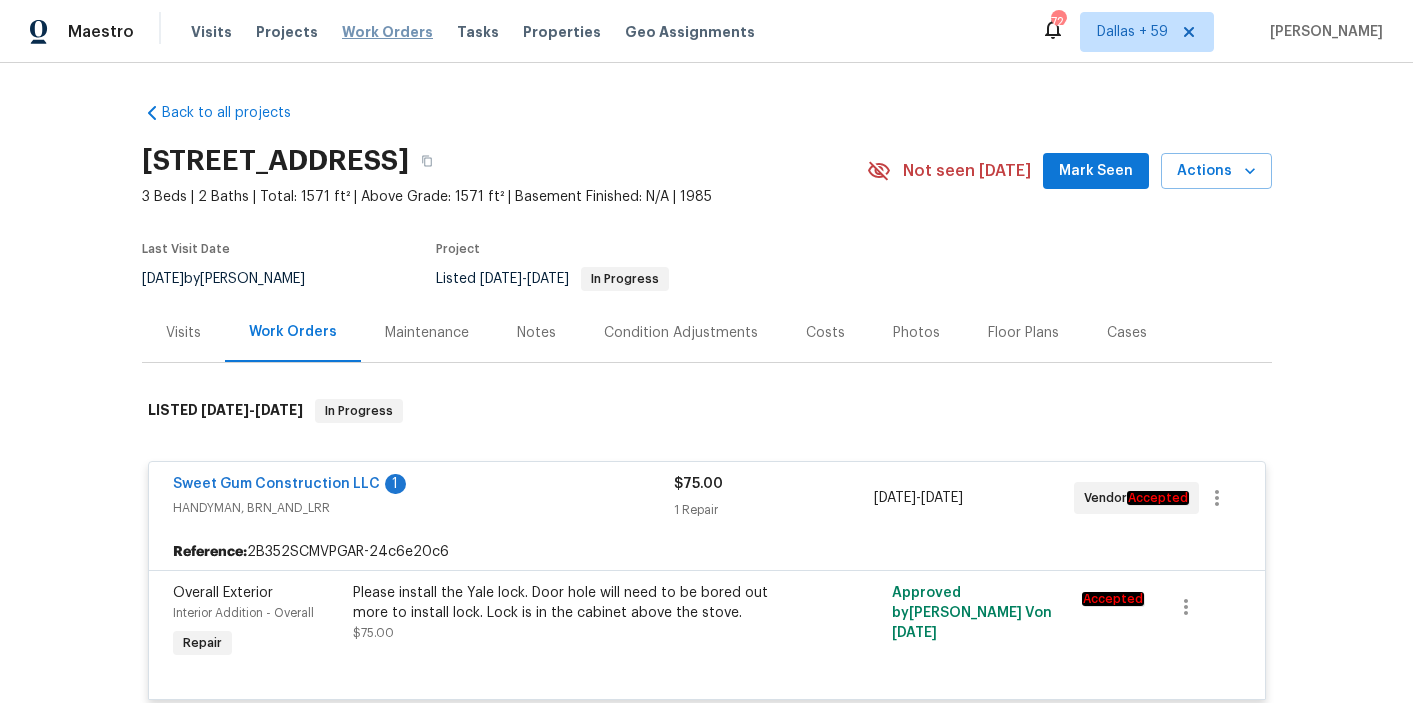click on "Work Orders" at bounding box center [387, 32] 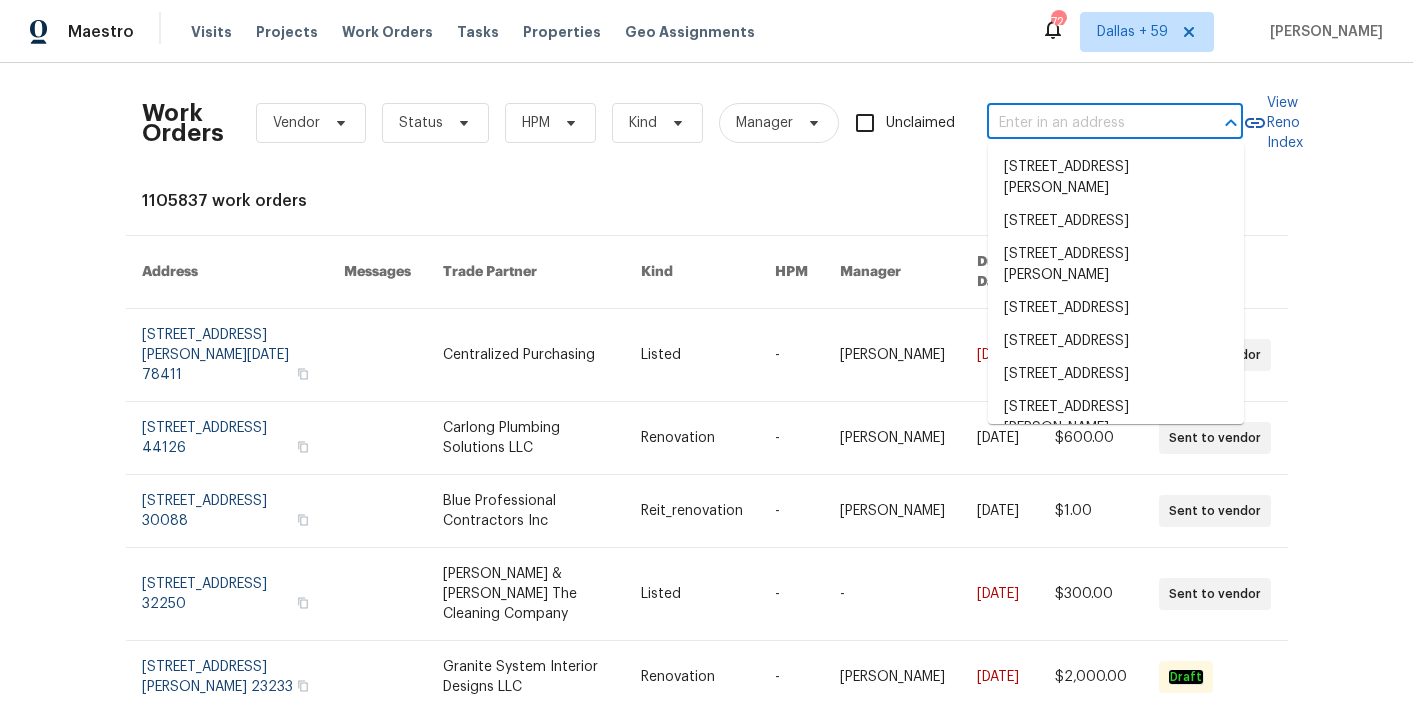 click at bounding box center (1087, 123) 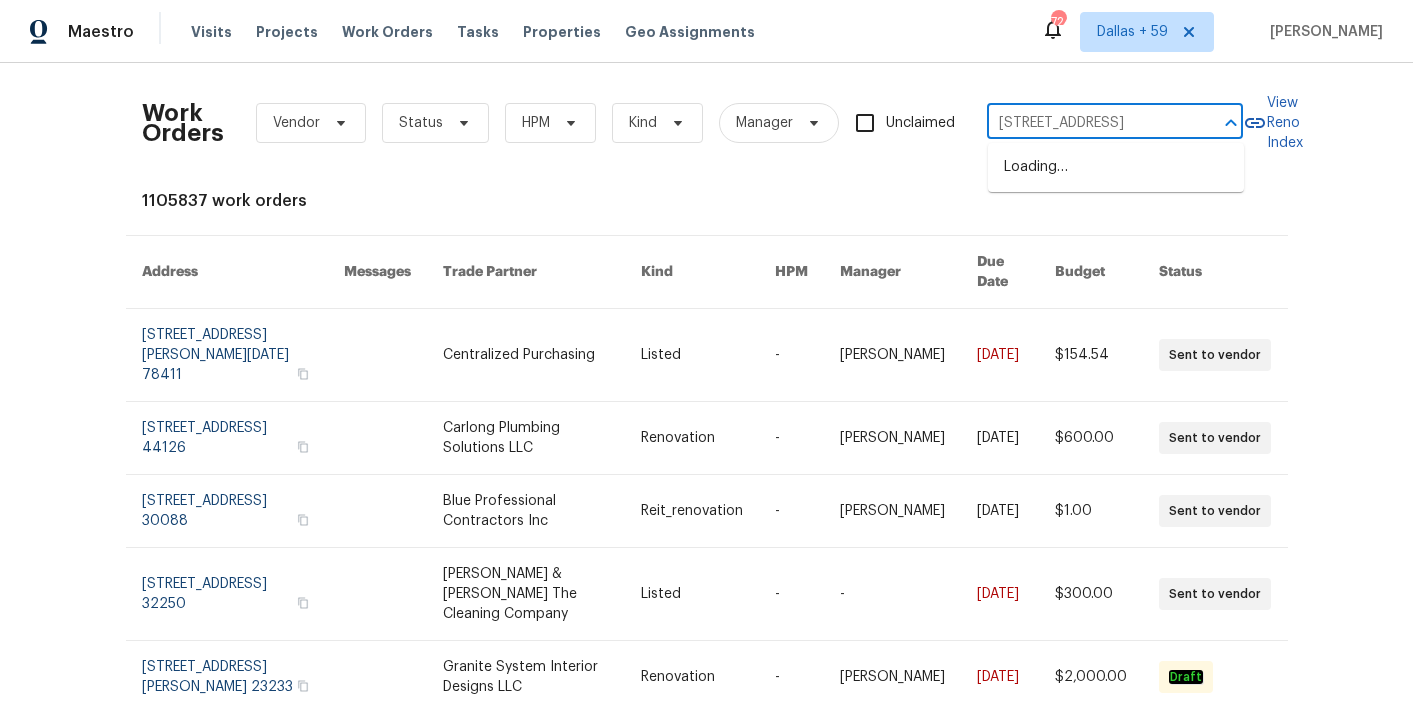 scroll, scrollTop: 0, scrollLeft: 148, axis: horizontal 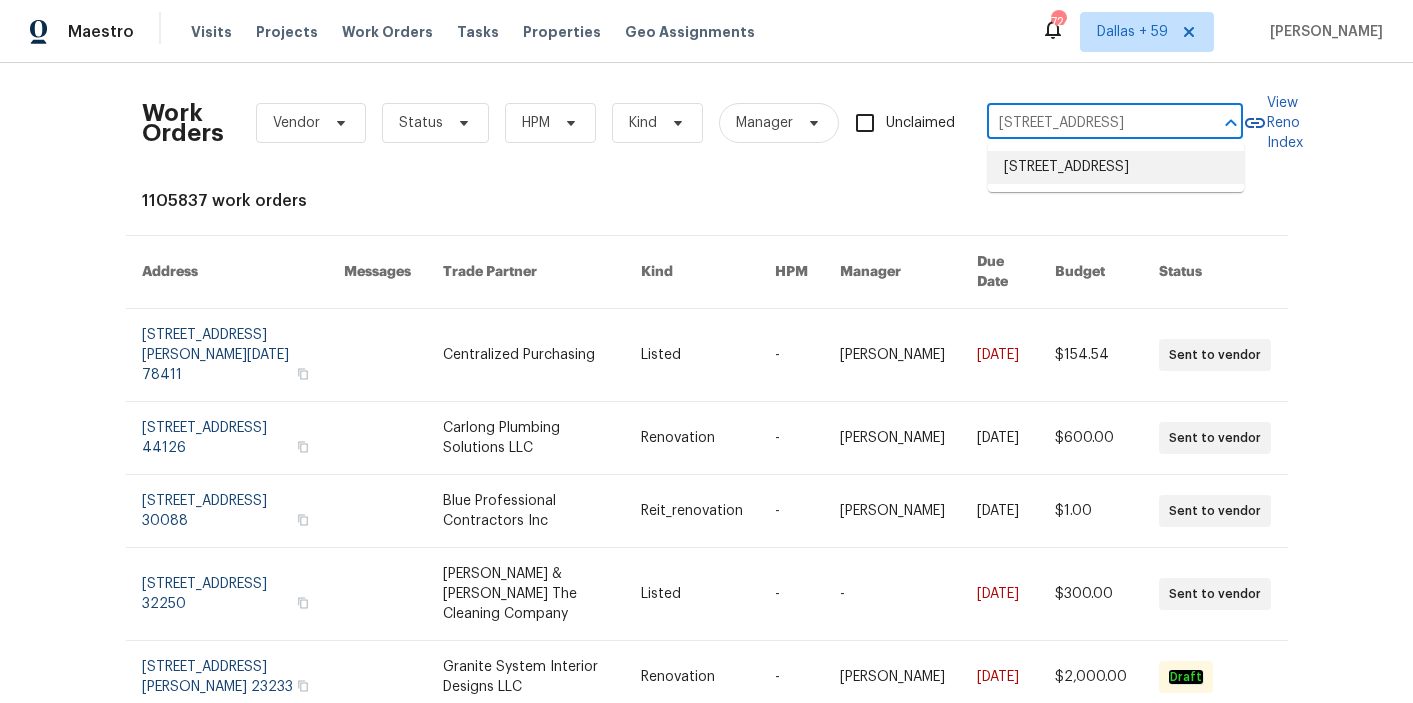 click on "1230 Chapmansboro Rd, Chapmansboro, TN 37035" at bounding box center (1116, 167) 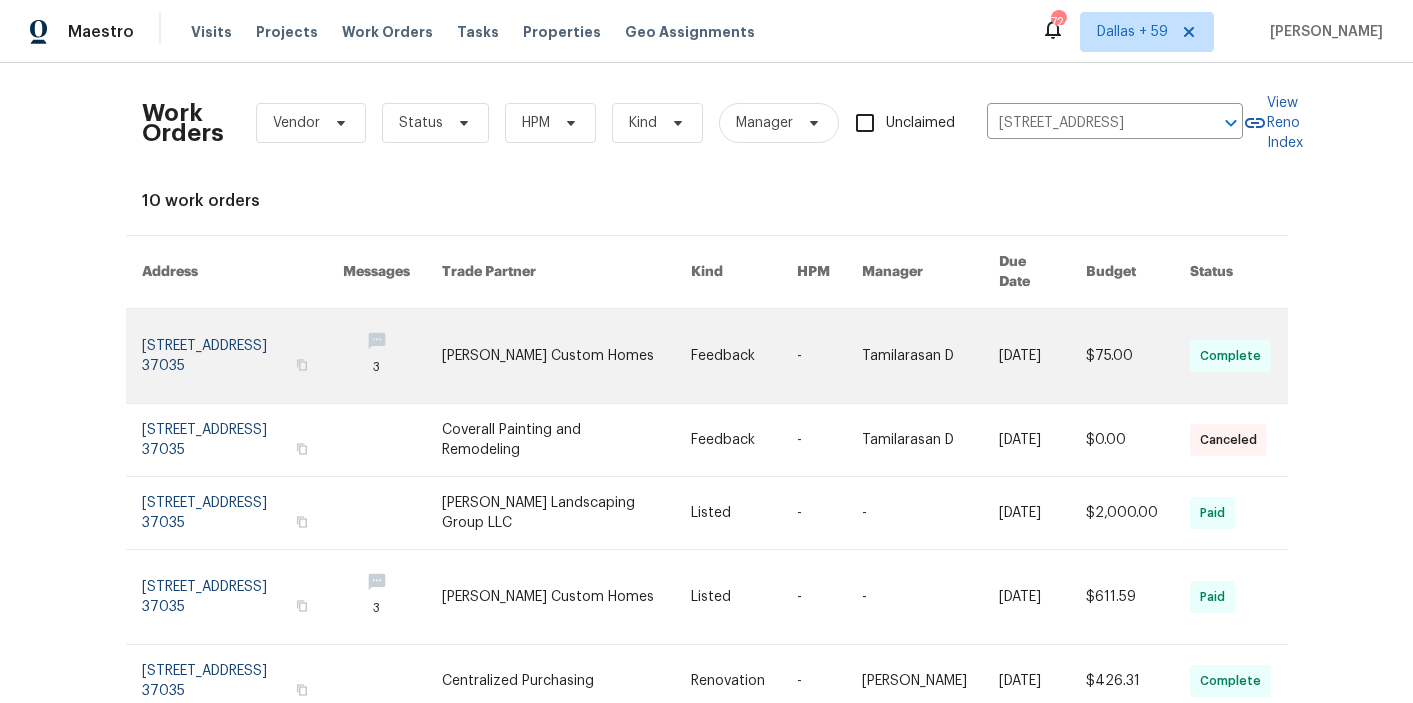 click at bounding box center (566, 356) 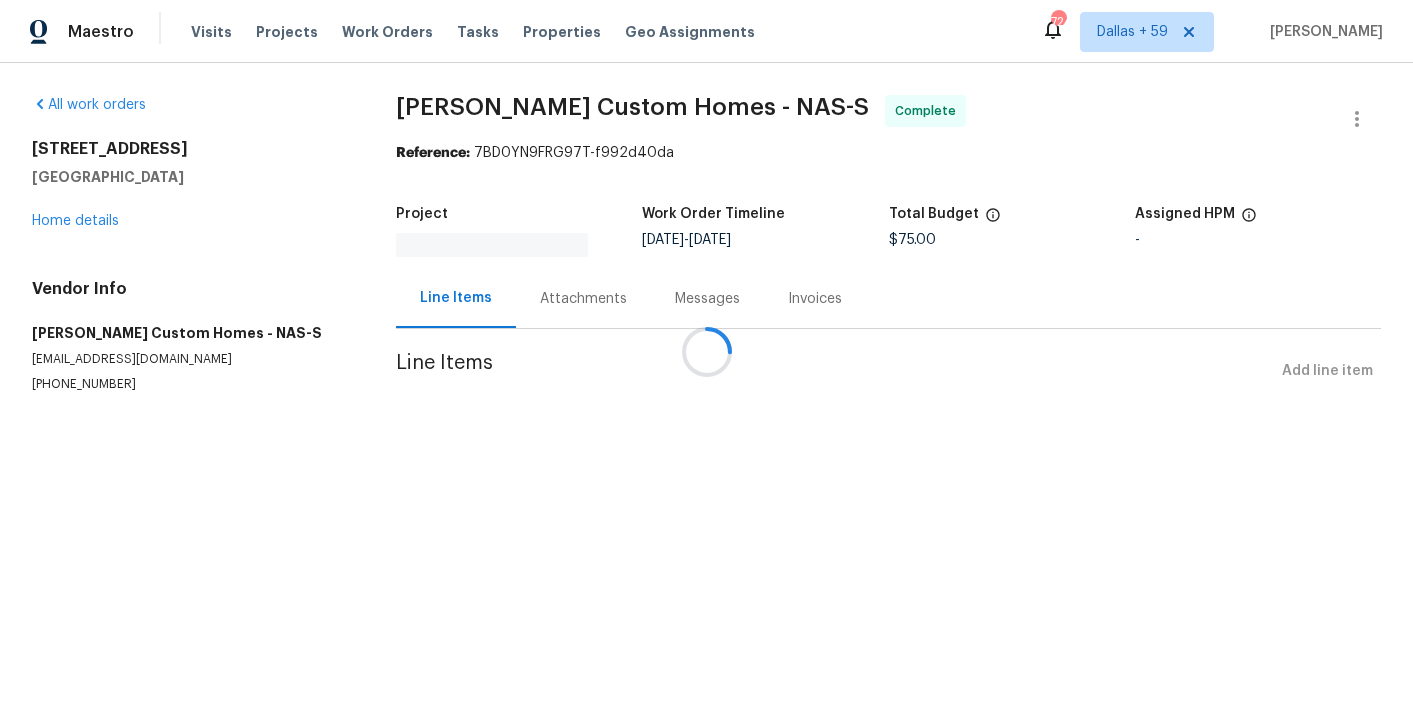 click at bounding box center [706, 351] 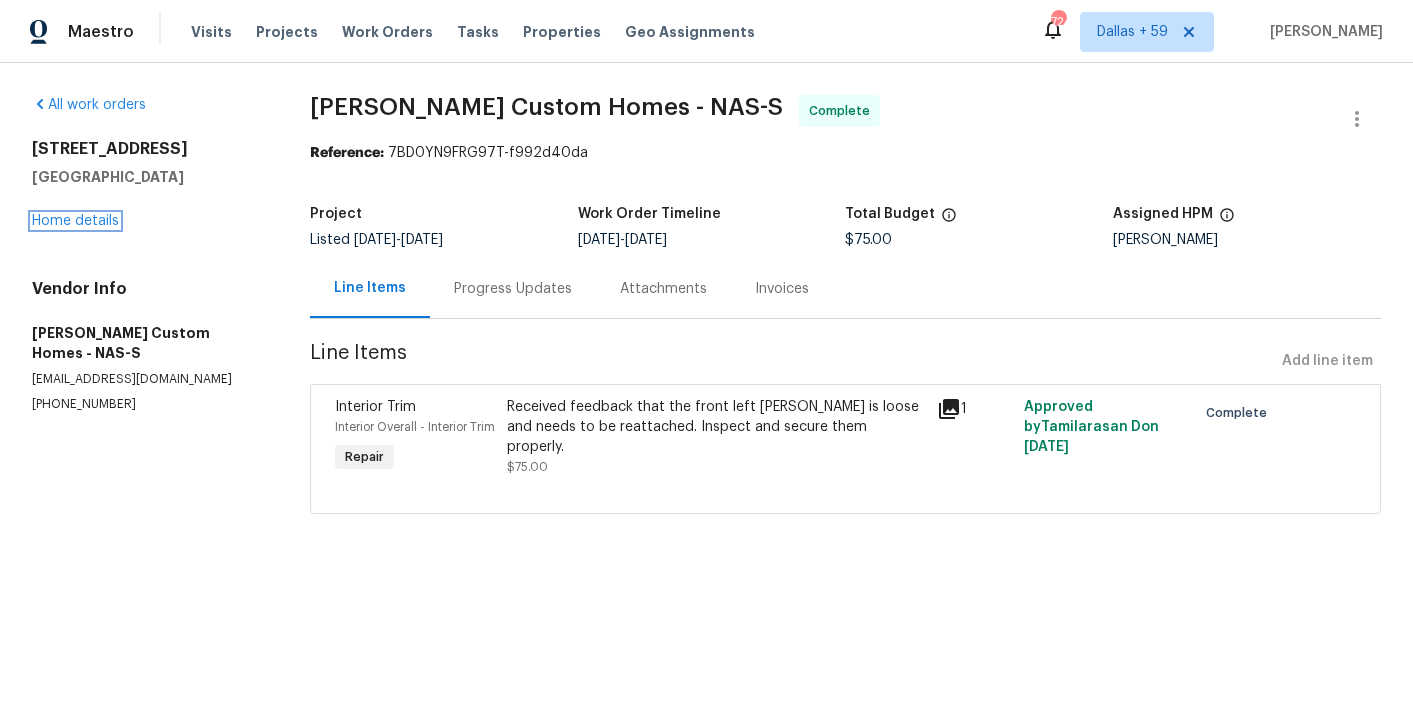 click on "Home details" at bounding box center (75, 221) 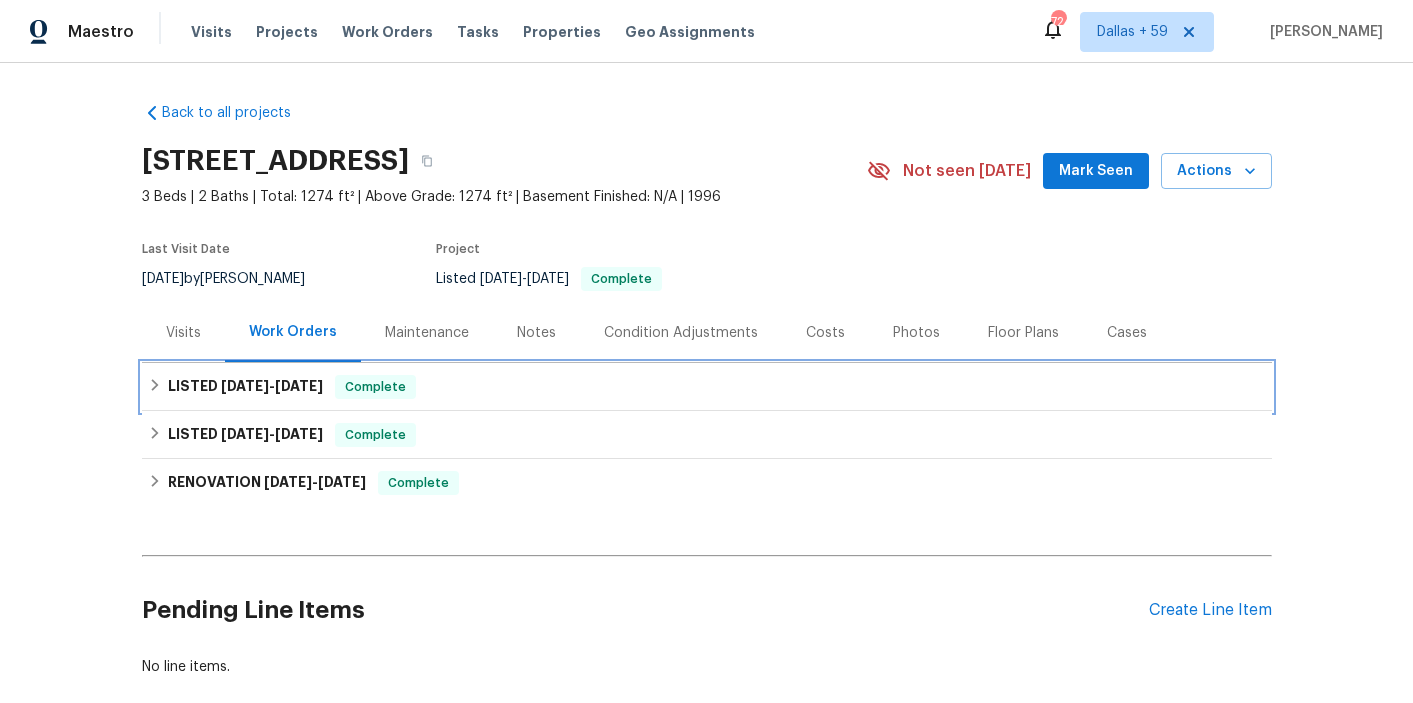 click on "LISTED   7/11/25  -  7/14/25 Complete" at bounding box center [707, 387] 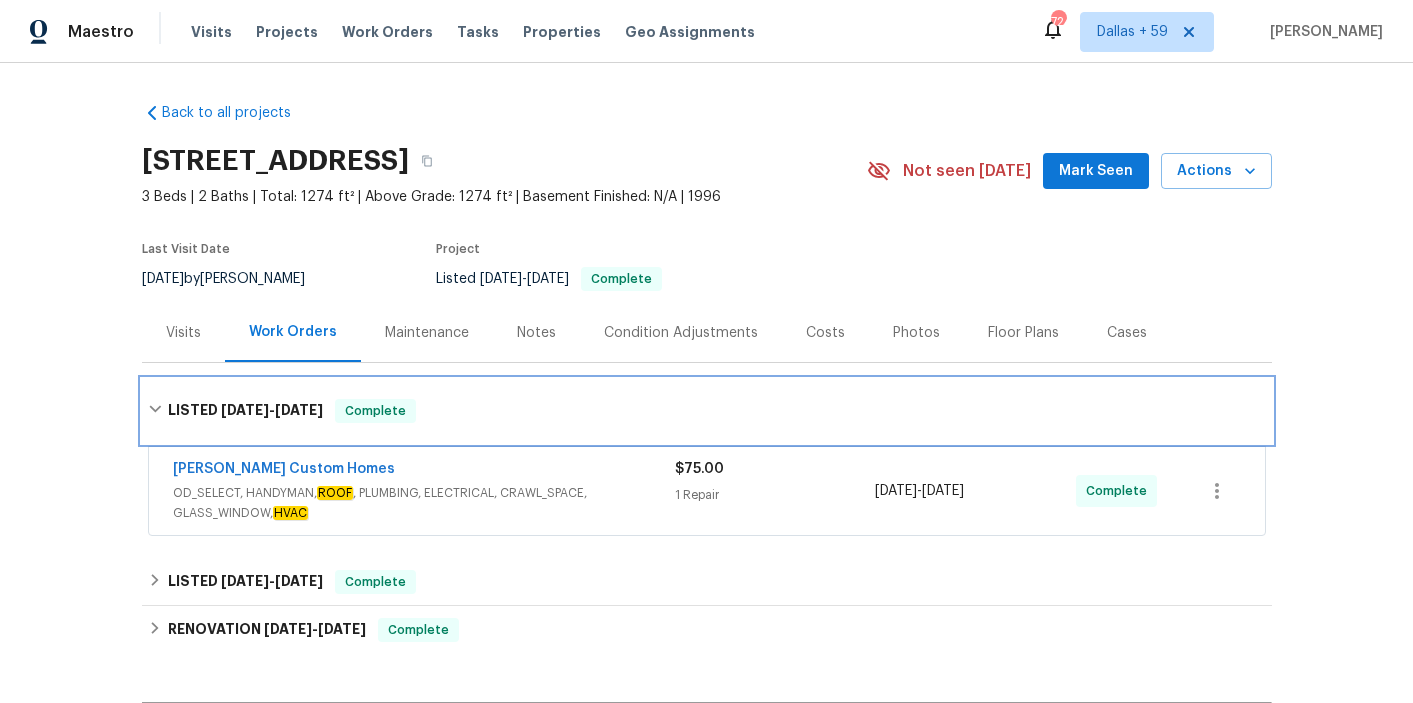 scroll, scrollTop: 126, scrollLeft: 0, axis: vertical 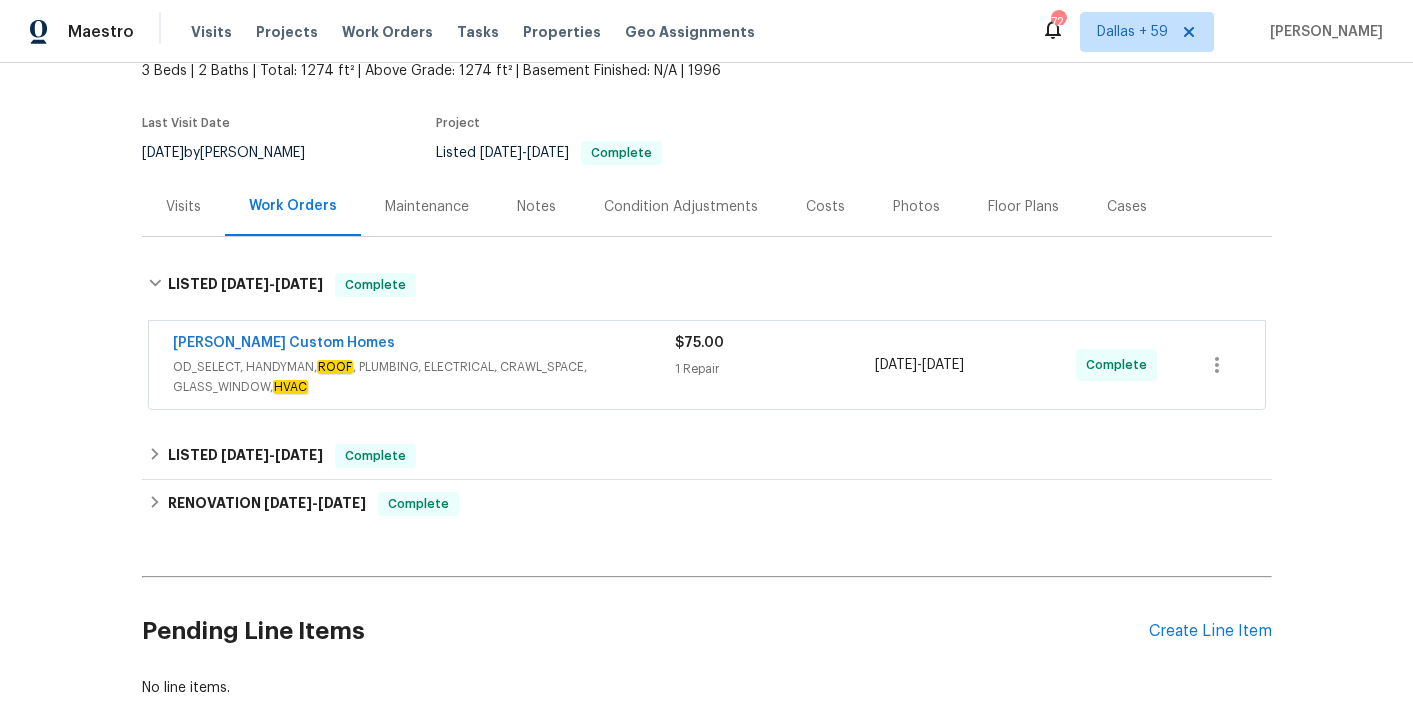 click on "OD_SELECT, HANDYMAN,  ROOF , PLUMBING, ELECTRICAL, CRAWL_SPACE, GLASS_WINDOW,  HVAC" at bounding box center (424, 377) 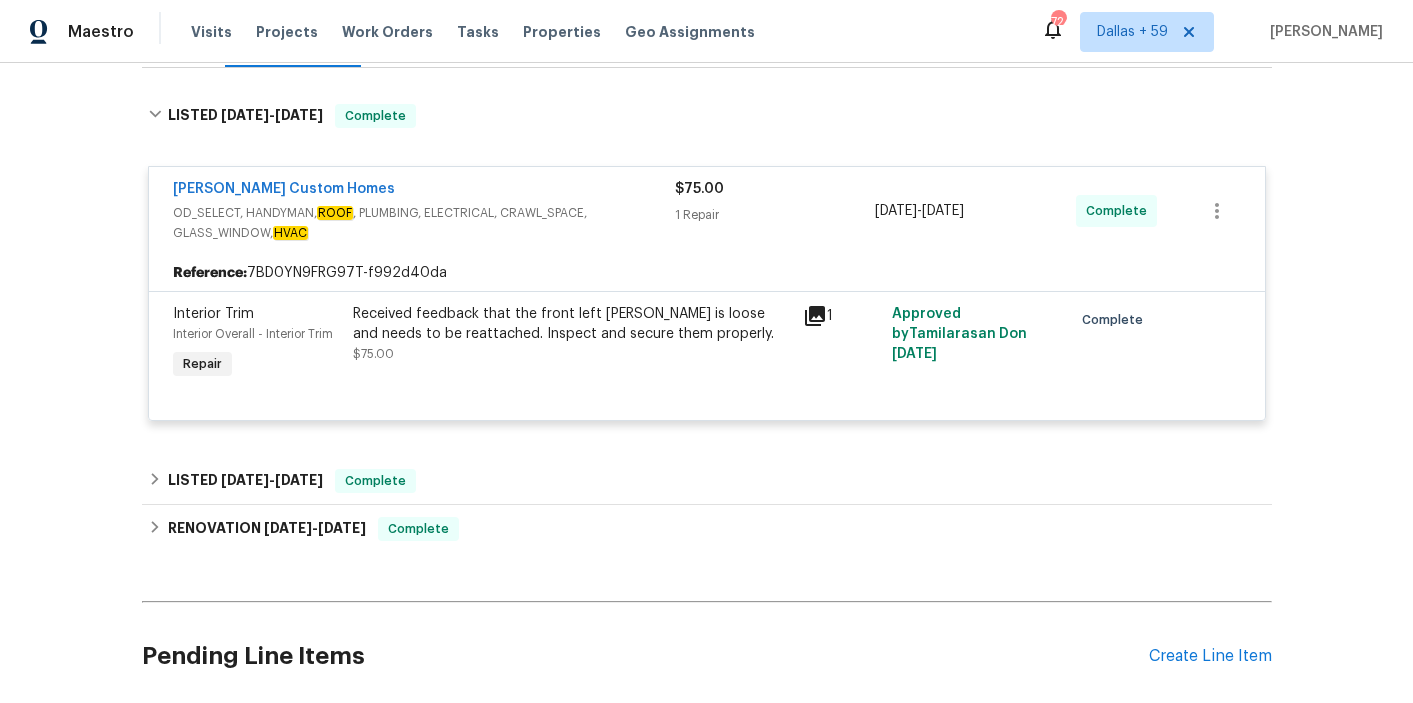 scroll, scrollTop: 373, scrollLeft: 0, axis: vertical 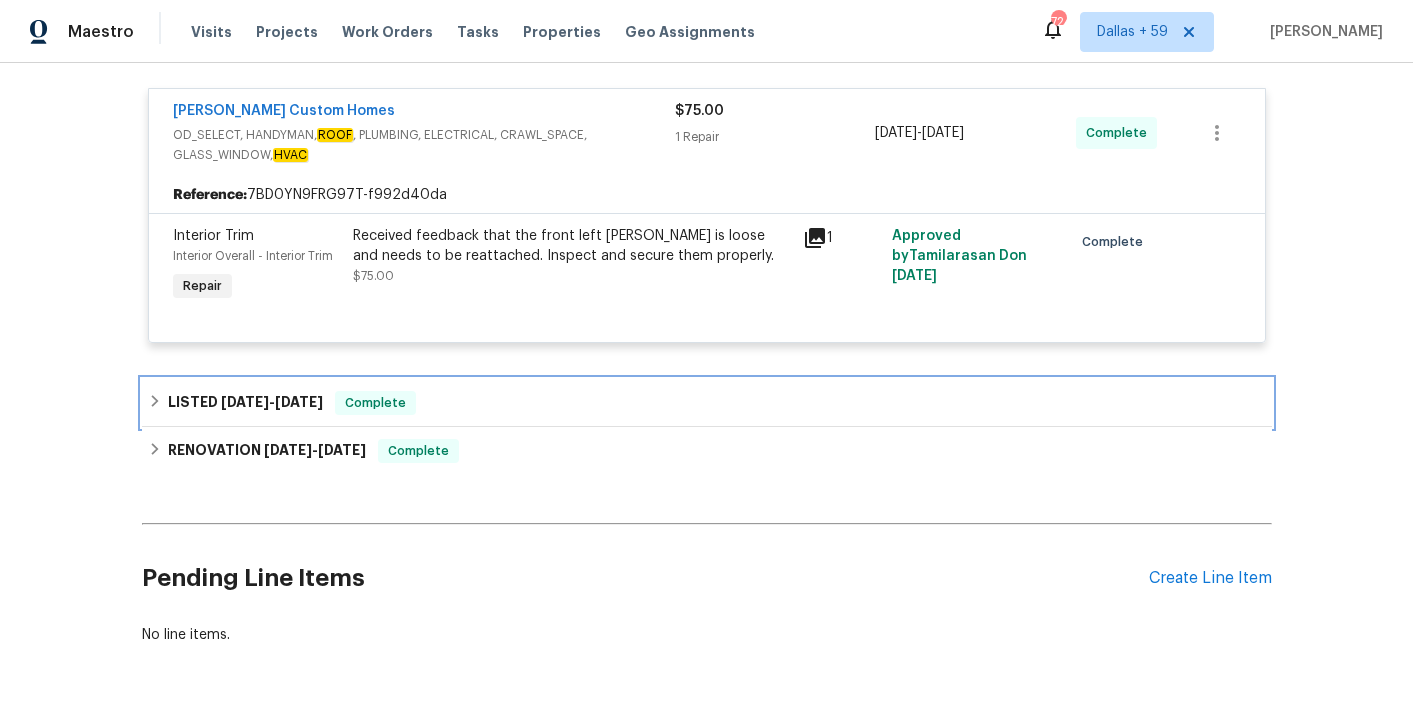 click on "LISTED   5/5/25  -  5/6/25 Complete" at bounding box center (707, 403) 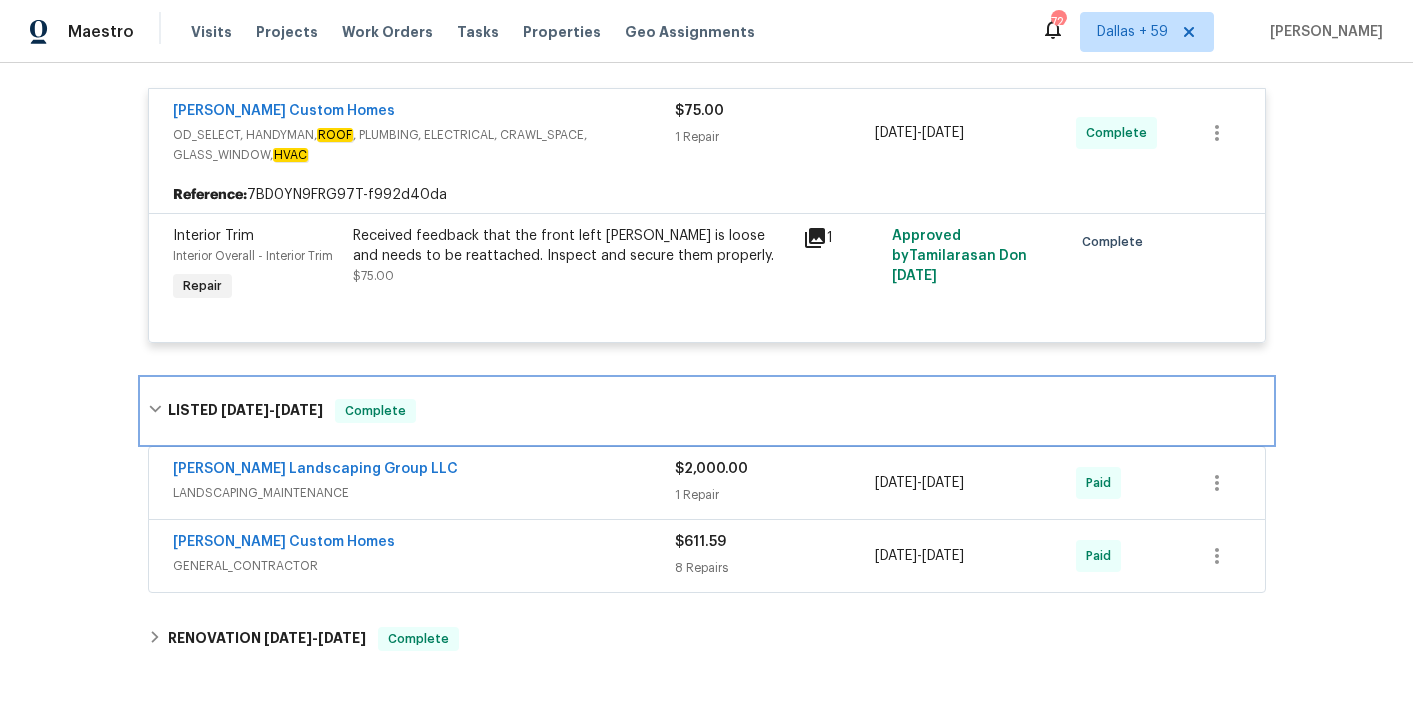 scroll, scrollTop: 488, scrollLeft: 0, axis: vertical 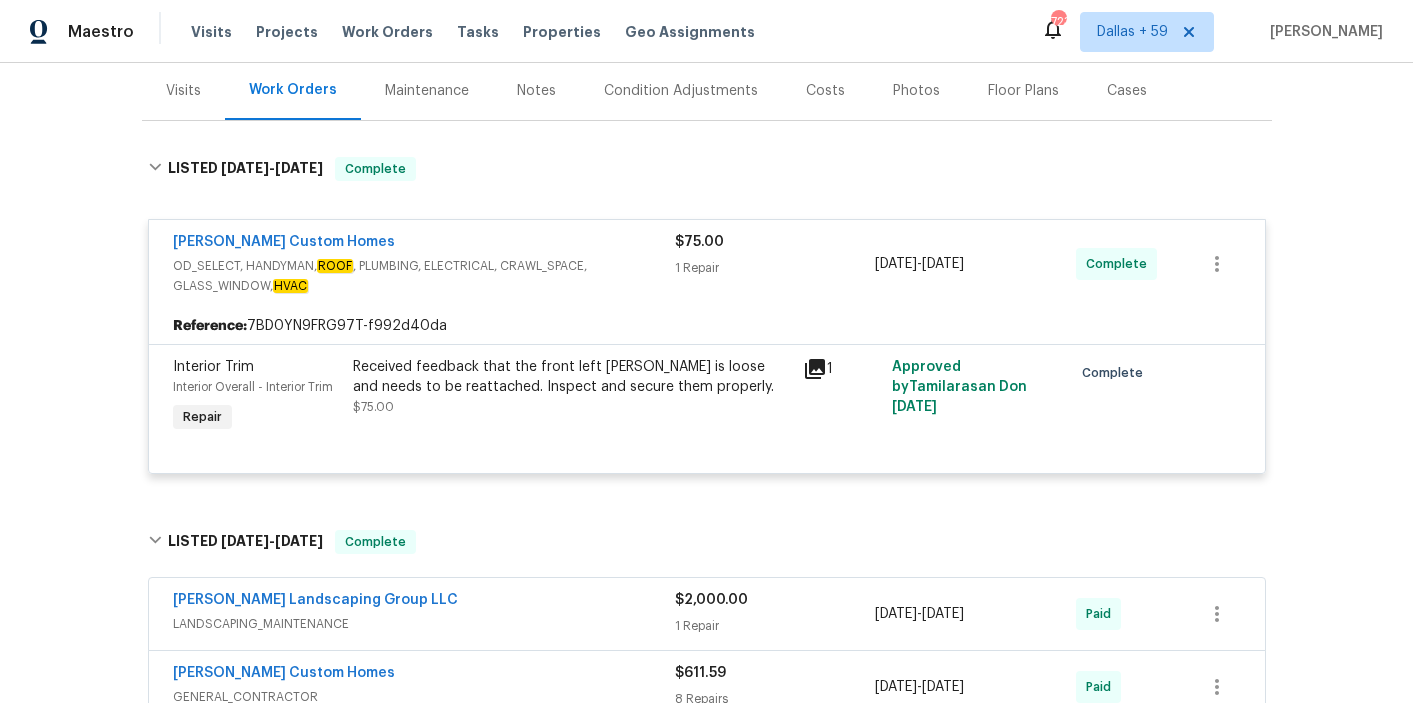 click on "Received feedback that the front left banister is loose and needs to be reattached. Inspect and secure them properly." at bounding box center [572, 377] 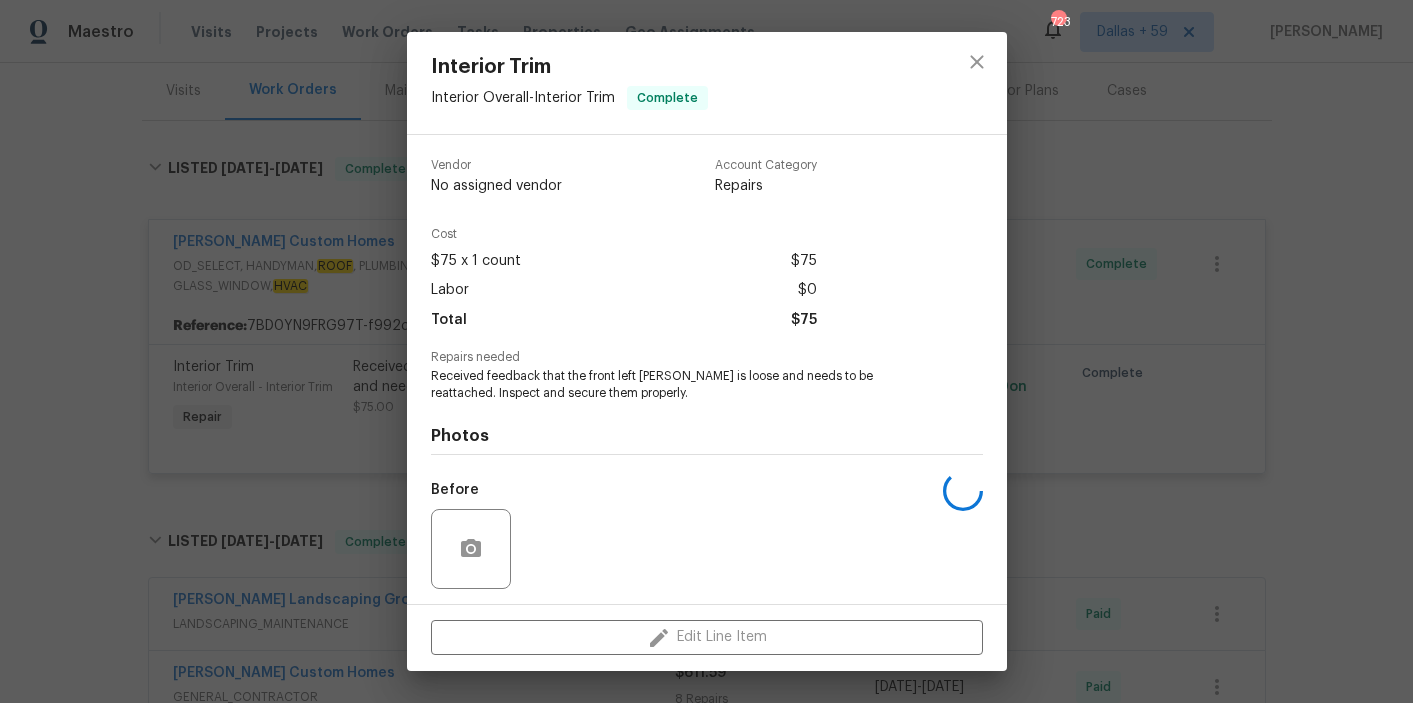 scroll, scrollTop: 135, scrollLeft: 0, axis: vertical 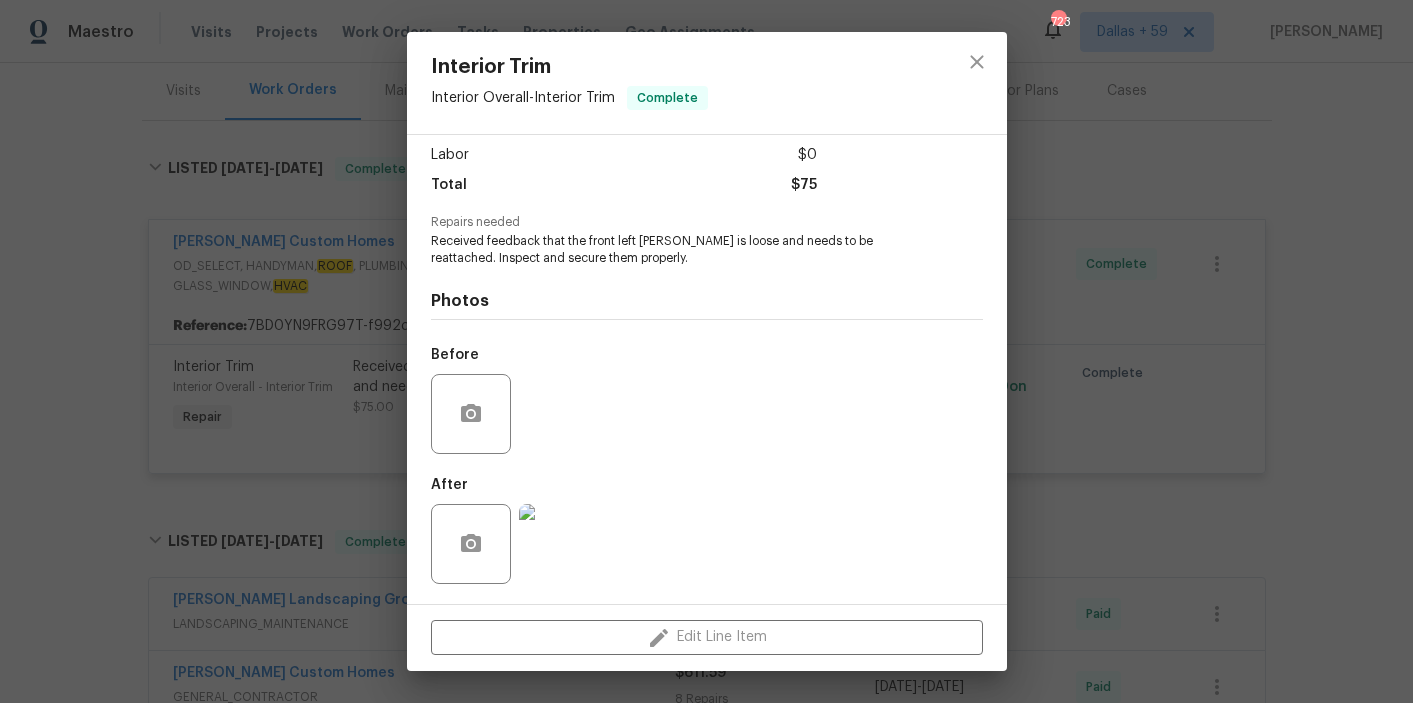 click at bounding box center [559, 544] 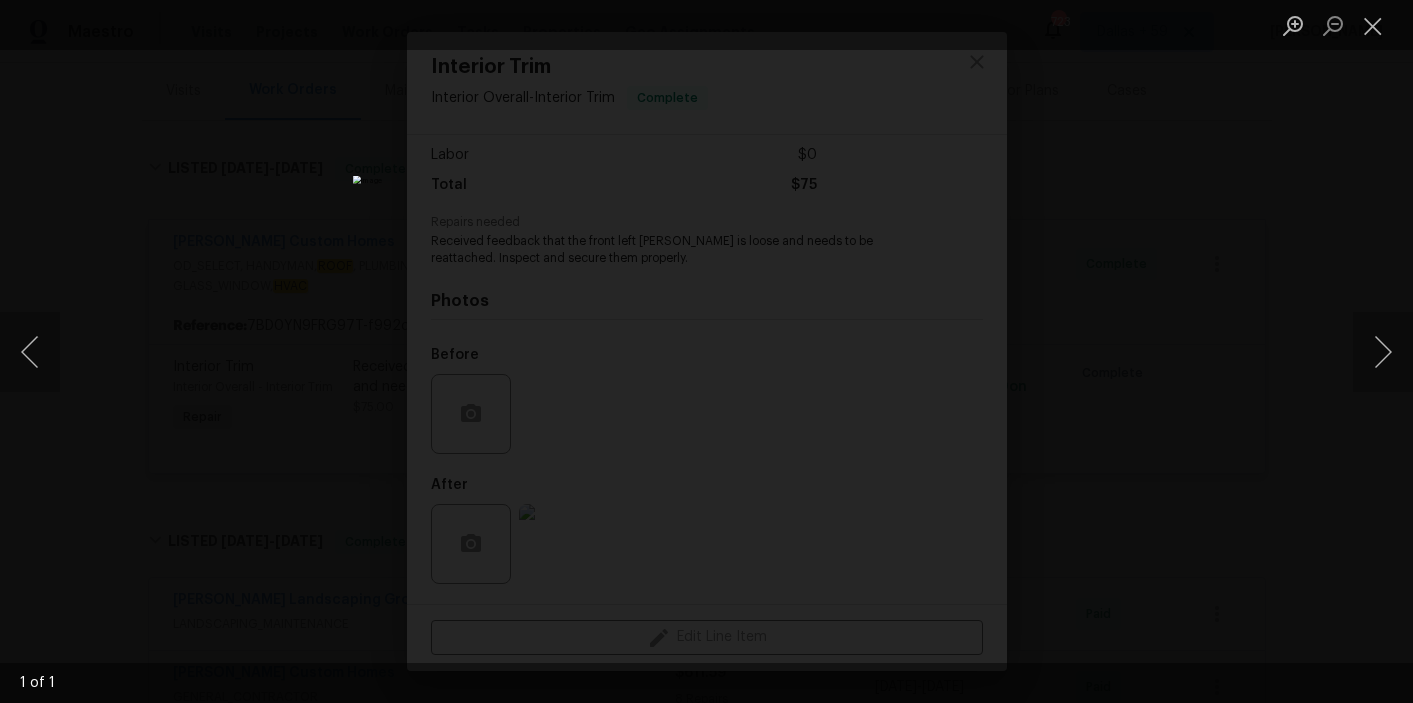 click at bounding box center (706, 351) 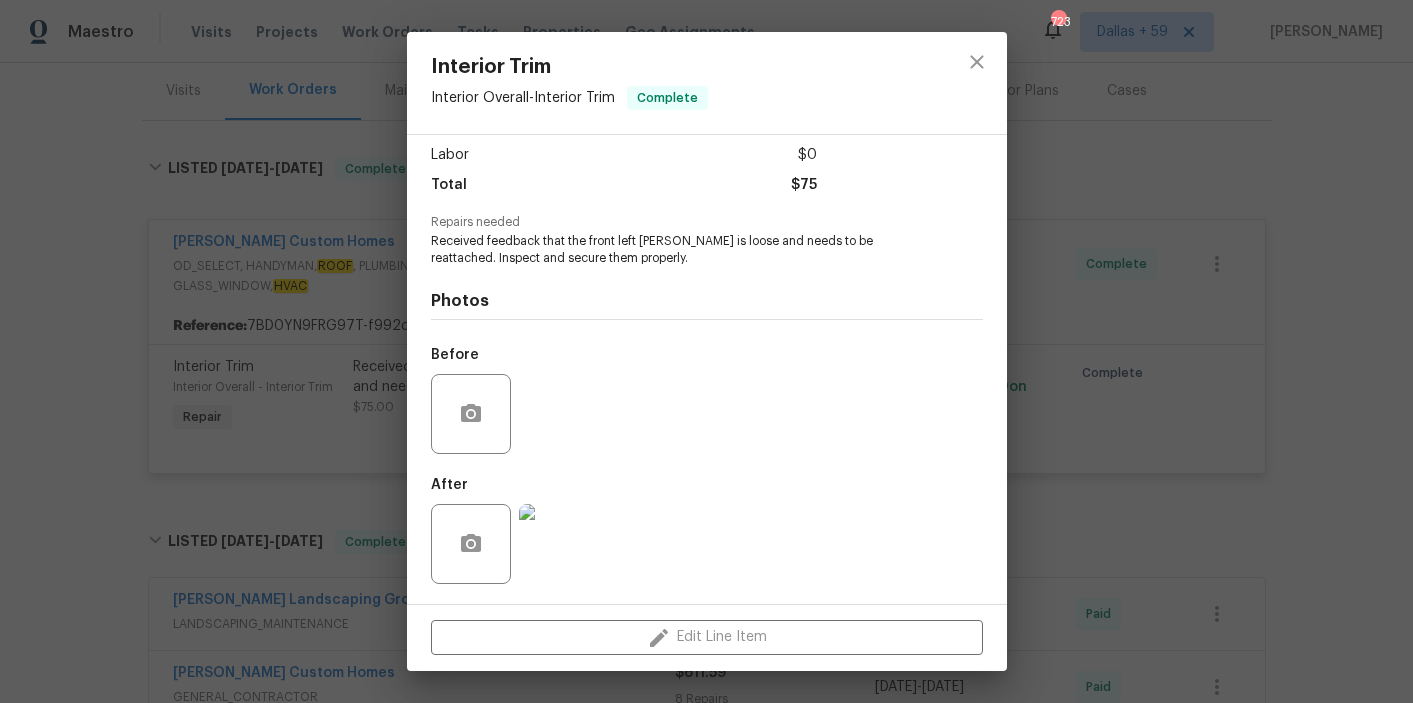 click on "Interior Trim Interior Overall  -  Interior Trim Complete Vendor Rappa Custom Homes Account Category Repairs Cost $75 x 1 count $75 Labor $0 Total $75 Repairs needed Received feedback that the front left banister is loose and needs to be reattached. Inspect and secure them properly. Photos Before After  Edit Line Item" at bounding box center (706, 351) 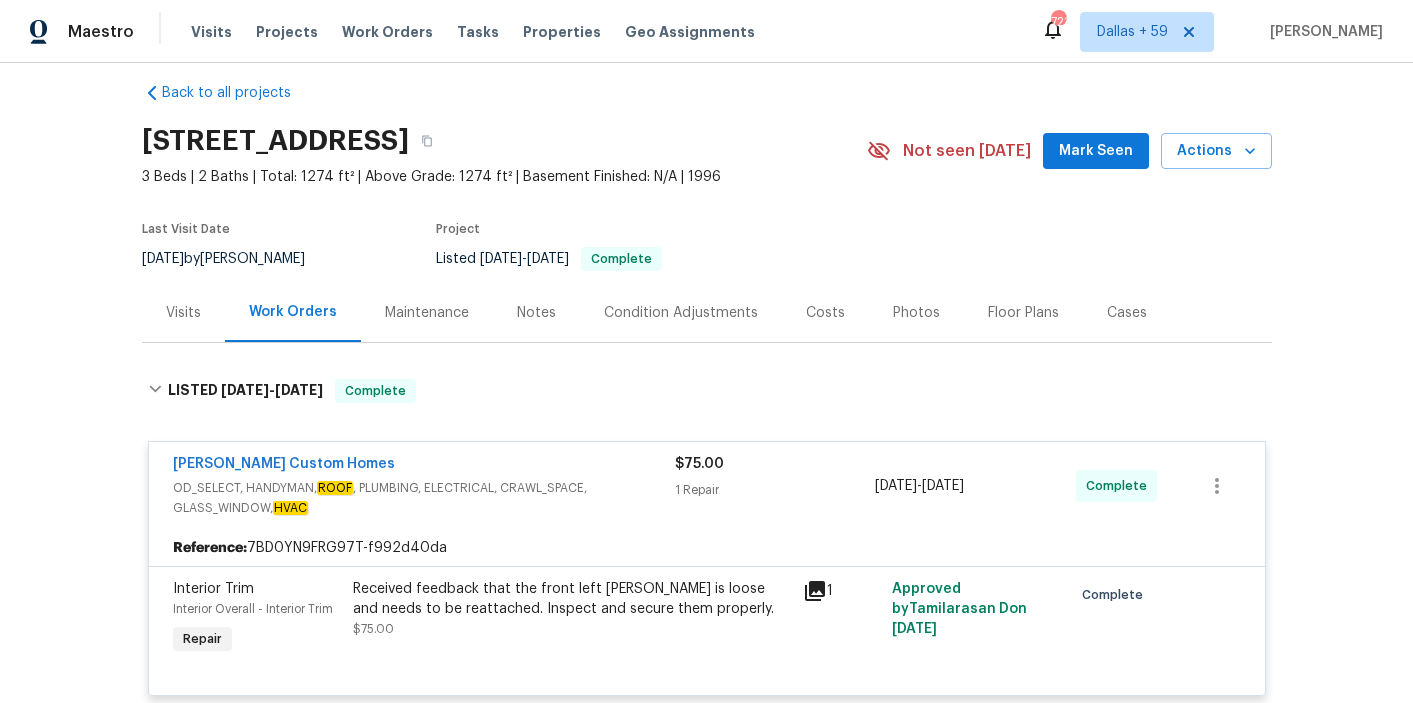 scroll, scrollTop: 0, scrollLeft: 0, axis: both 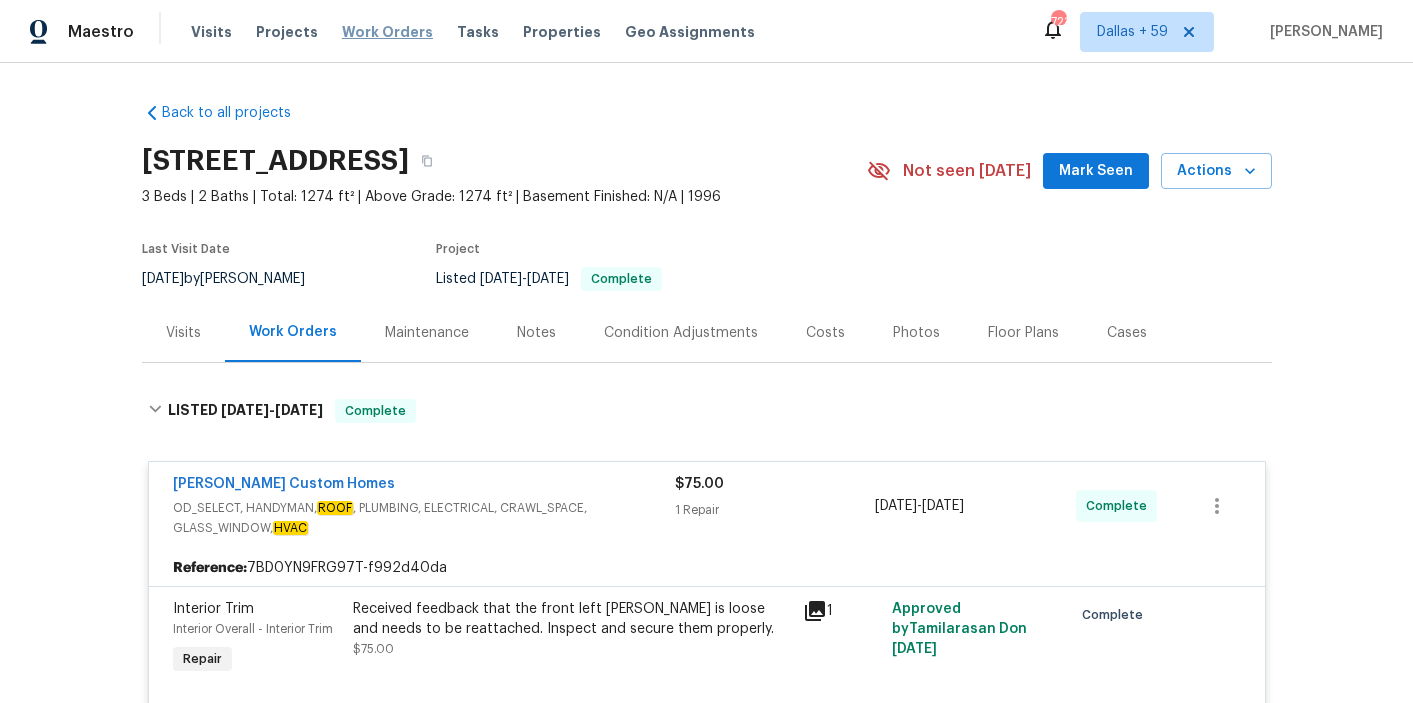 click on "Work Orders" at bounding box center (387, 32) 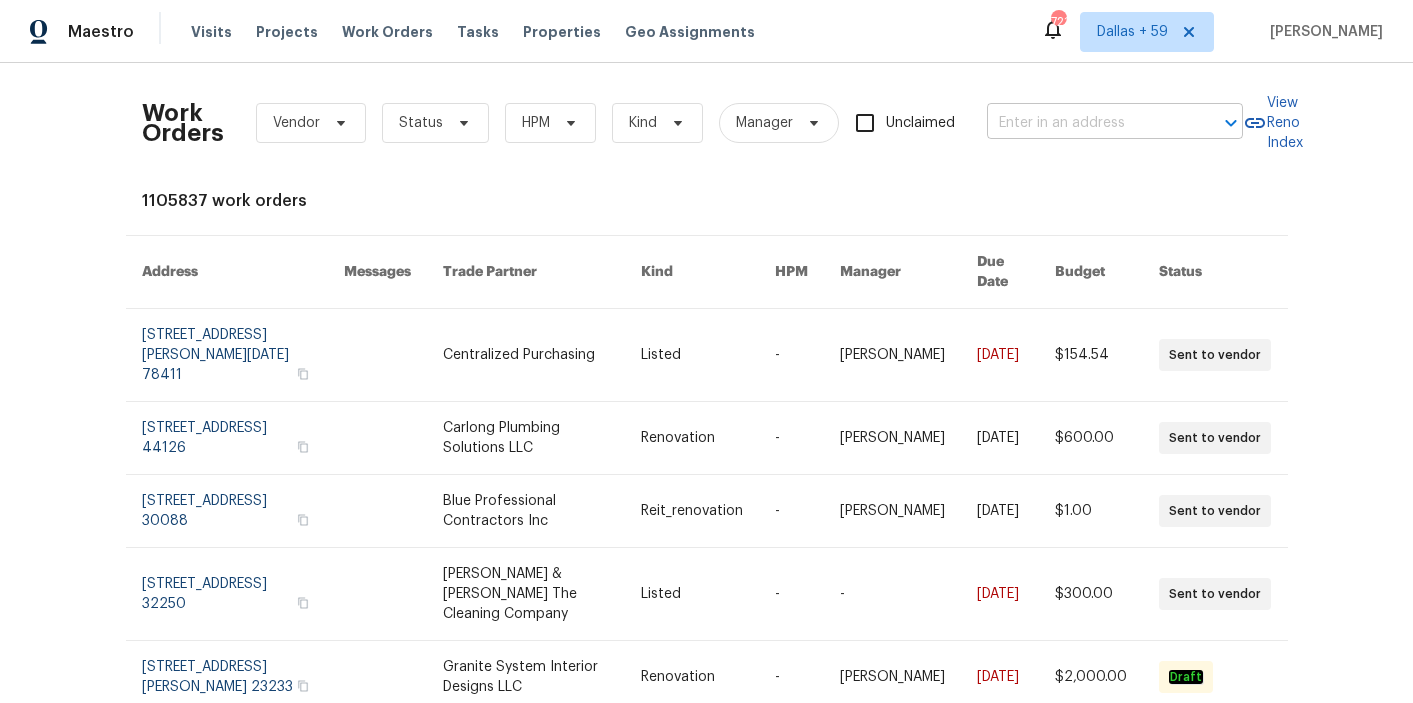 click at bounding box center [1087, 123] 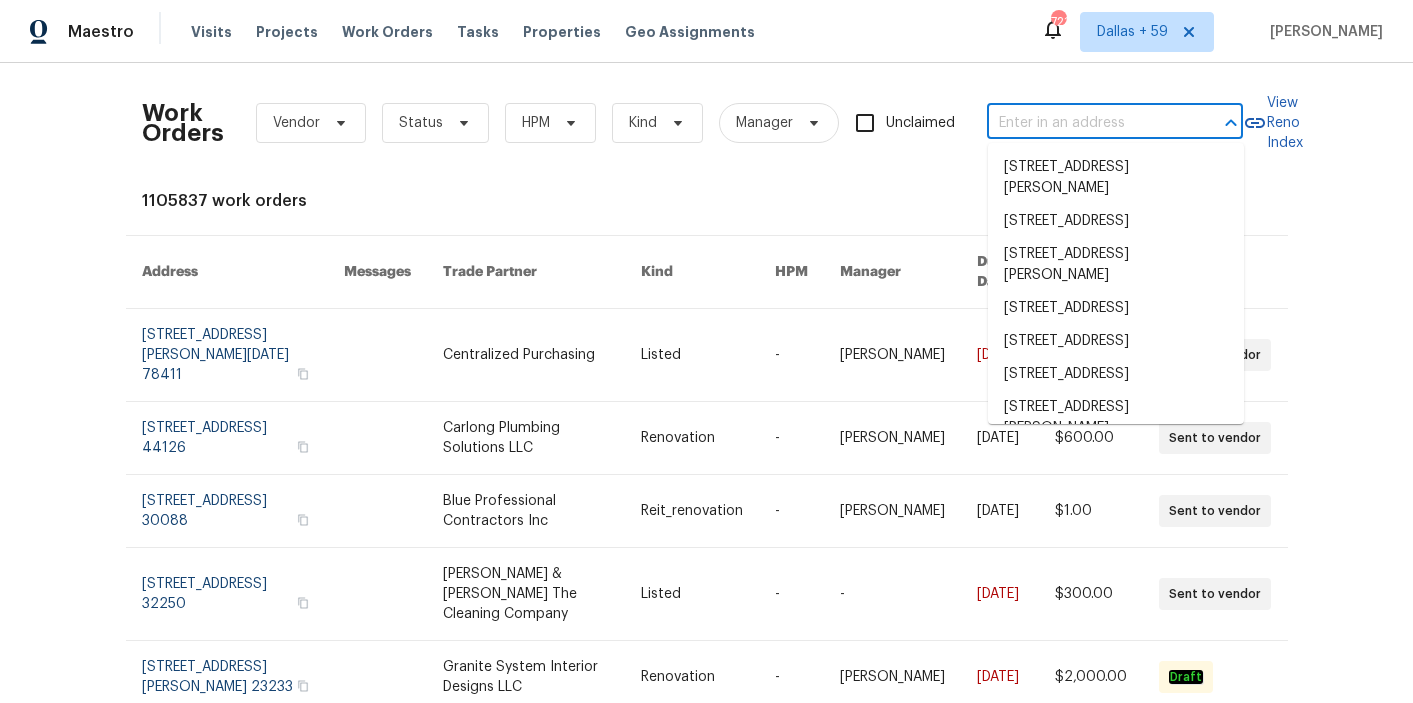 paste on "438 S 7th Ave, Brighton, CO 80601" 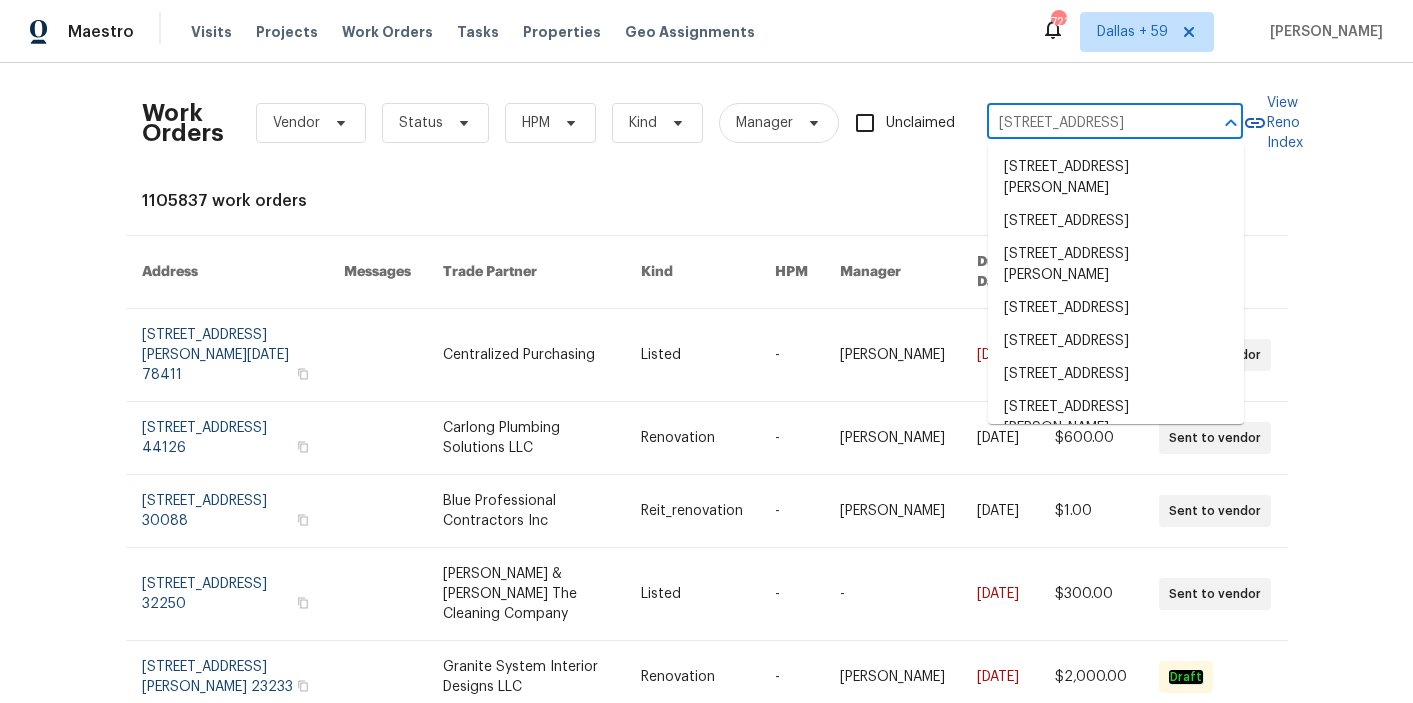 scroll, scrollTop: 0, scrollLeft: 40, axis: horizontal 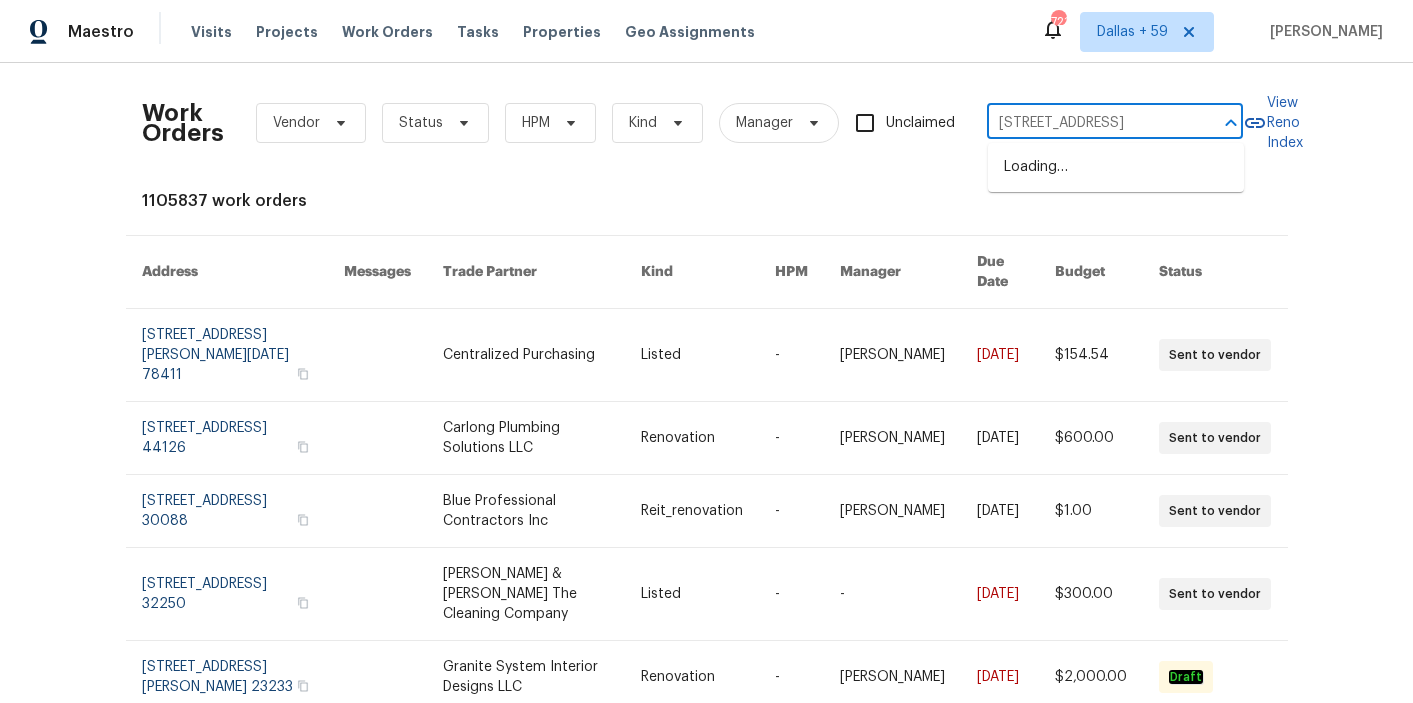 type on "438 S 7th Ave, Brighton, CO 80601" 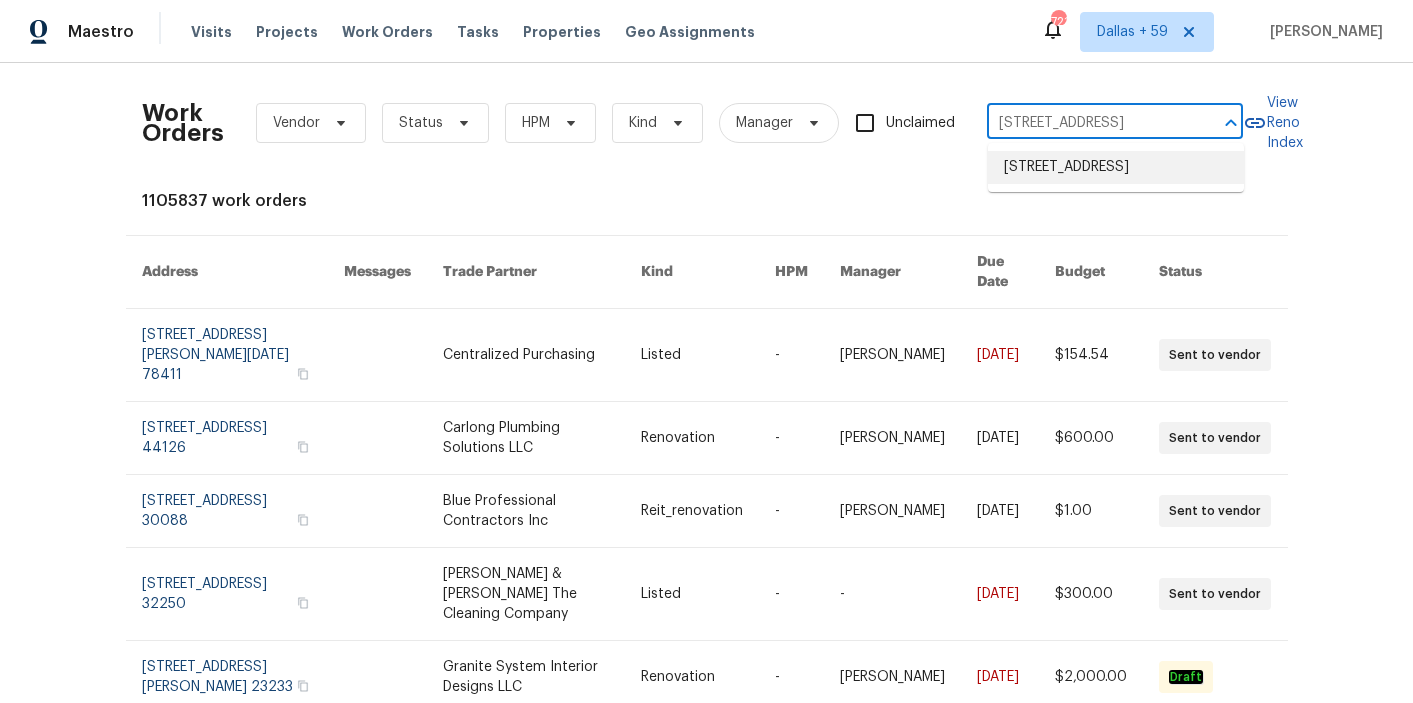 click on "438 S 7th Ave, Brighton, CO 80601" at bounding box center (1116, 167) 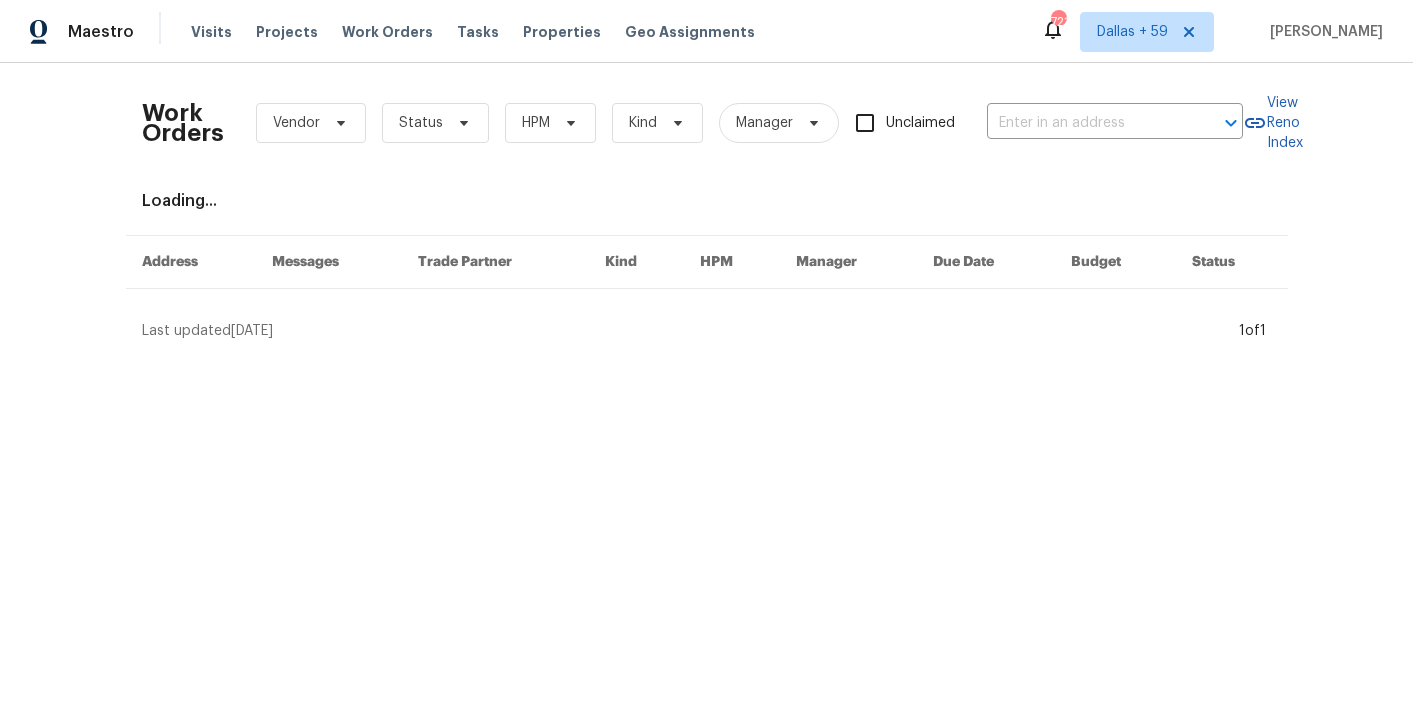 type on "438 S 7th Ave, Brighton, CO 80601" 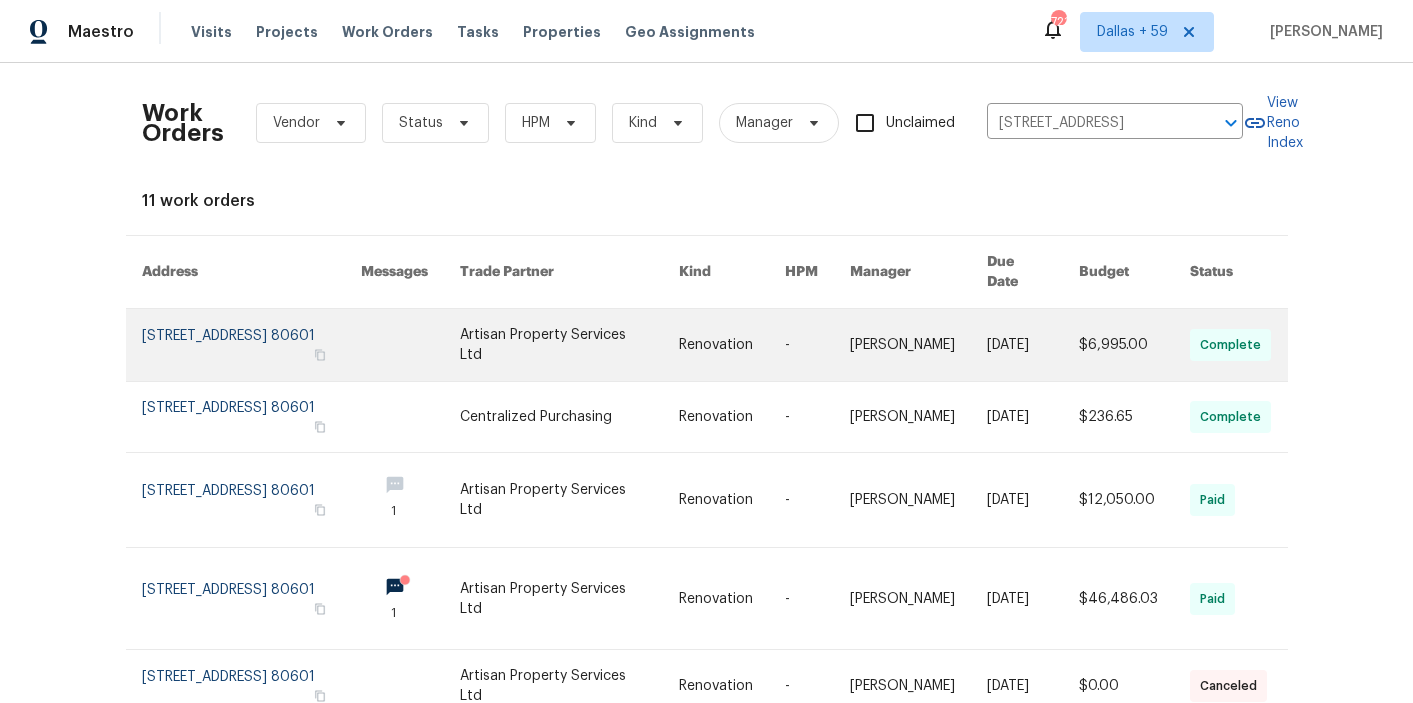 click at bounding box center [569, 345] 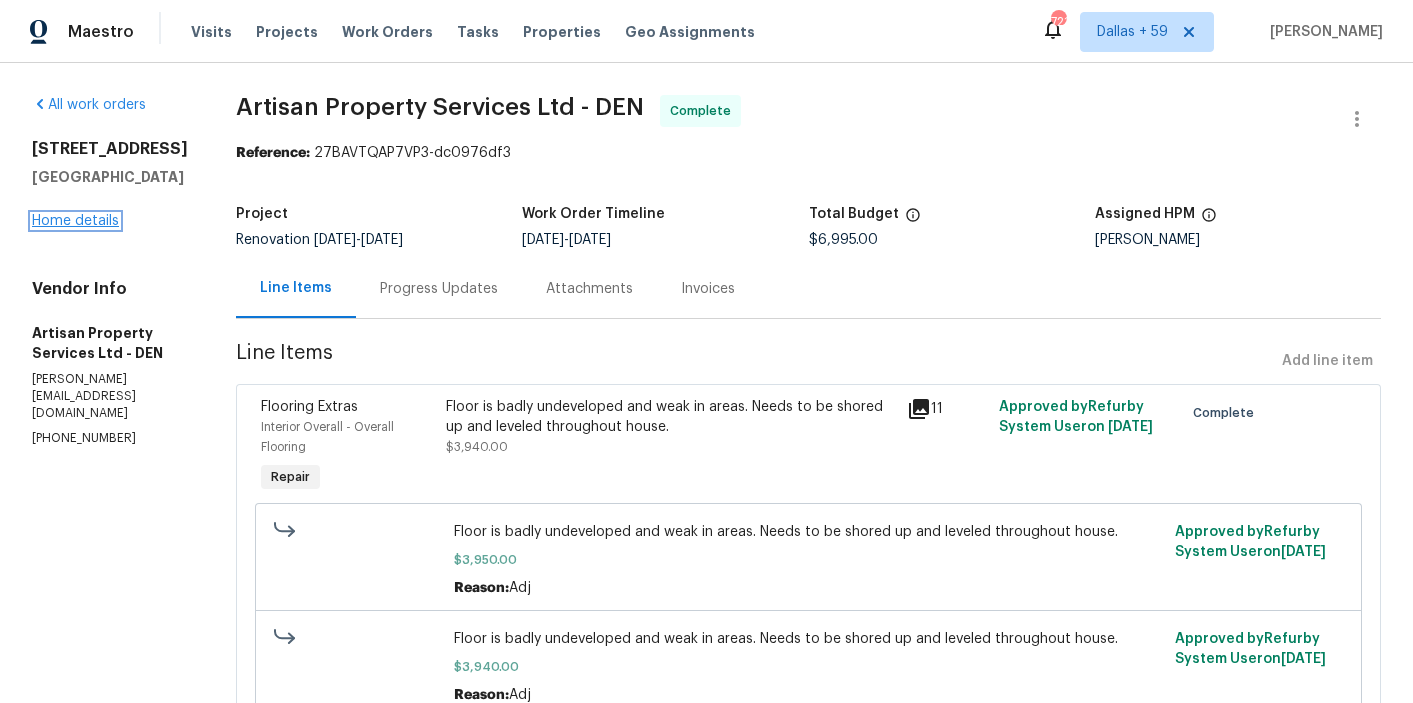 click on "Home details" at bounding box center (75, 221) 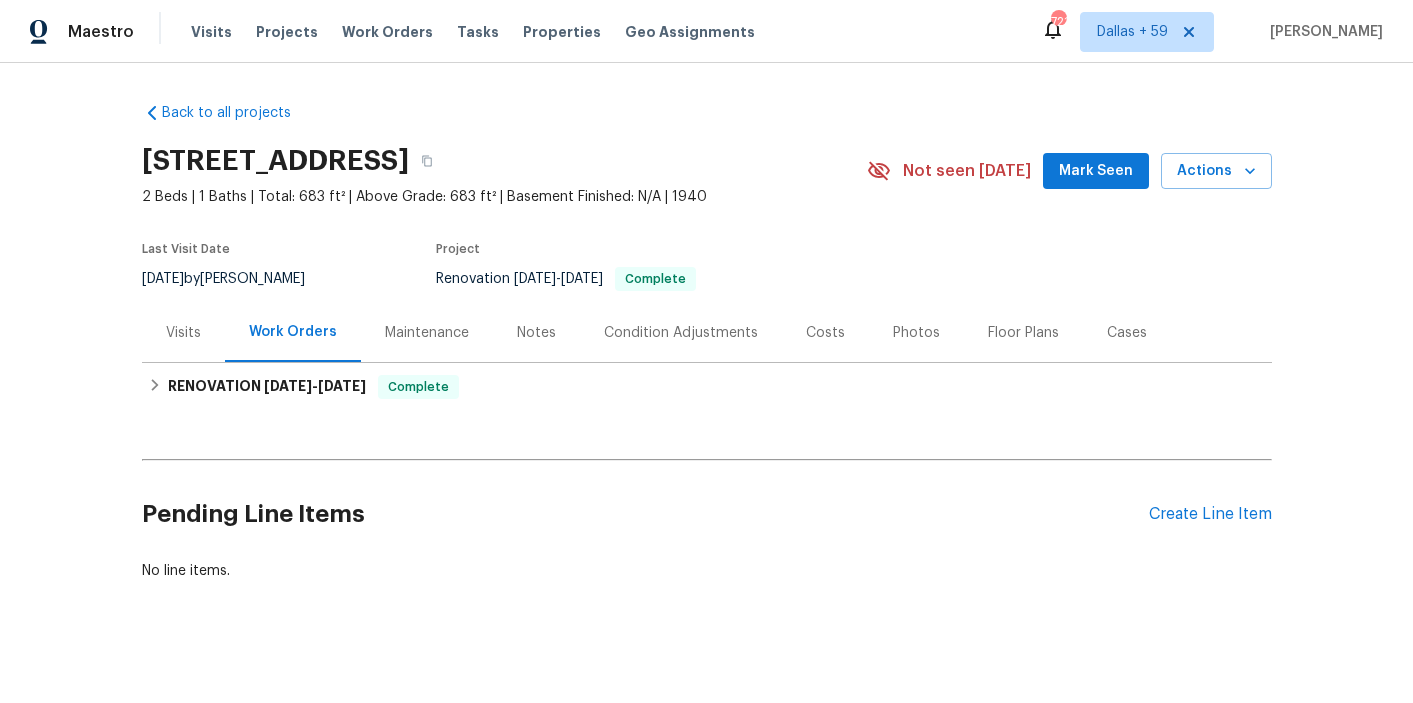scroll, scrollTop: 14, scrollLeft: 0, axis: vertical 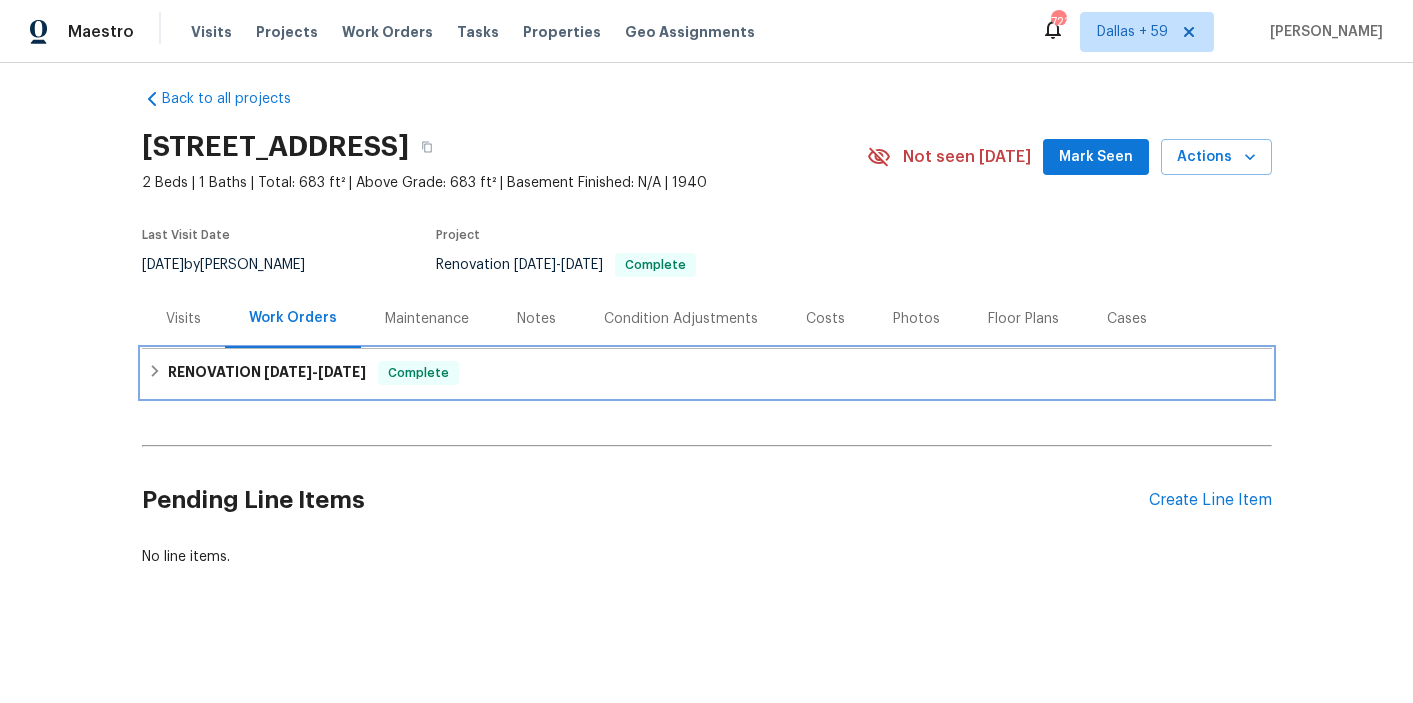click on "RENOVATION   3/20/25  -  7/9/25 Complete" at bounding box center [707, 373] 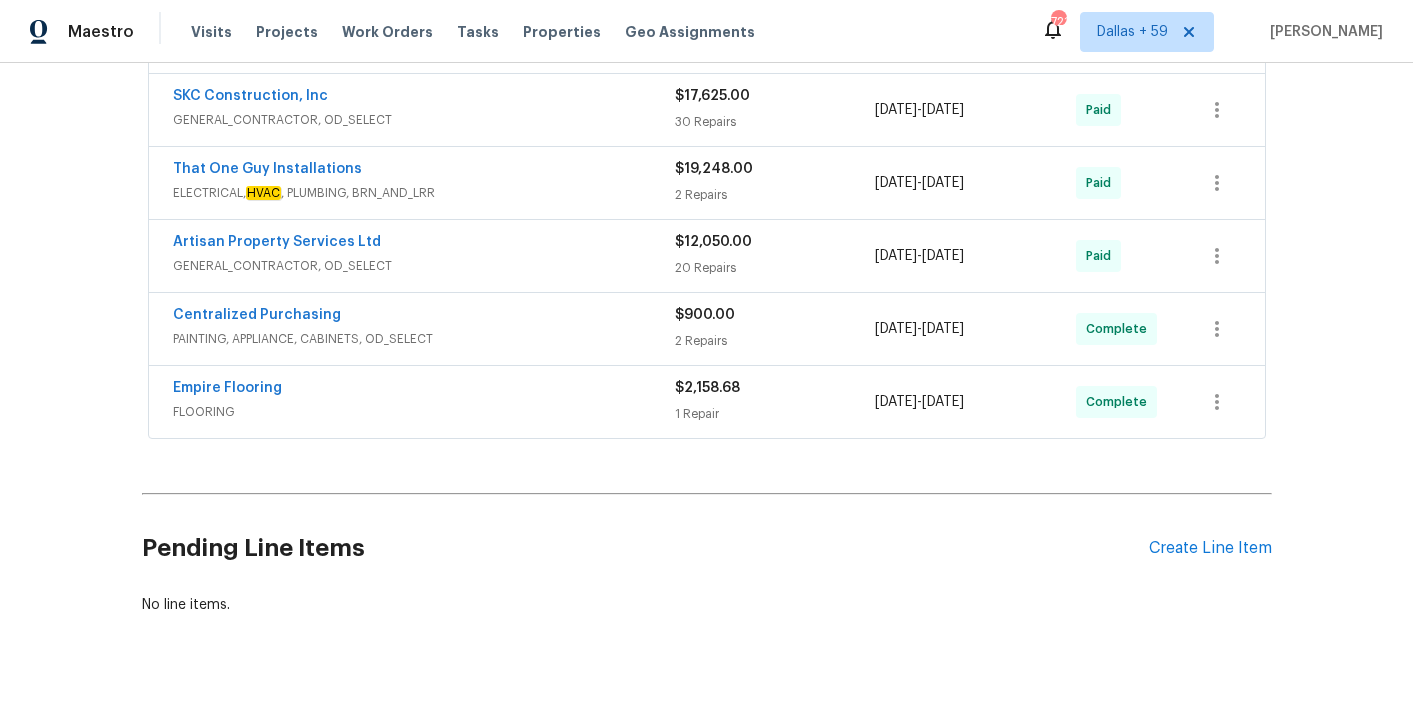 scroll, scrollTop: 740, scrollLeft: 0, axis: vertical 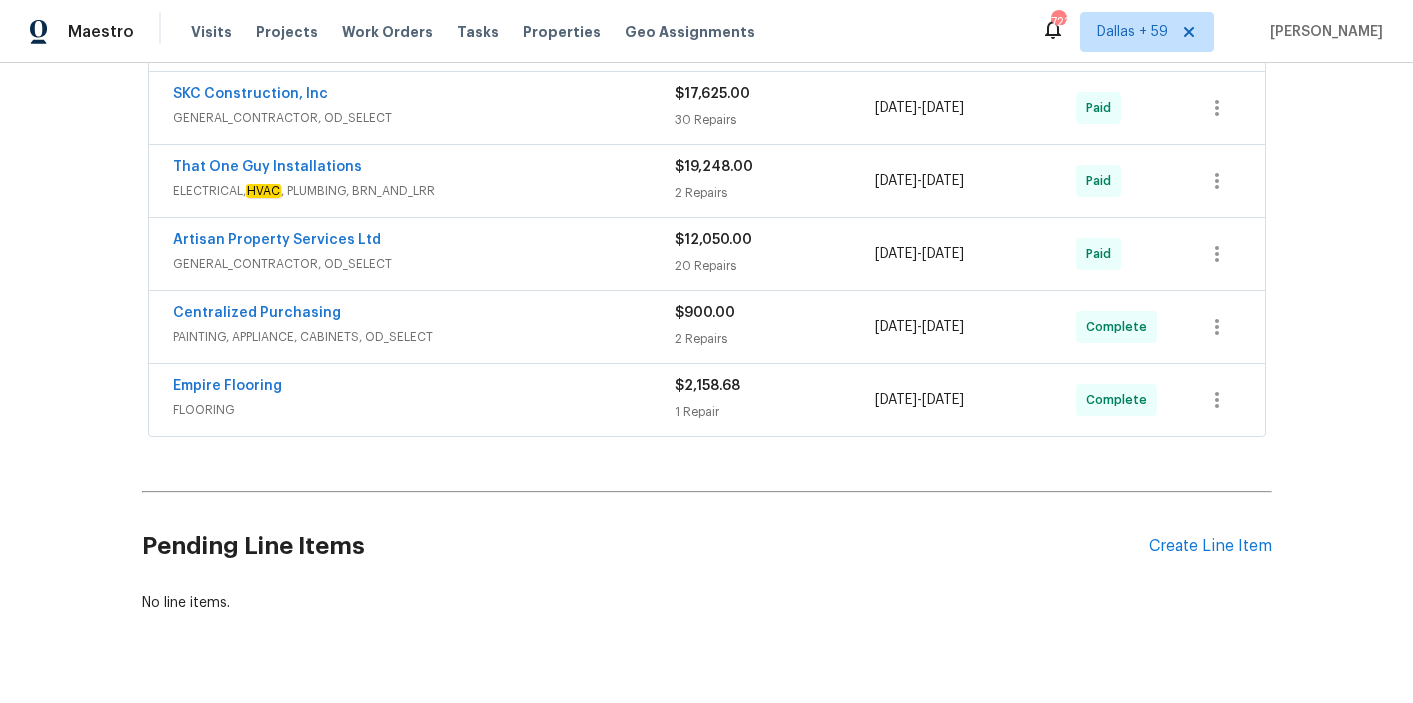click on "FLOORING" at bounding box center [424, 410] 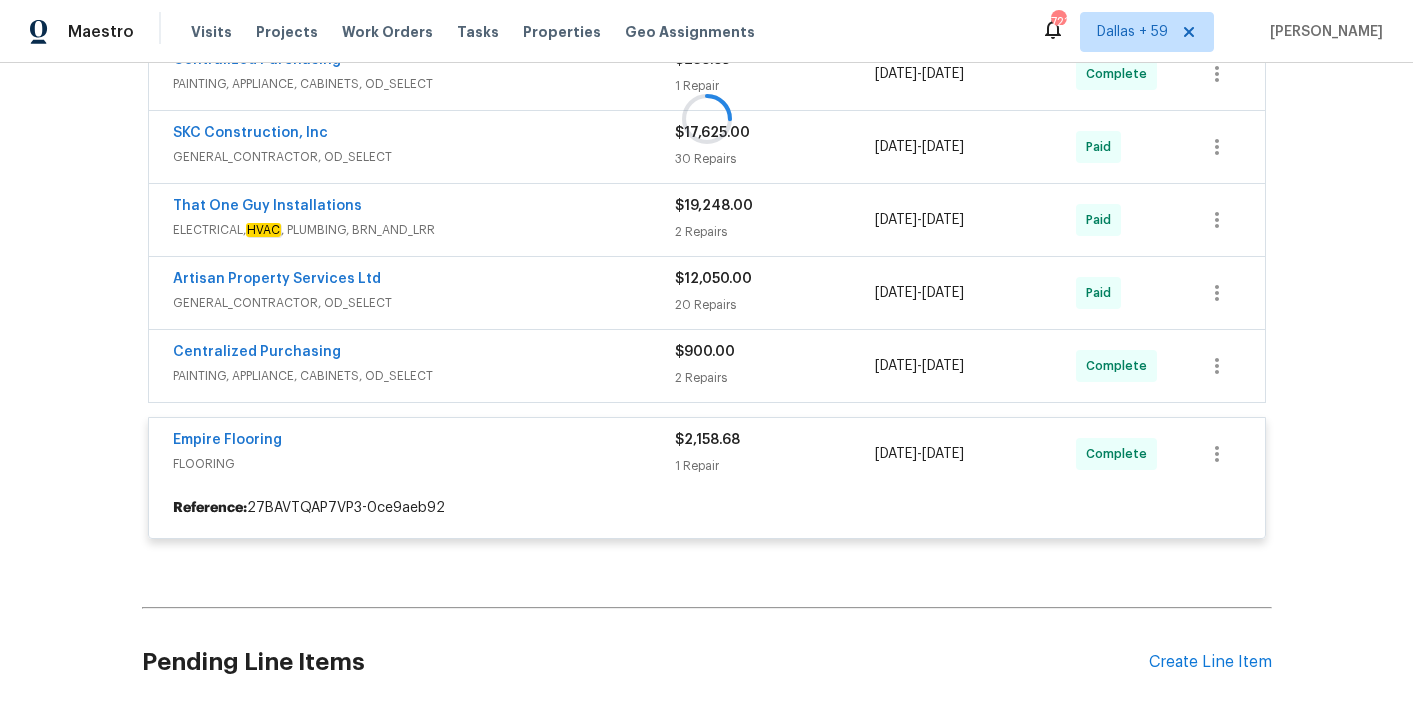 scroll, scrollTop: 700, scrollLeft: 0, axis: vertical 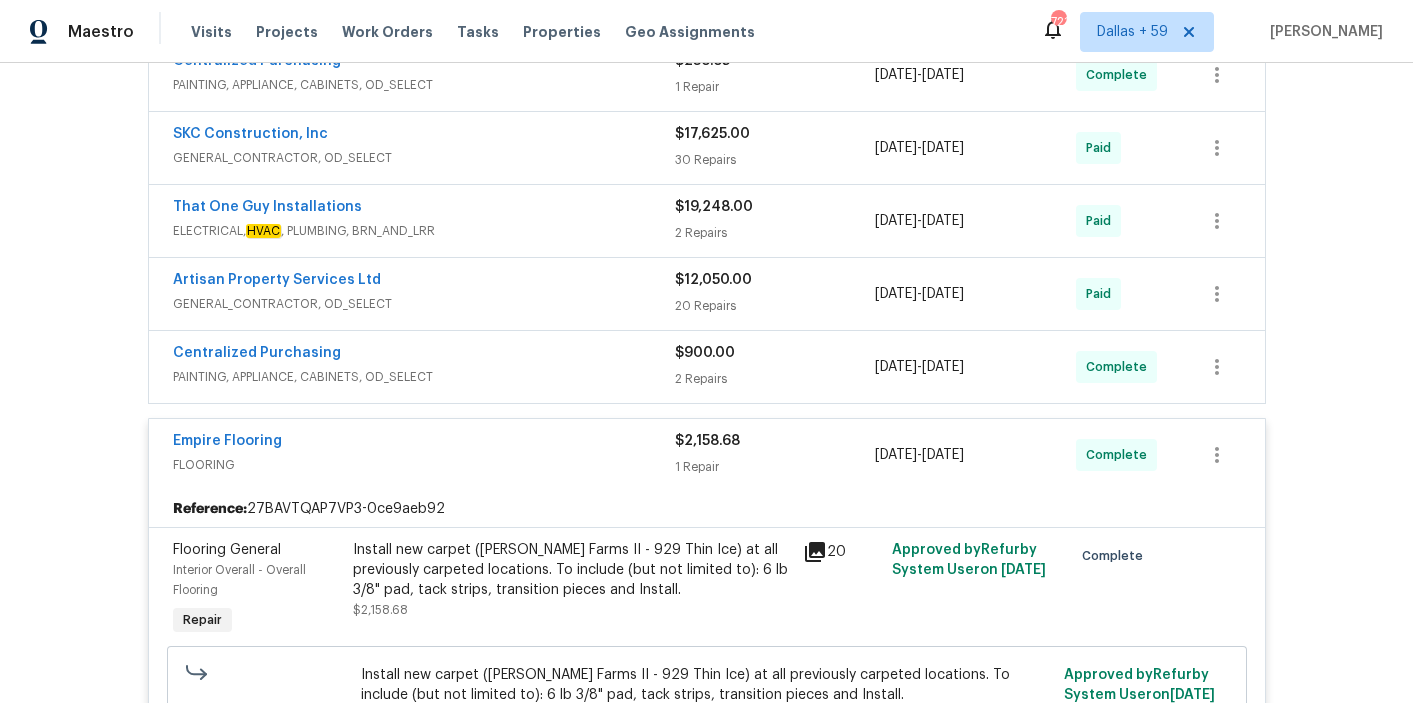 click on "Centralized Purchasing" at bounding box center [424, 355] 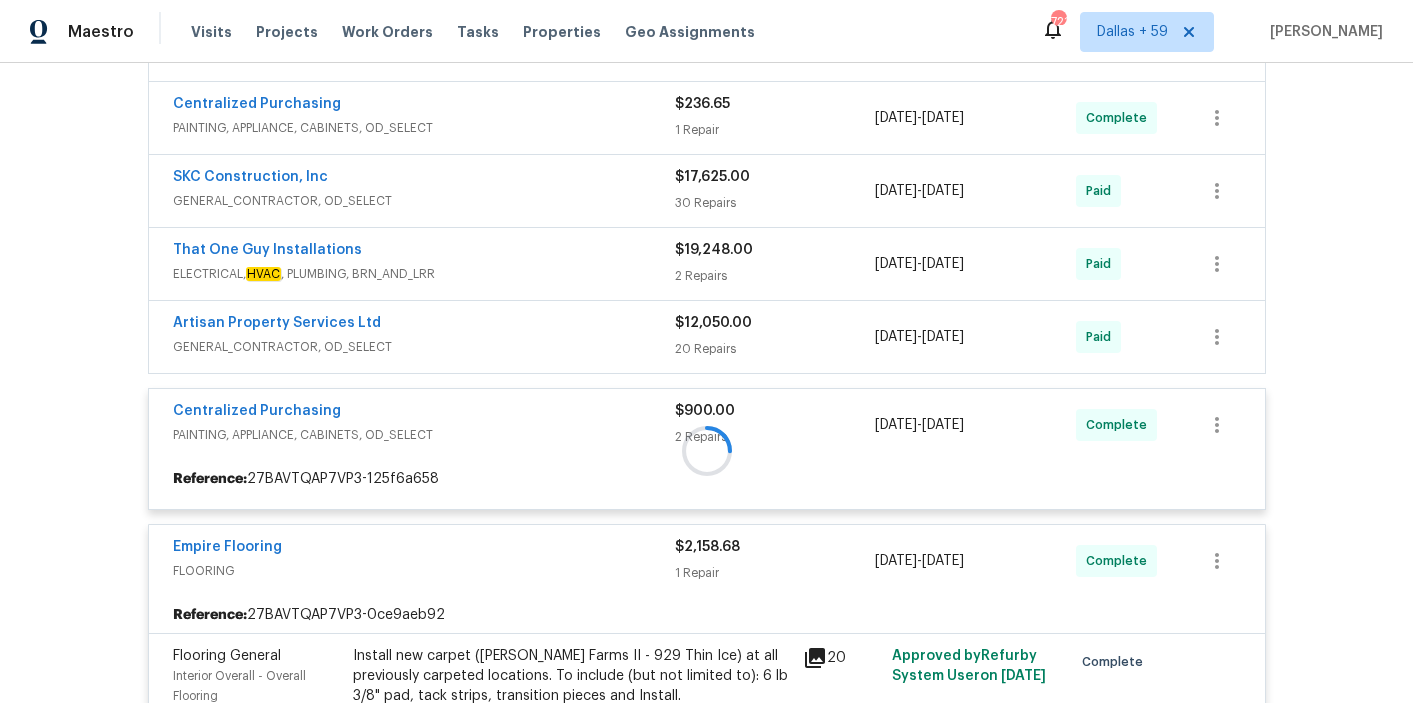 scroll, scrollTop: 656, scrollLeft: 0, axis: vertical 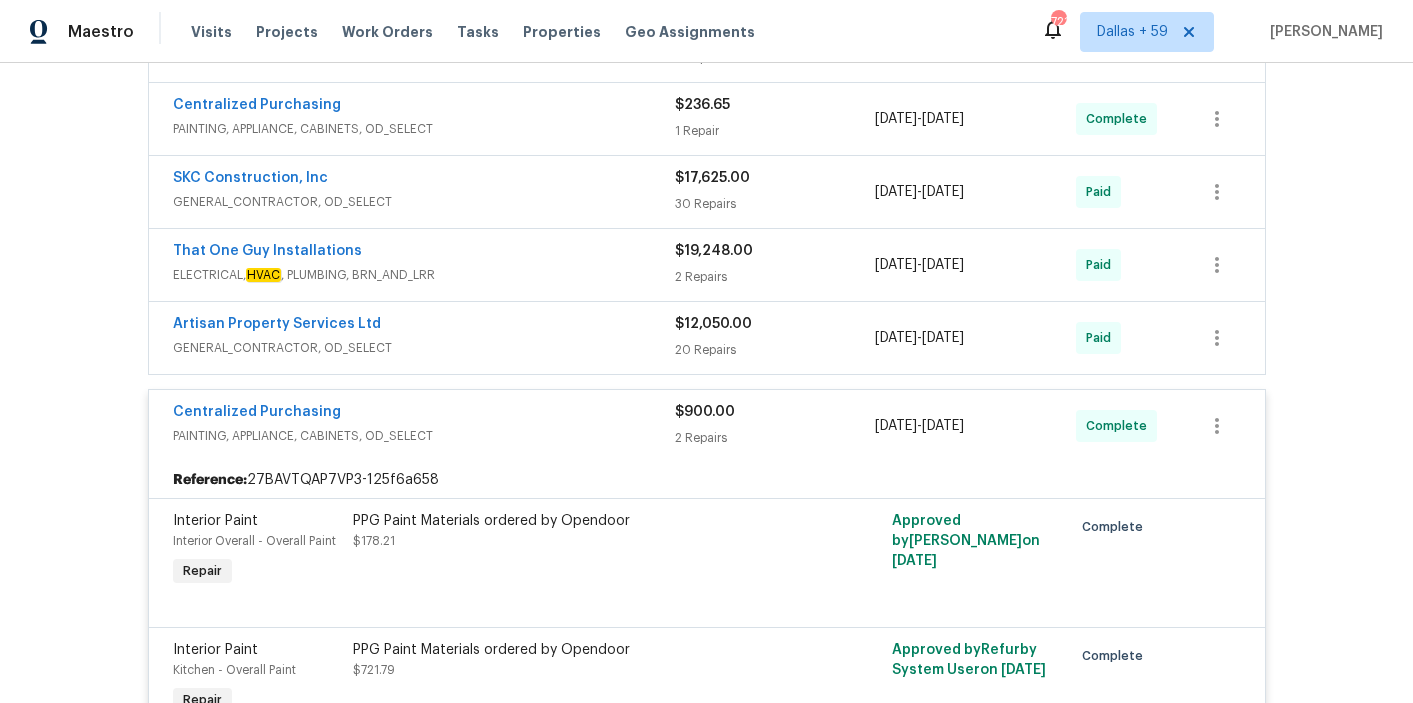 click on "GENERAL_CONTRACTOR, OD_SELECT" at bounding box center (424, 348) 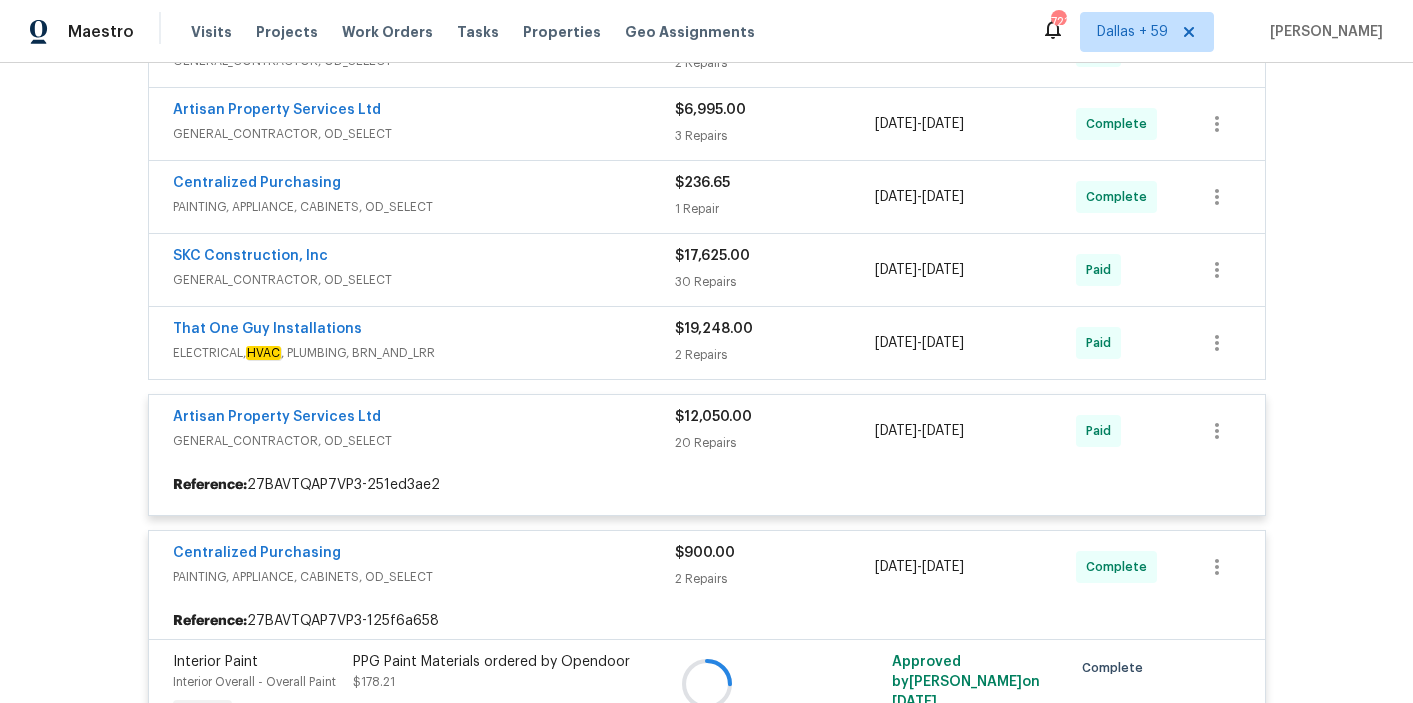 scroll, scrollTop: 579, scrollLeft: 0, axis: vertical 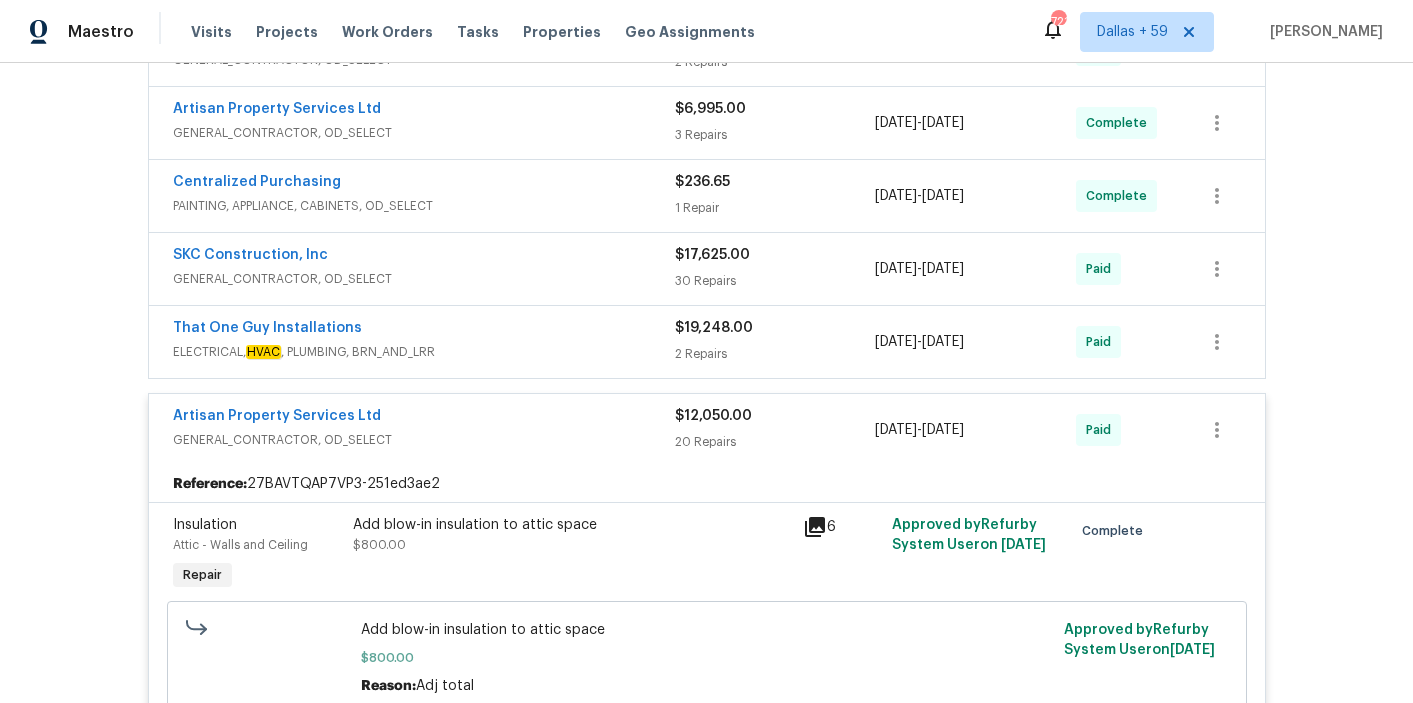 click on "ELECTRICAL,  HVAC , PLUMBING, BRN_AND_LRR" at bounding box center (424, 352) 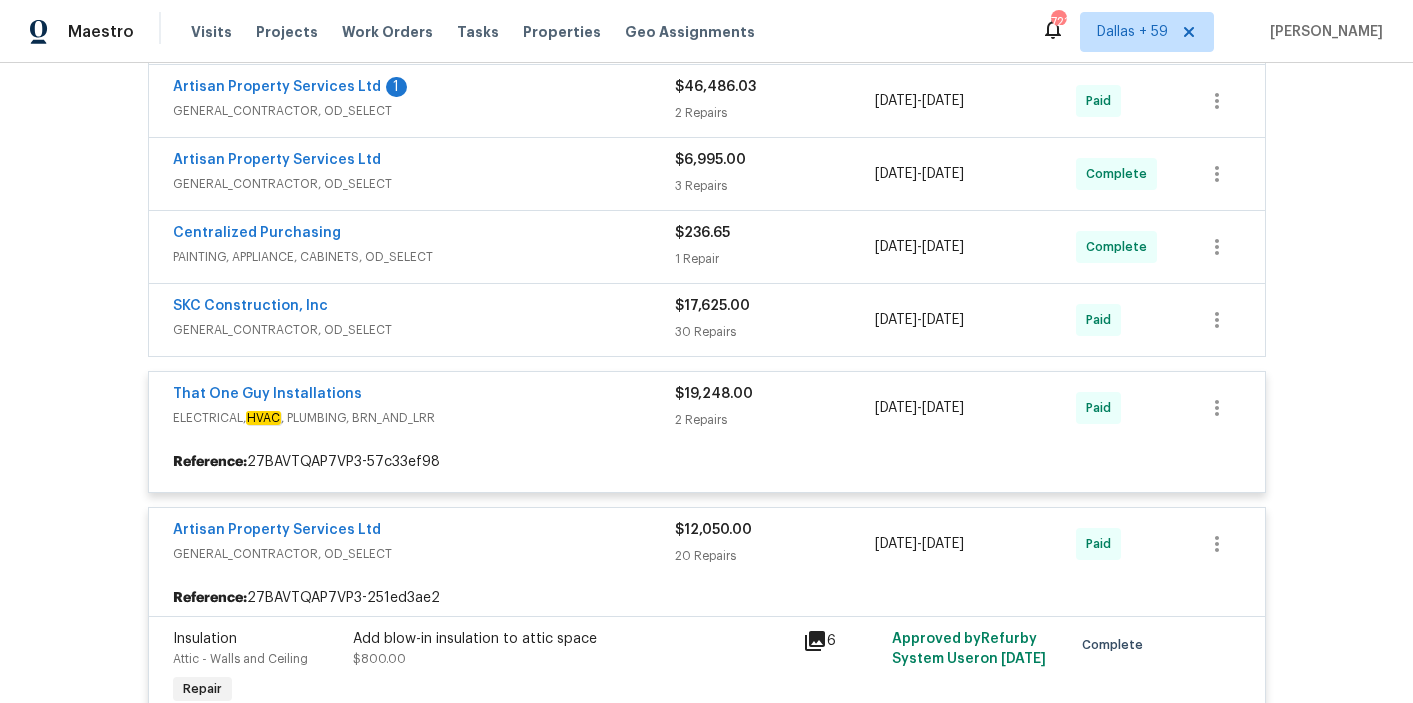 scroll, scrollTop: 522, scrollLeft: 0, axis: vertical 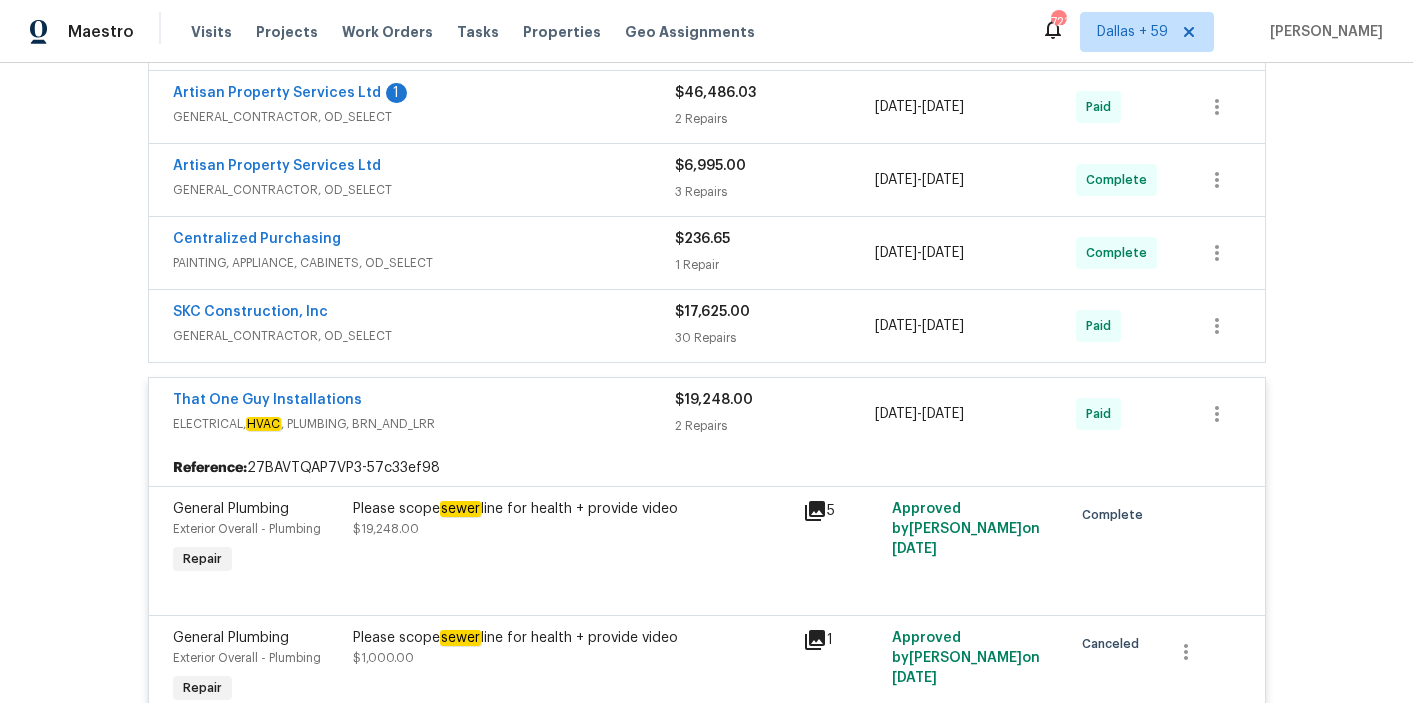 click on "GENERAL_CONTRACTOR, OD_SELECT" at bounding box center (424, 336) 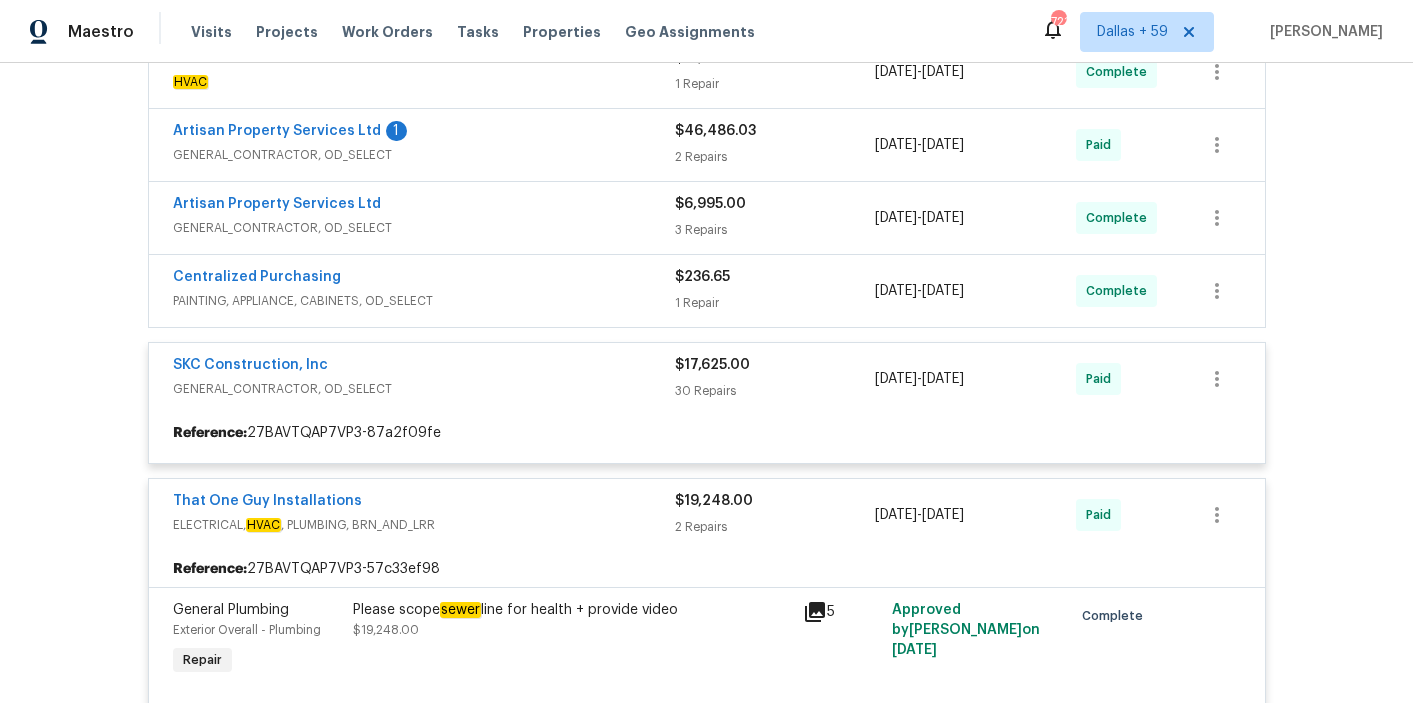scroll, scrollTop: 483, scrollLeft: 0, axis: vertical 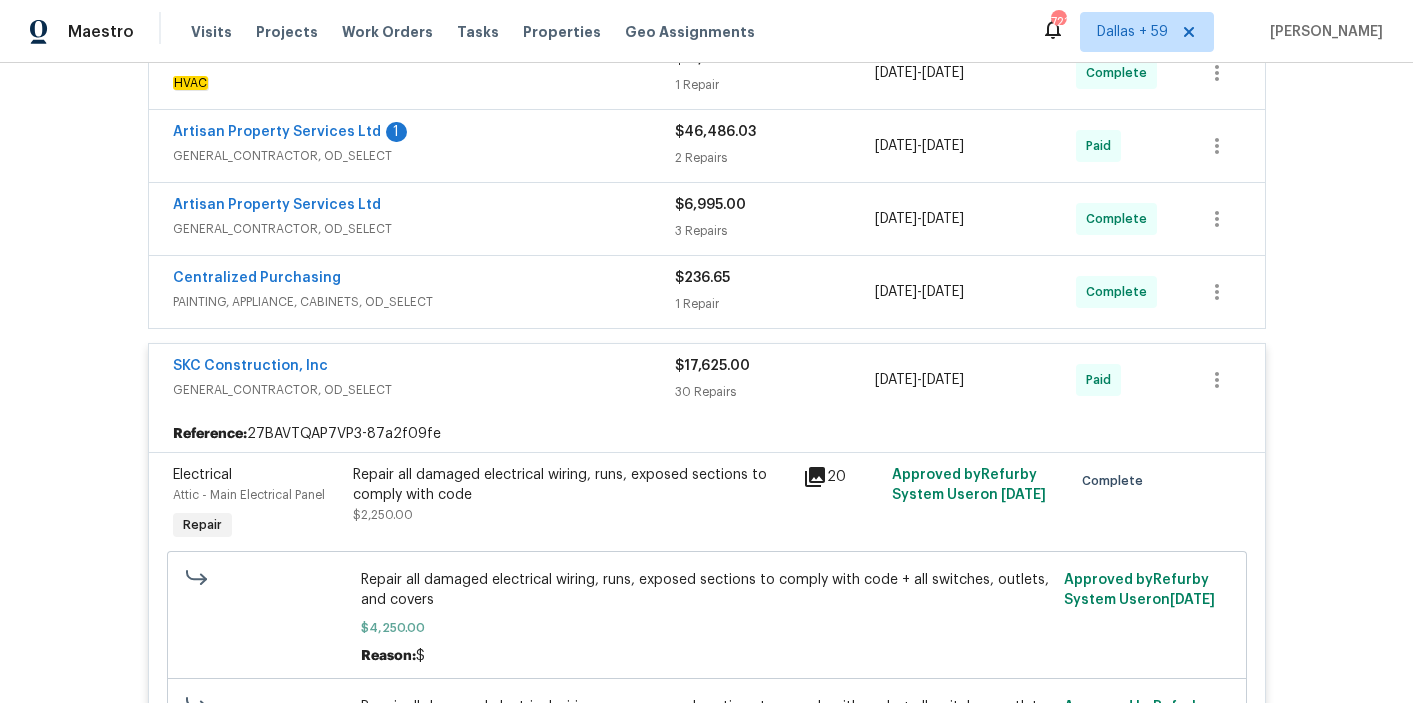 click on "Centralized Purchasing" at bounding box center [424, 280] 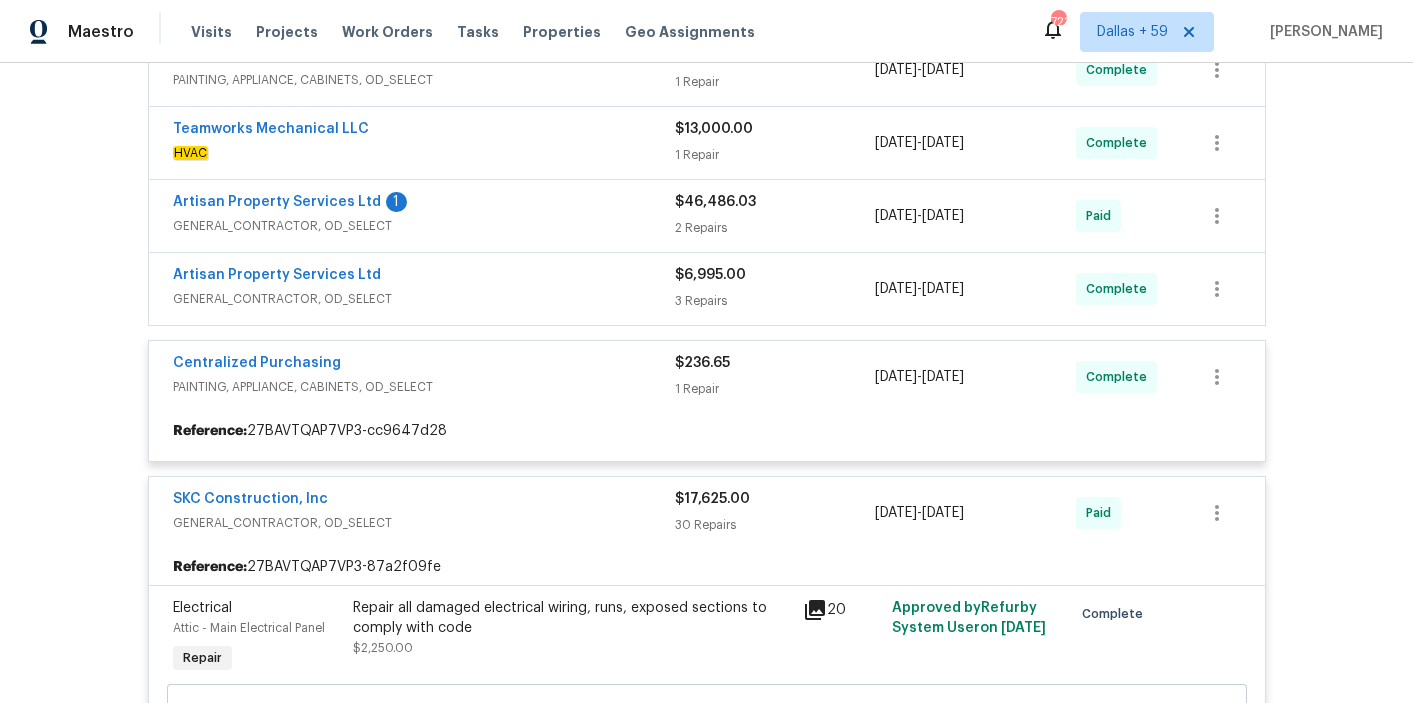 scroll, scrollTop: 407, scrollLeft: 0, axis: vertical 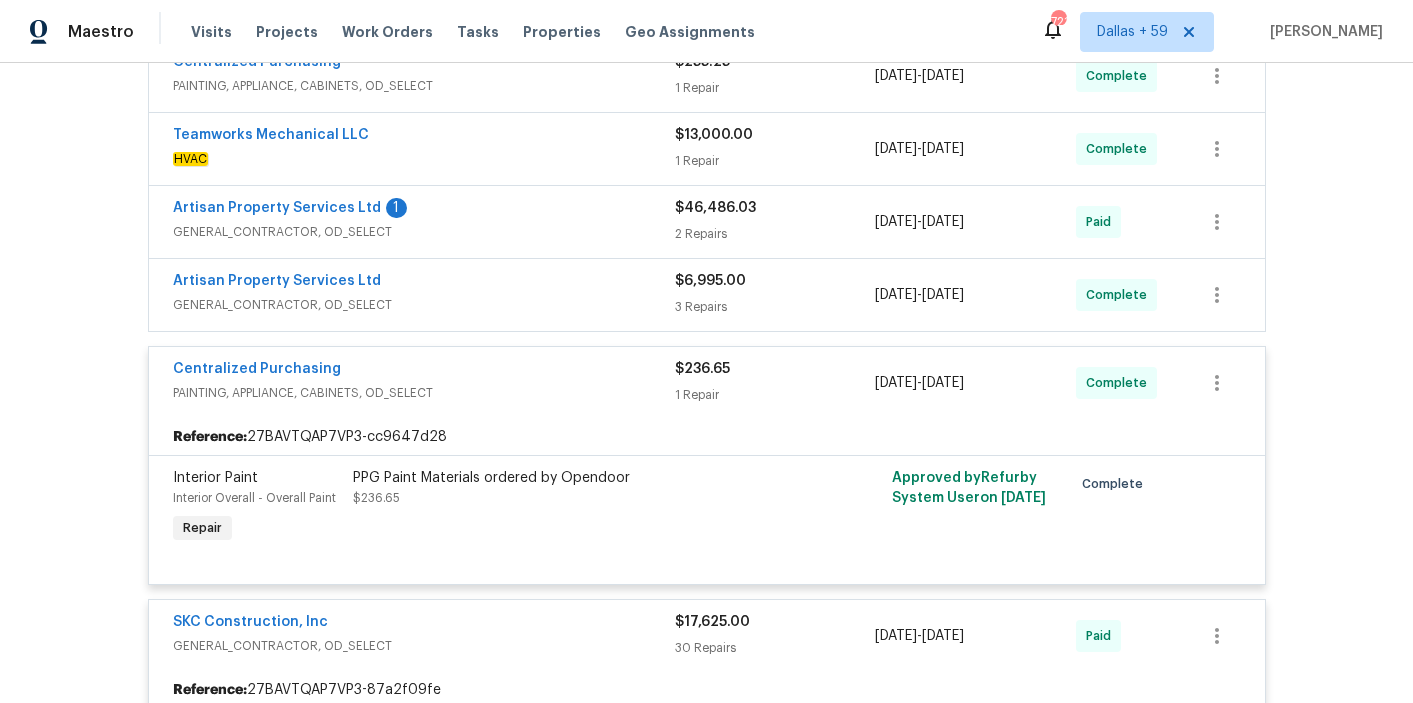 click on "Artisan Property Services Ltd" at bounding box center (424, 283) 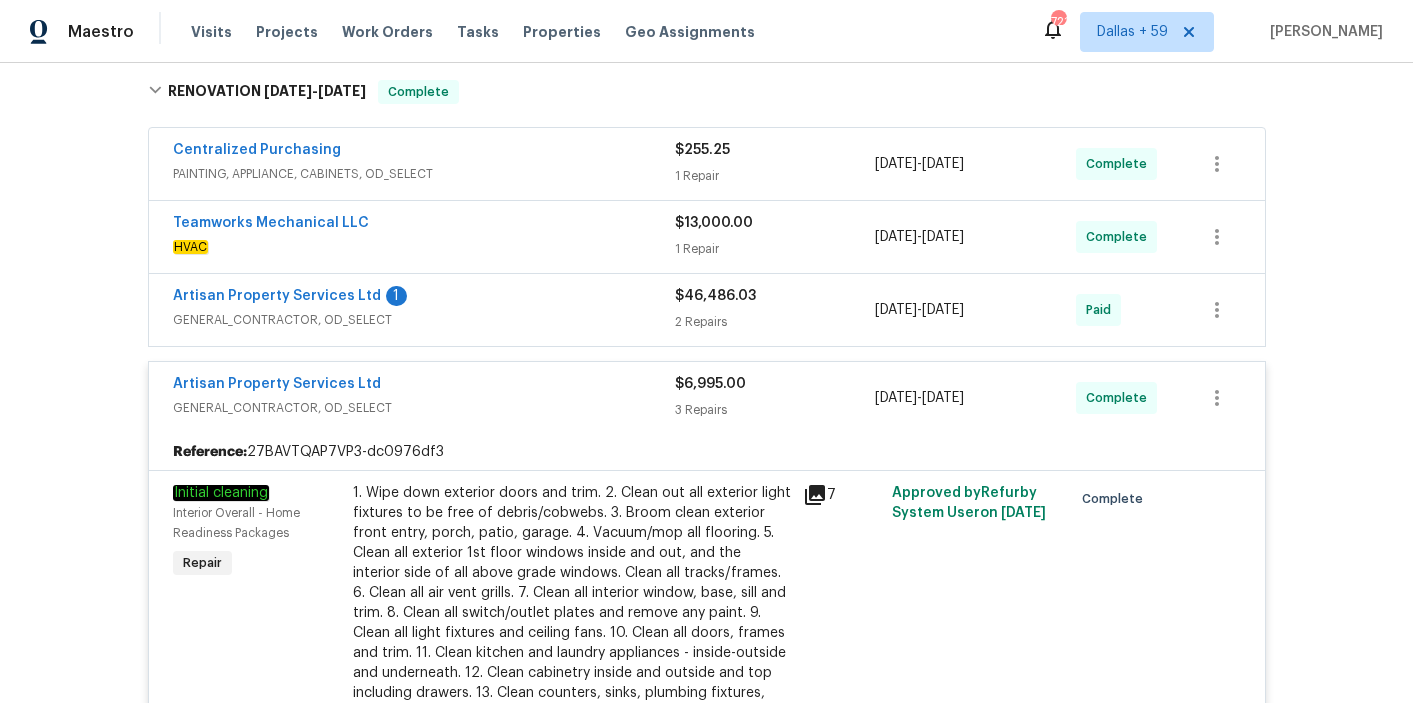click on "Artisan Property Services Ltd 1" at bounding box center (424, 298) 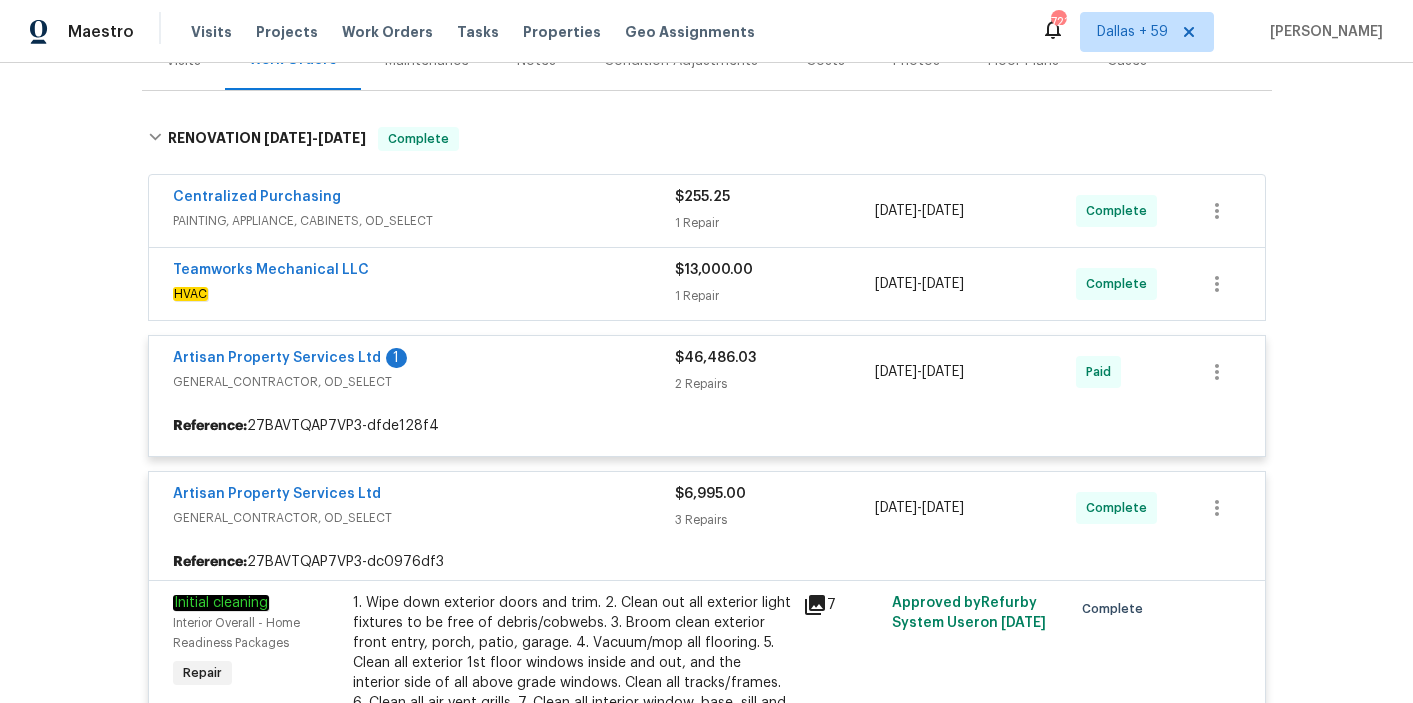 scroll, scrollTop: 270, scrollLeft: 0, axis: vertical 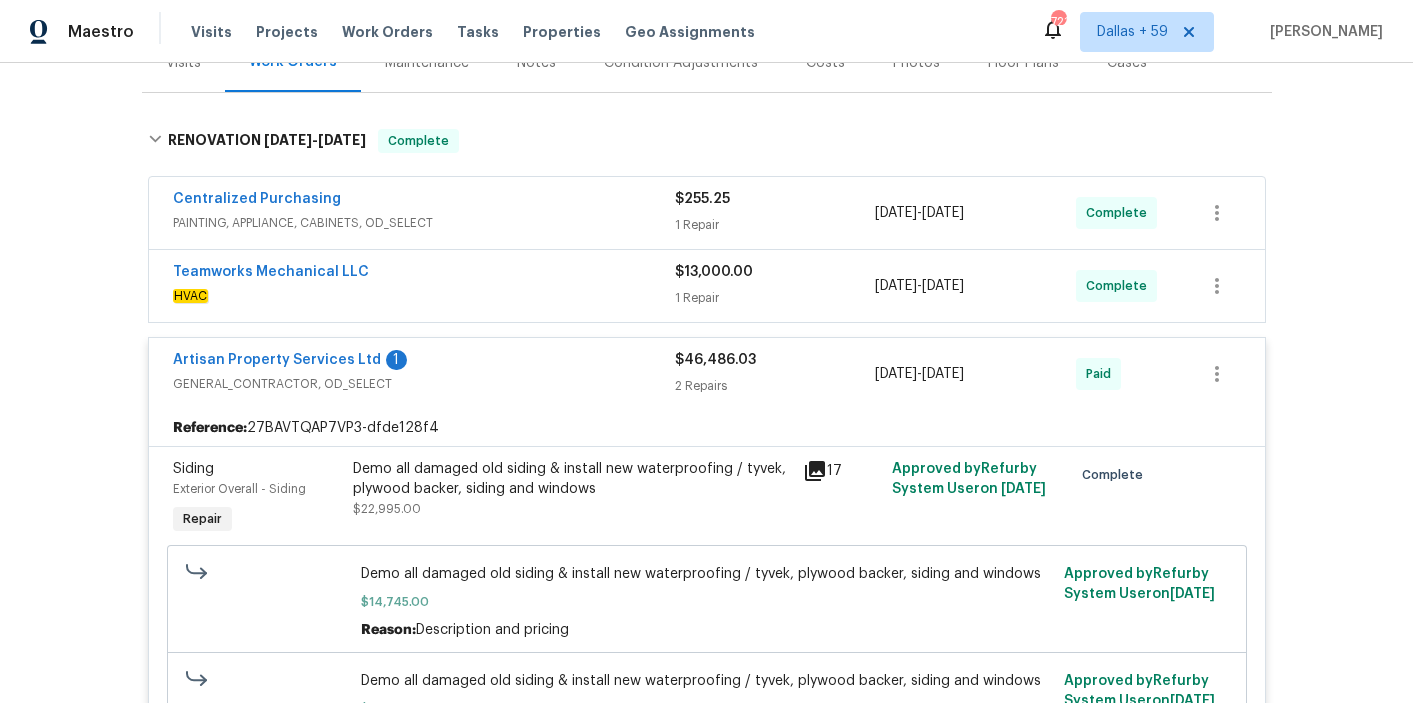click on "HVAC" at bounding box center [424, 296] 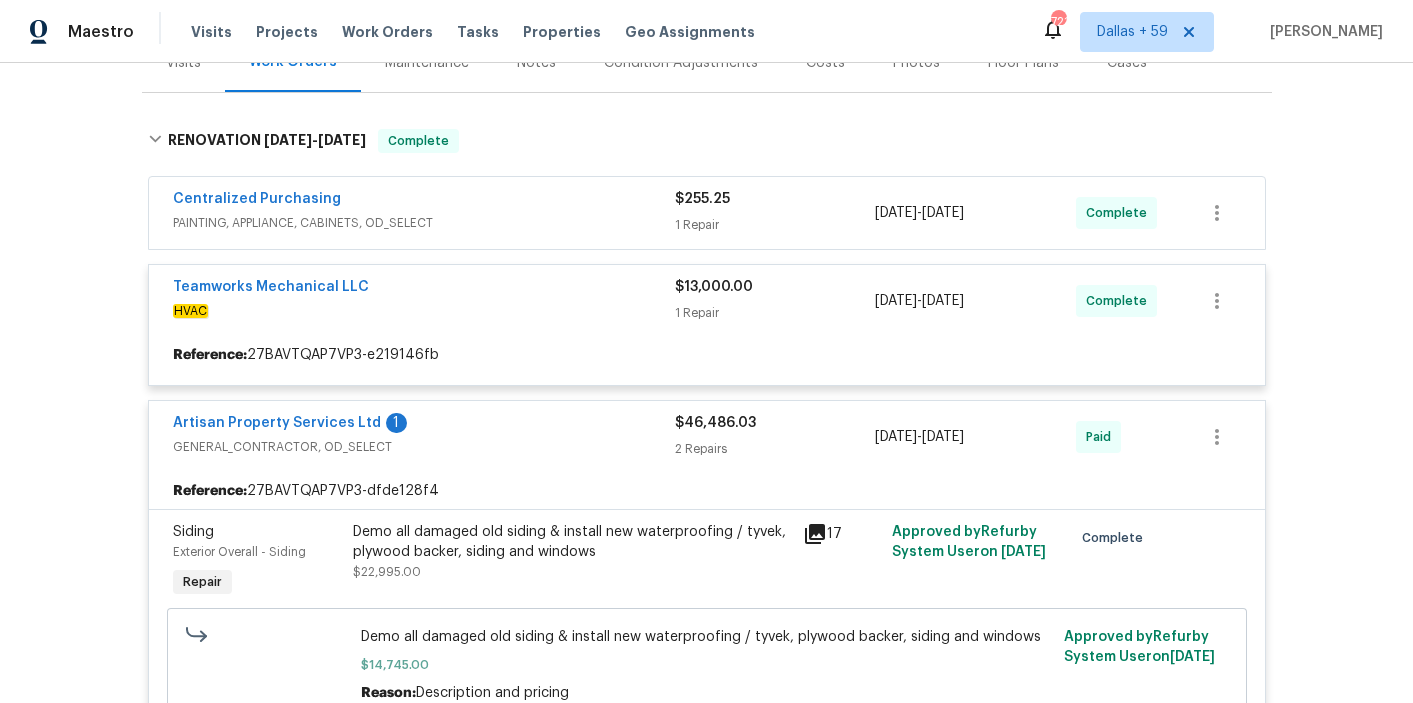 scroll, scrollTop: 207, scrollLeft: 0, axis: vertical 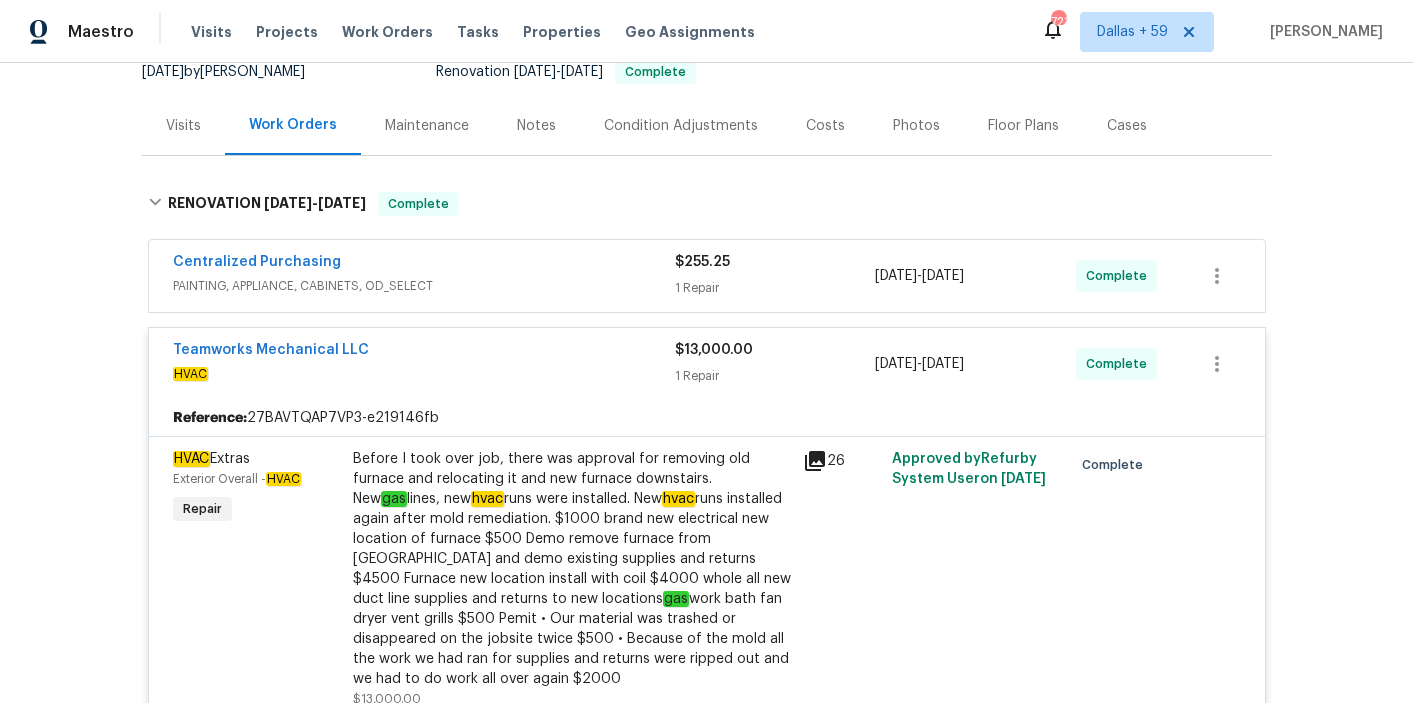 click on "PAINTING, APPLIANCE, CABINETS, OD_SELECT" at bounding box center [424, 286] 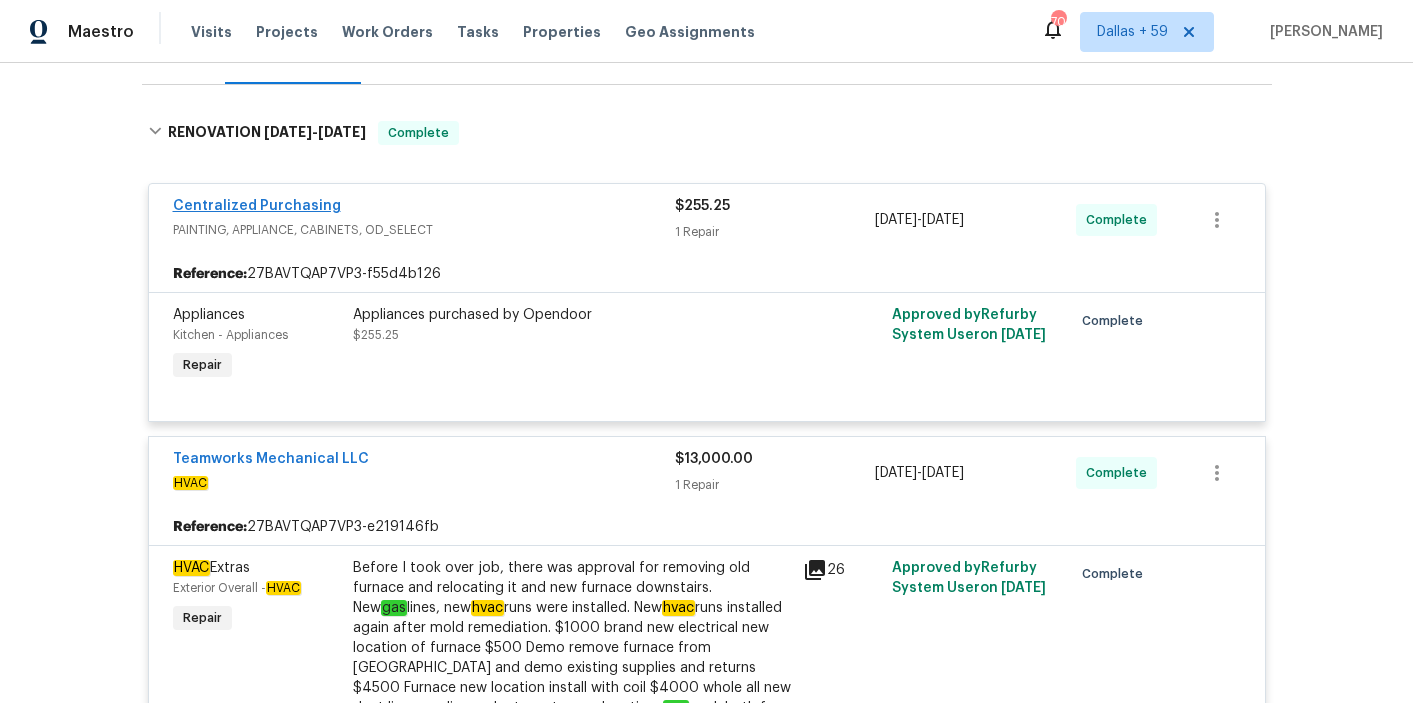 scroll, scrollTop: 302, scrollLeft: 0, axis: vertical 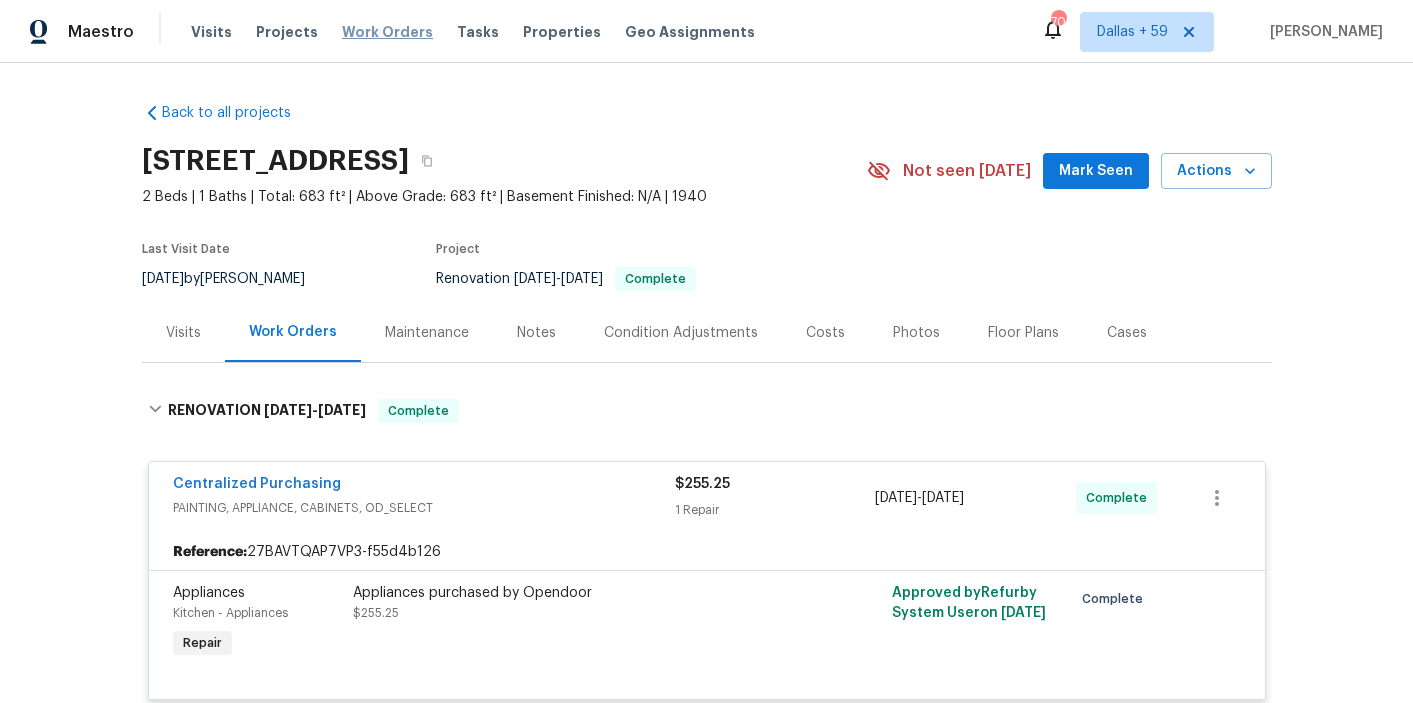 click on "Work Orders" at bounding box center [387, 32] 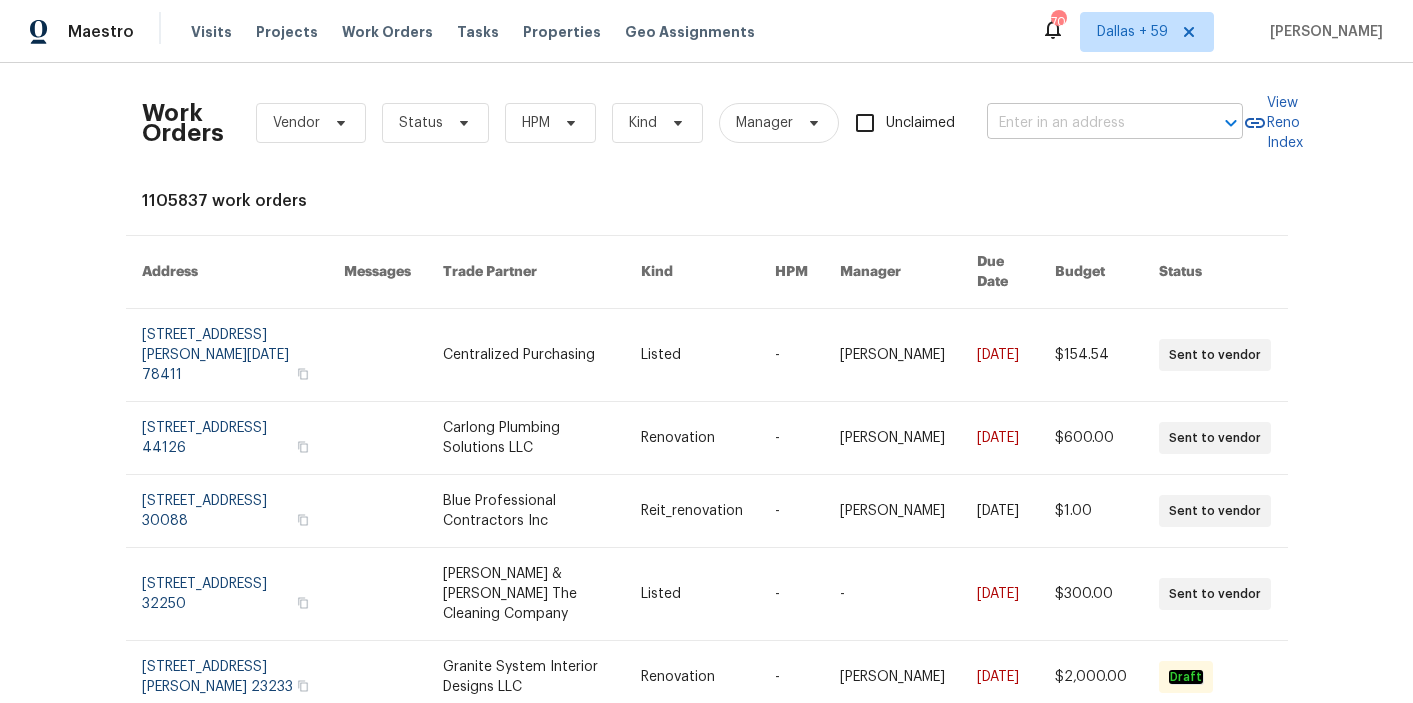 click at bounding box center [1087, 123] 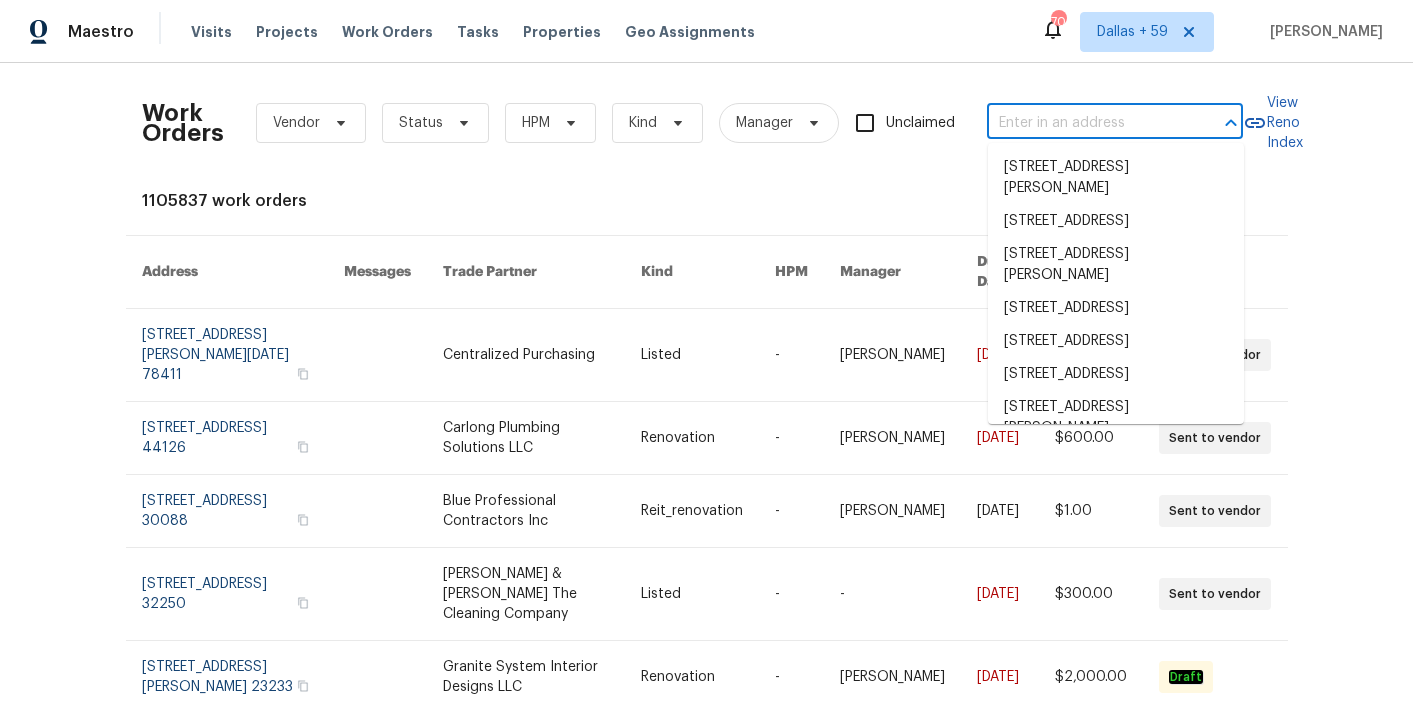 paste on "[STREET_ADDRESS][PERSON_NAME]" 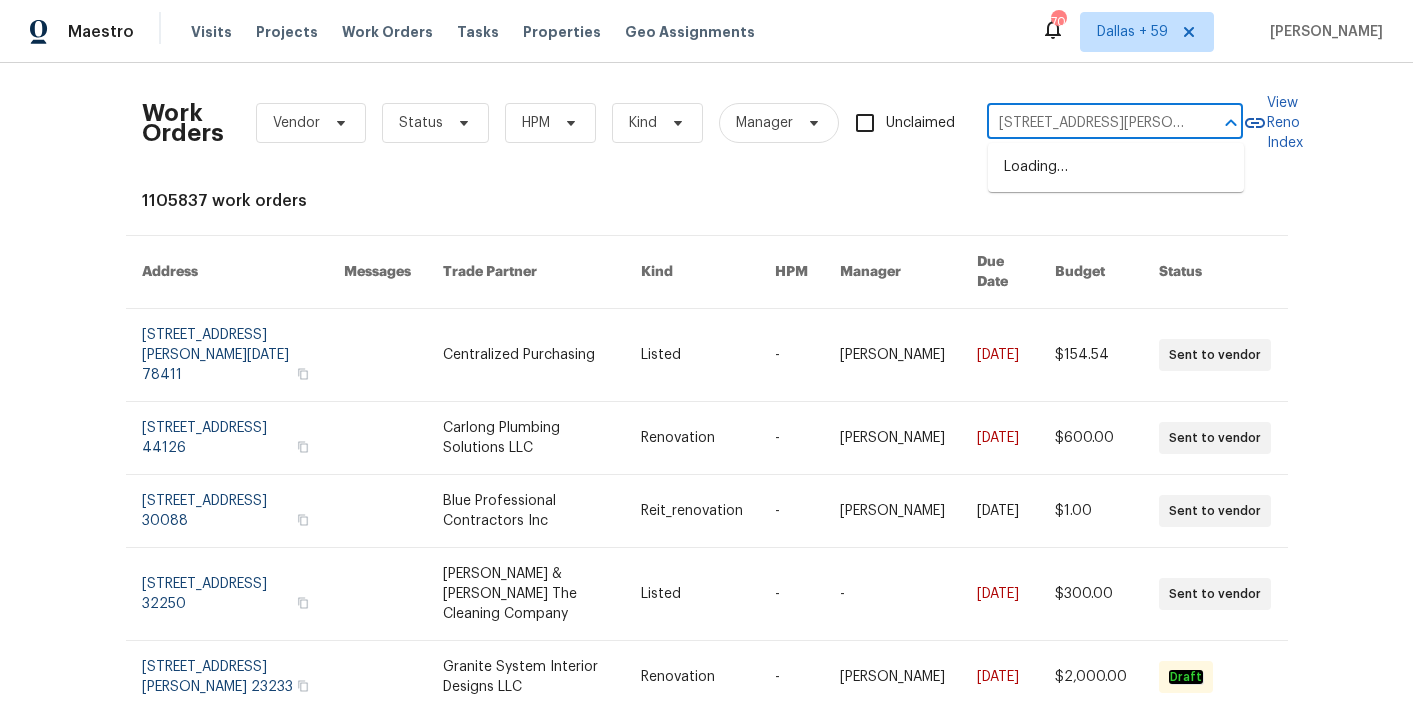 scroll, scrollTop: 0, scrollLeft: 119, axis: horizontal 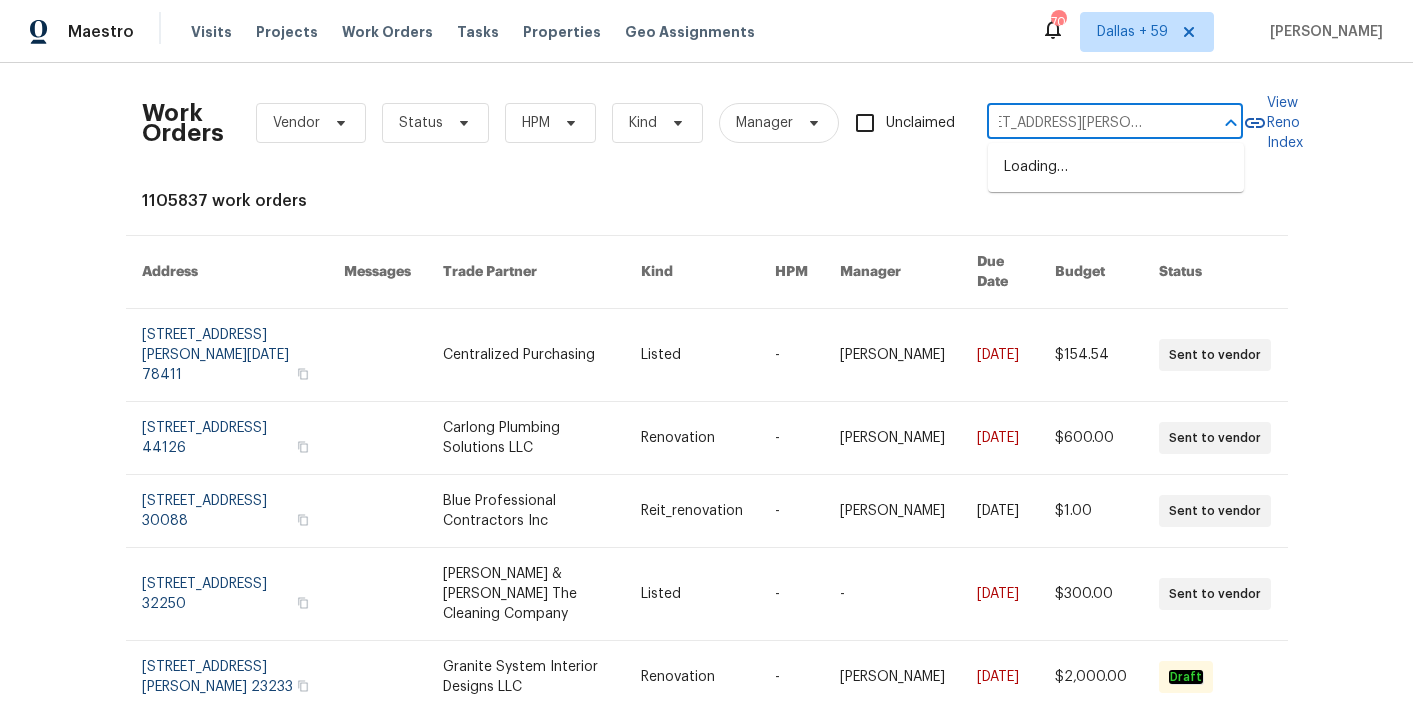 type on "[STREET_ADDRESS][PERSON_NAME]" 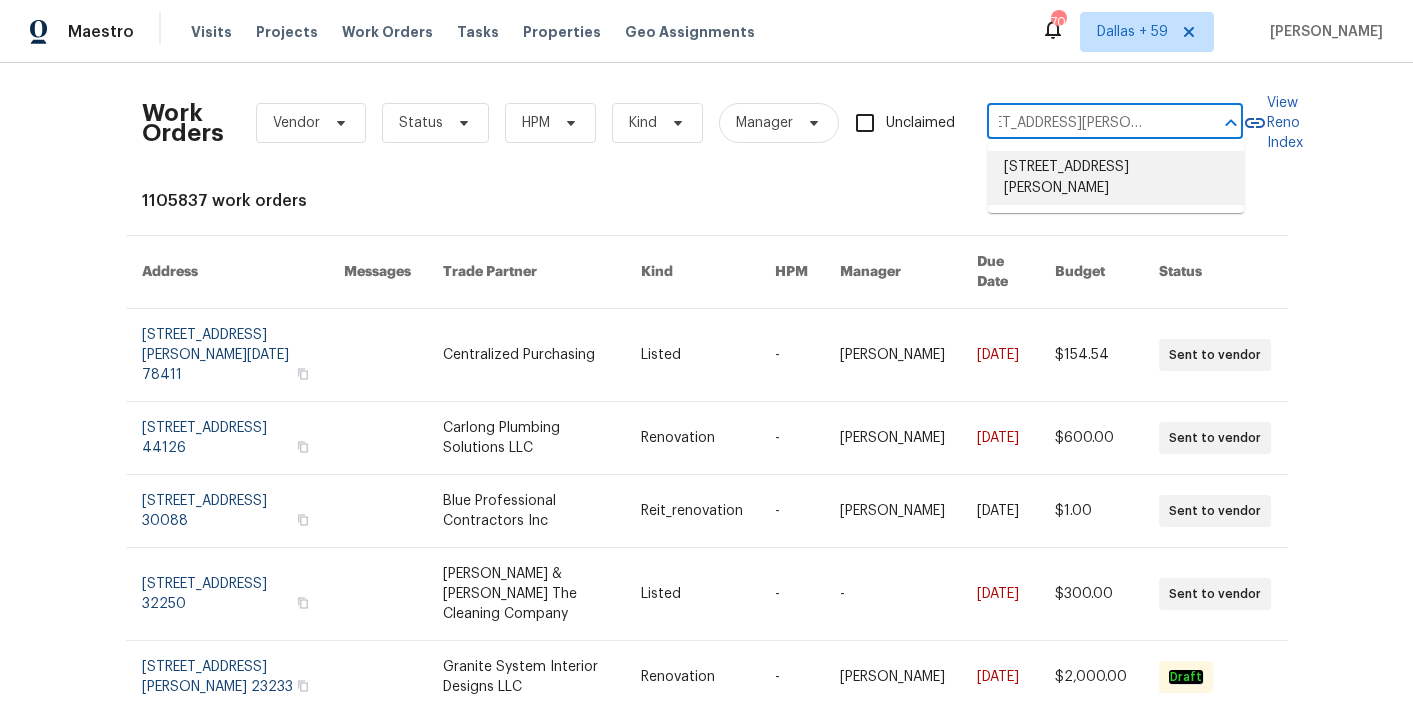 click on "[STREET_ADDRESS][PERSON_NAME]" at bounding box center (1116, 178) 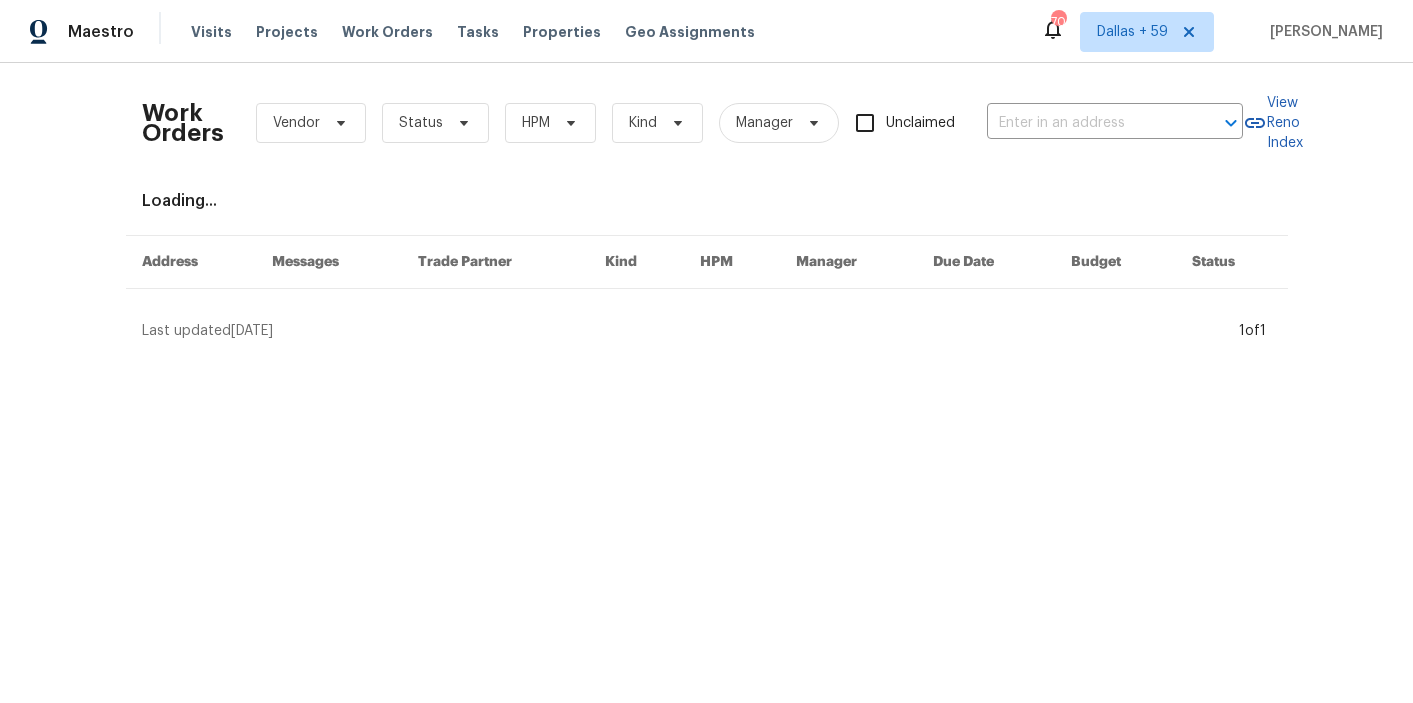 type on "[STREET_ADDRESS][PERSON_NAME]" 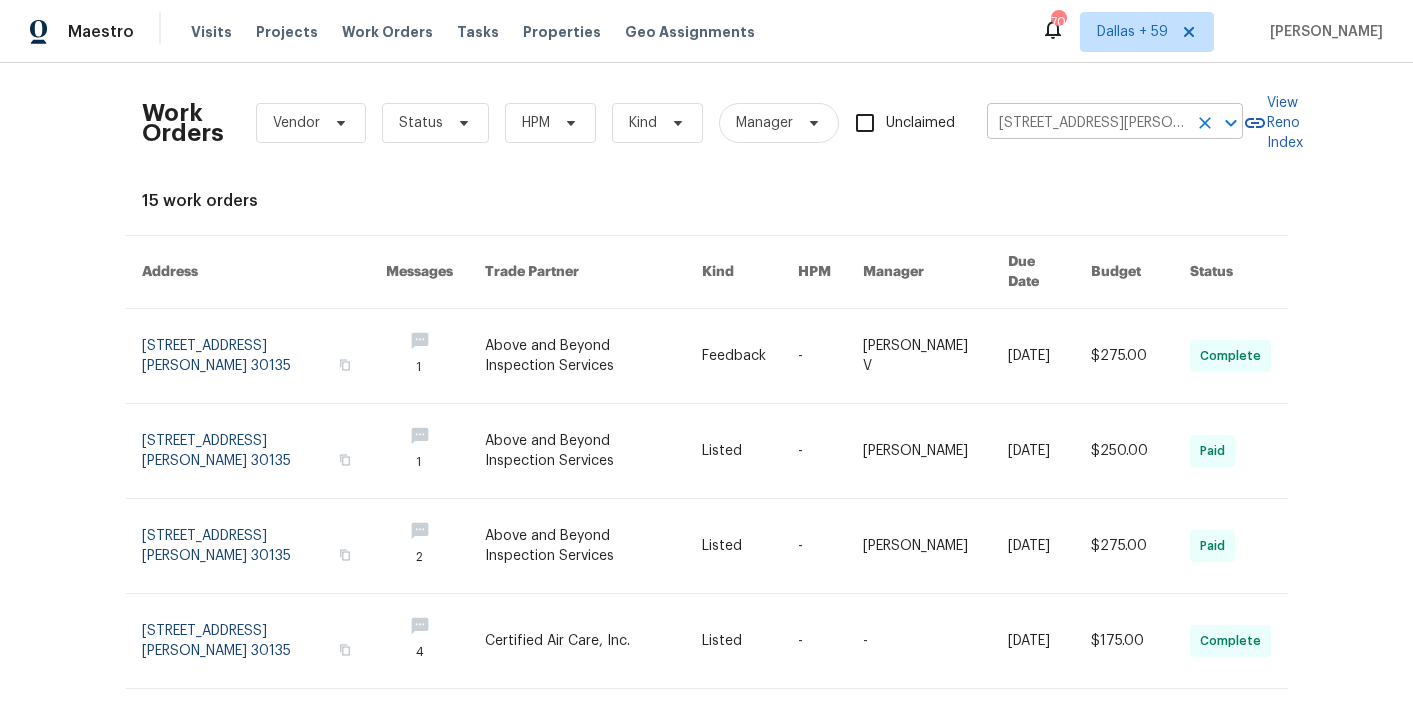 click 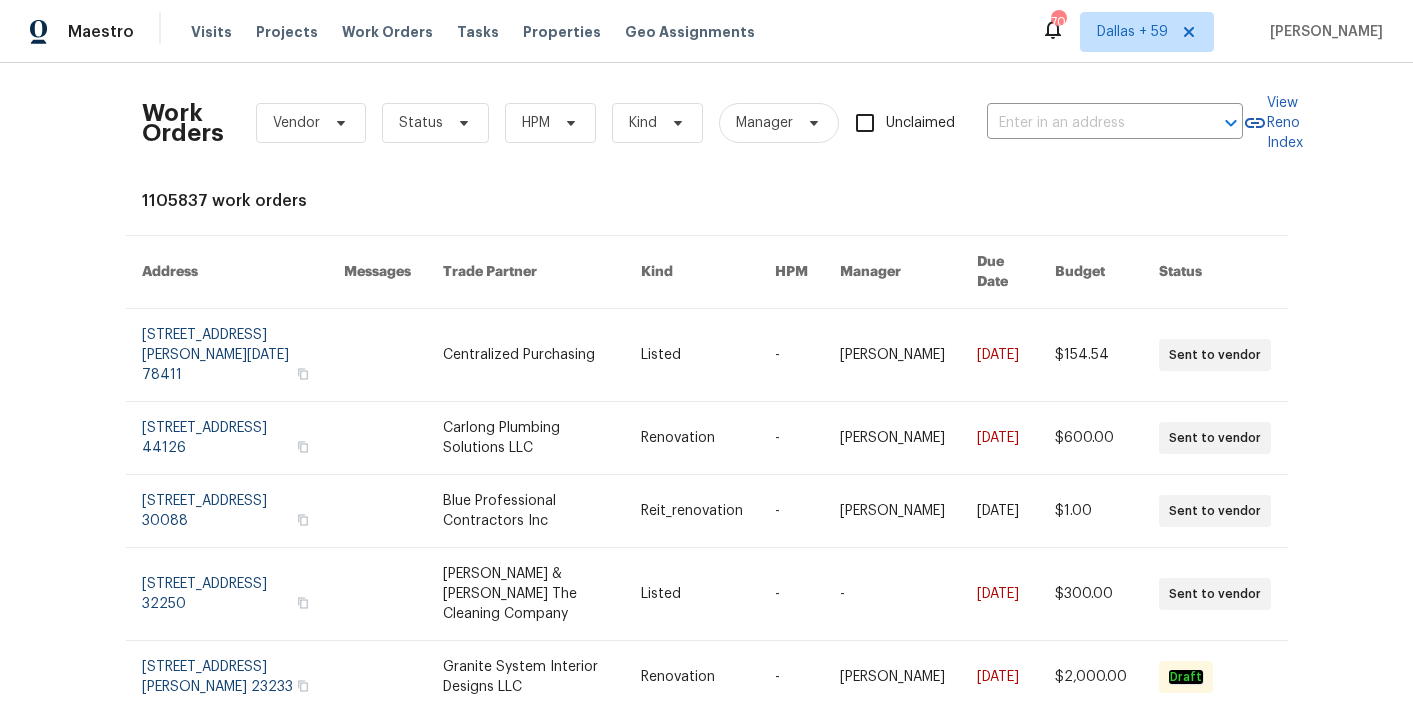click at bounding box center [1217, 123] 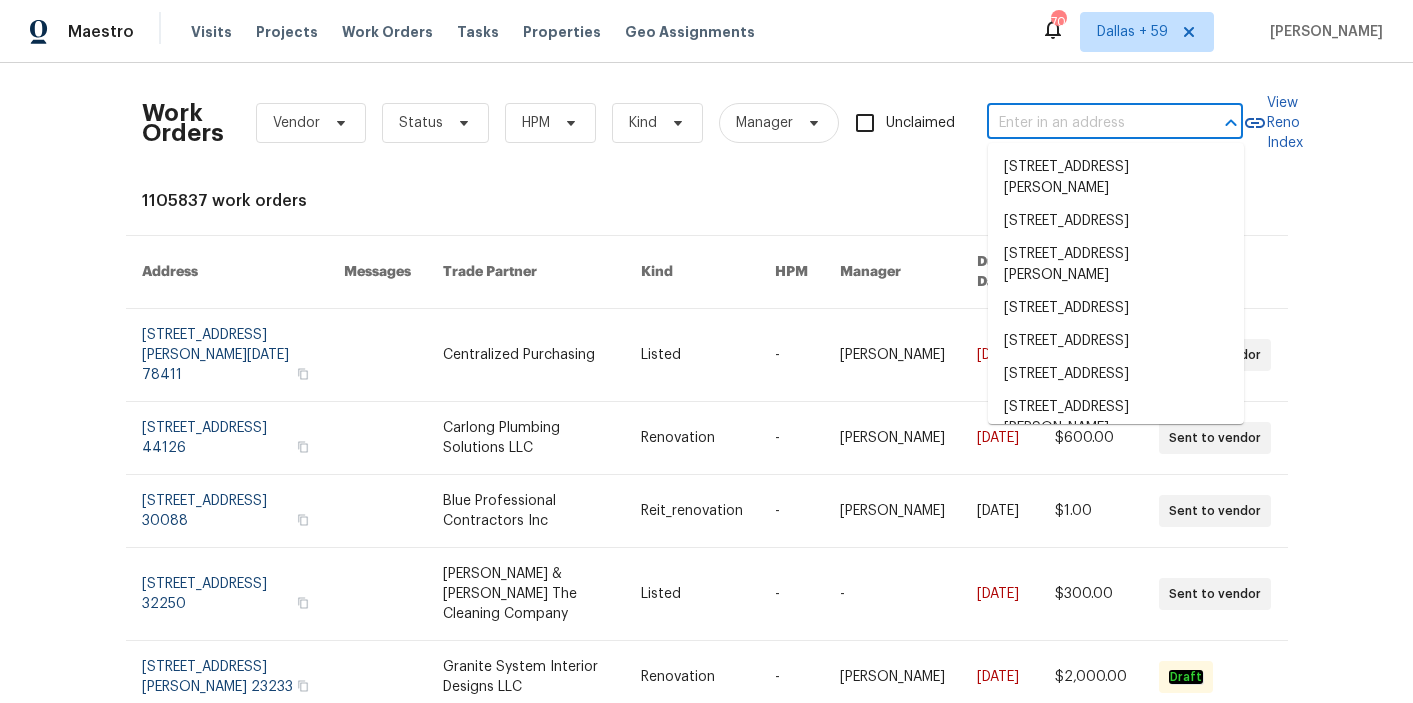 paste on "[STREET_ADDRESS][PERSON_NAME]" 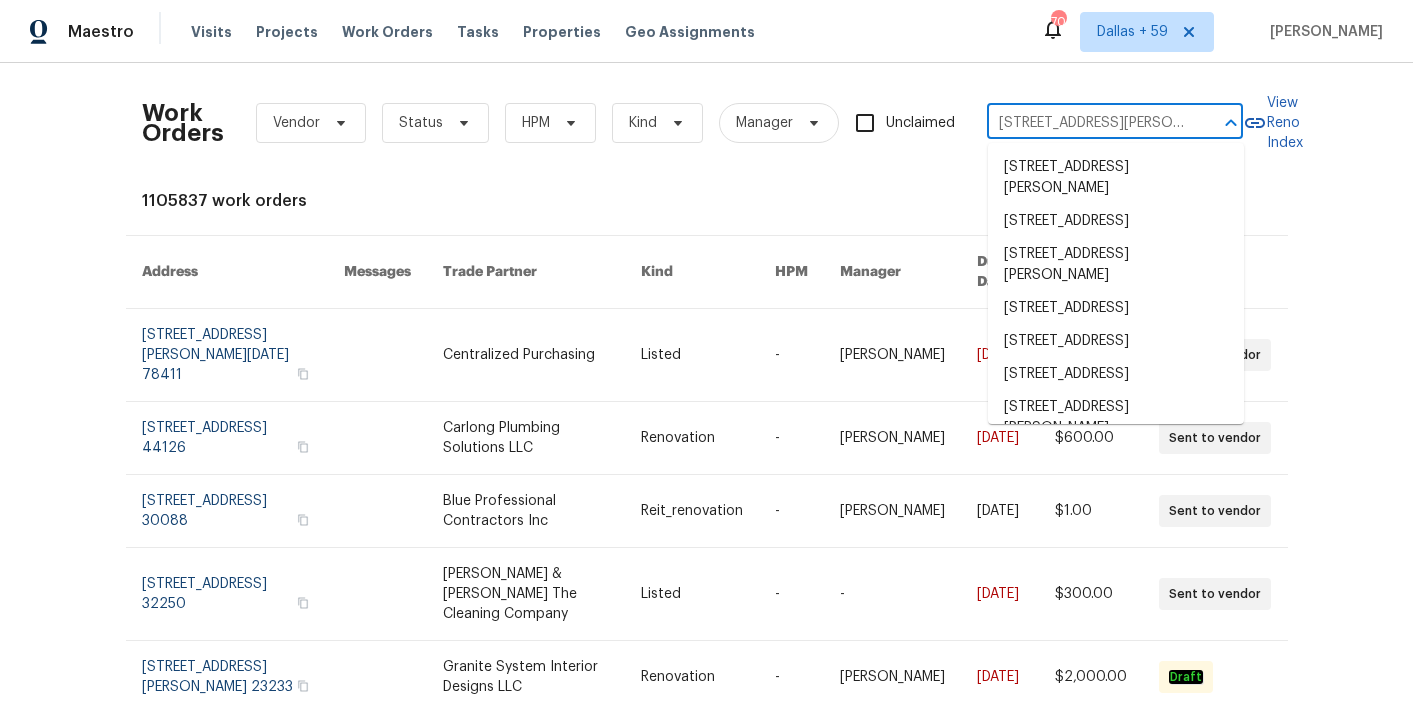 scroll, scrollTop: 0, scrollLeft: 119, axis: horizontal 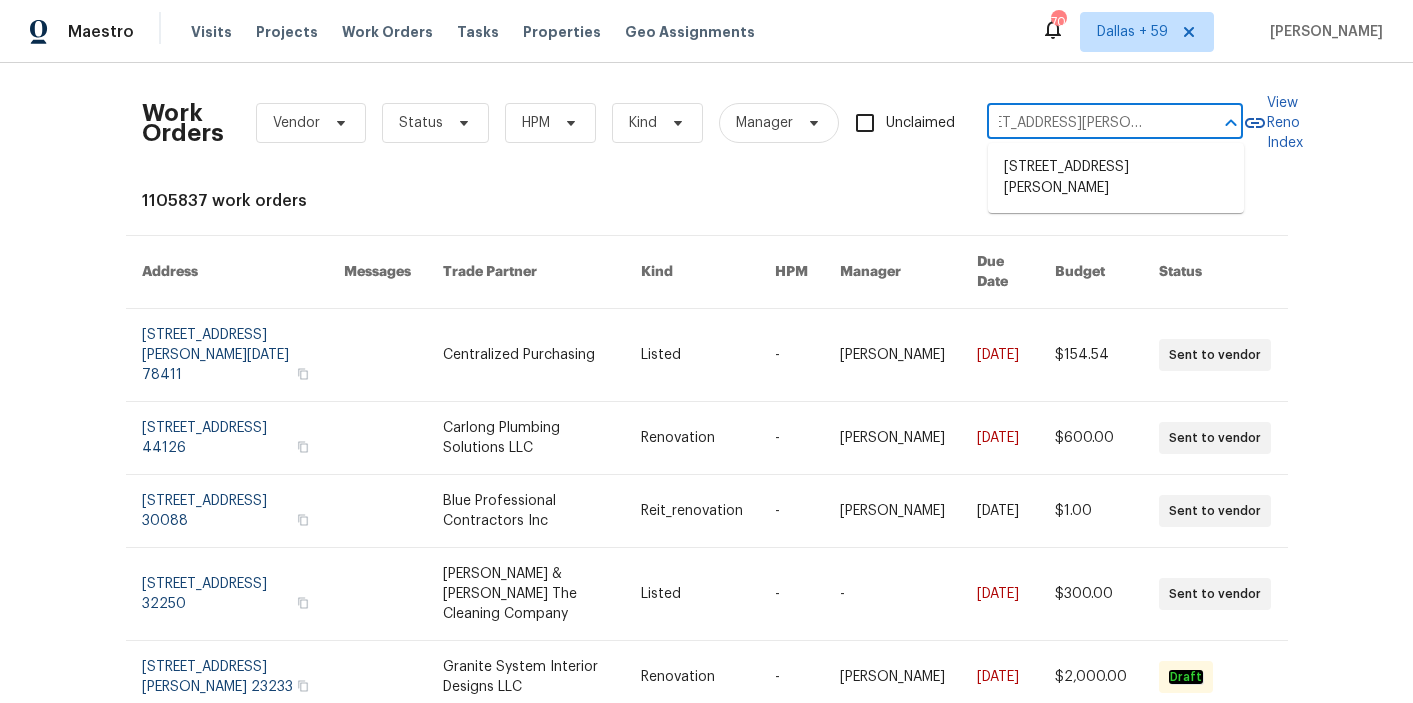 type on "[STREET_ADDRESS][PERSON_NAME]" 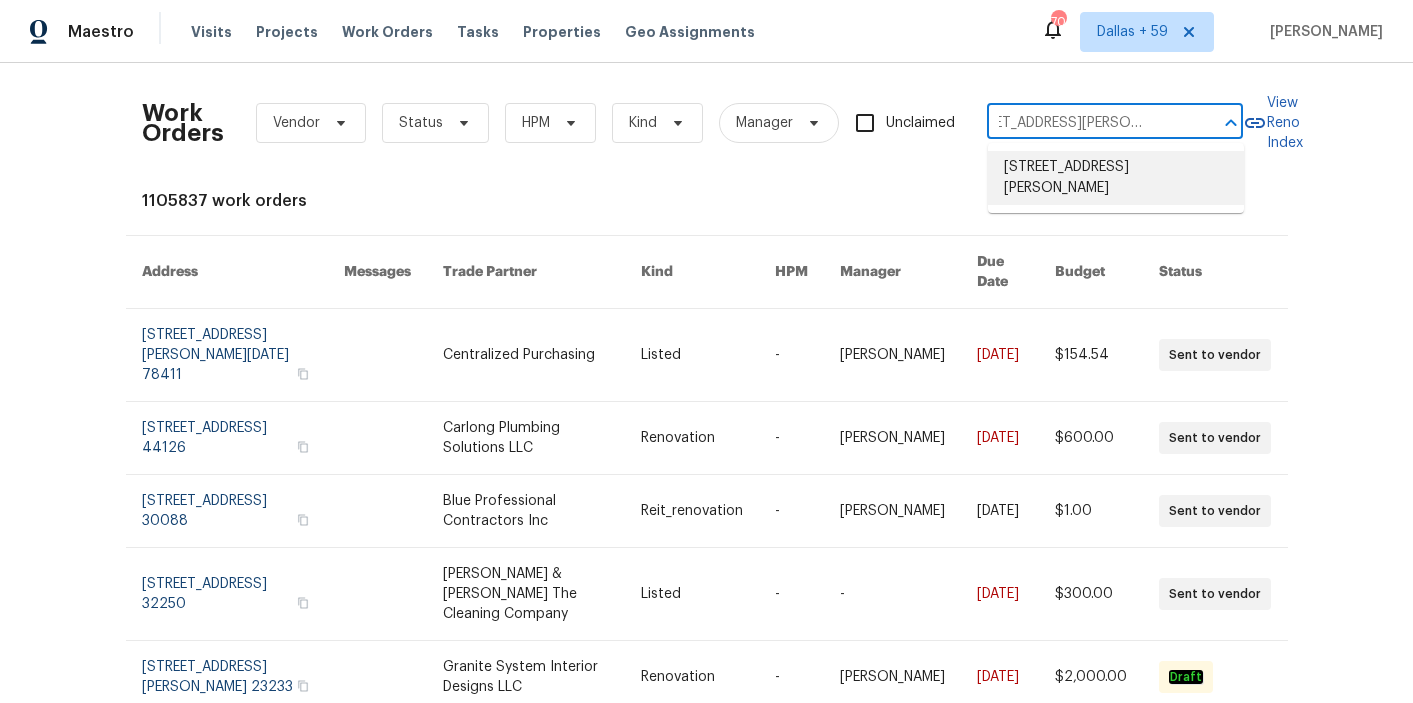 click on "[STREET_ADDRESS][PERSON_NAME]" at bounding box center [1116, 178] 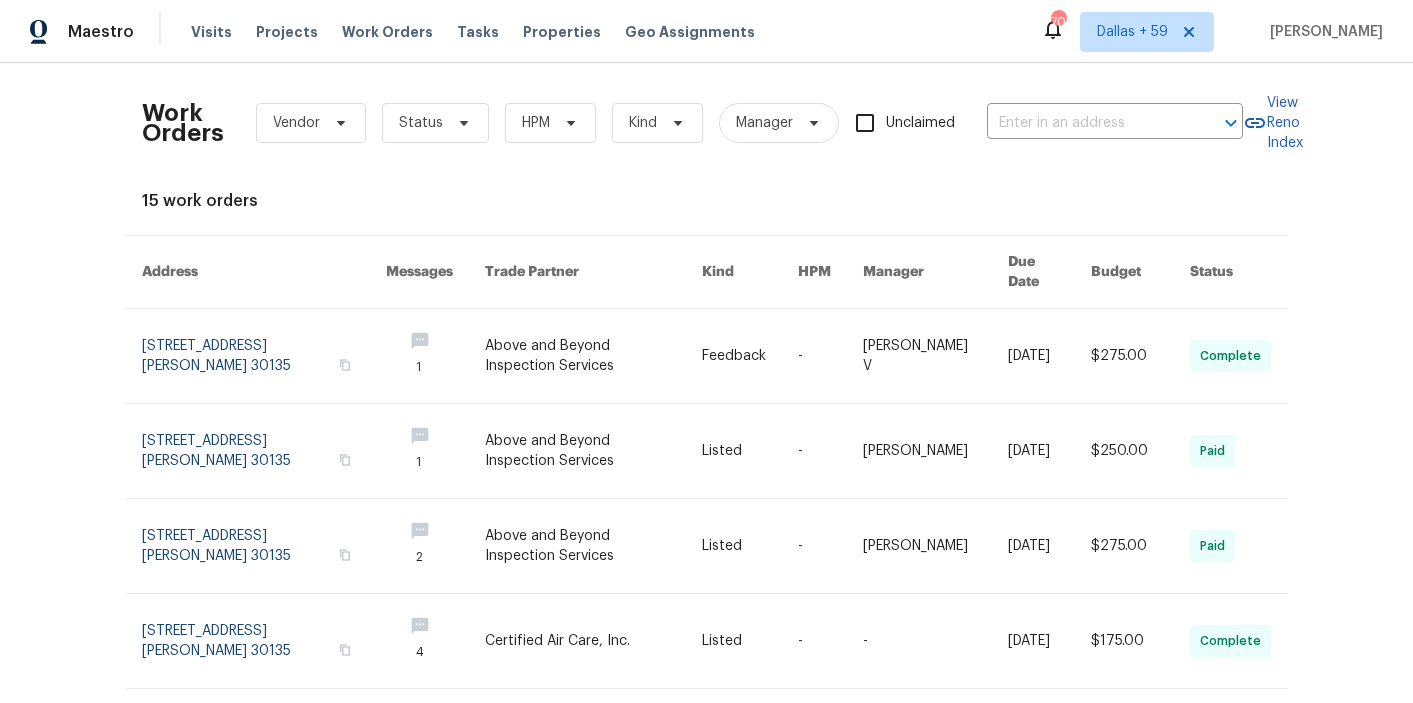 type on "[STREET_ADDRESS][PERSON_NAME]" 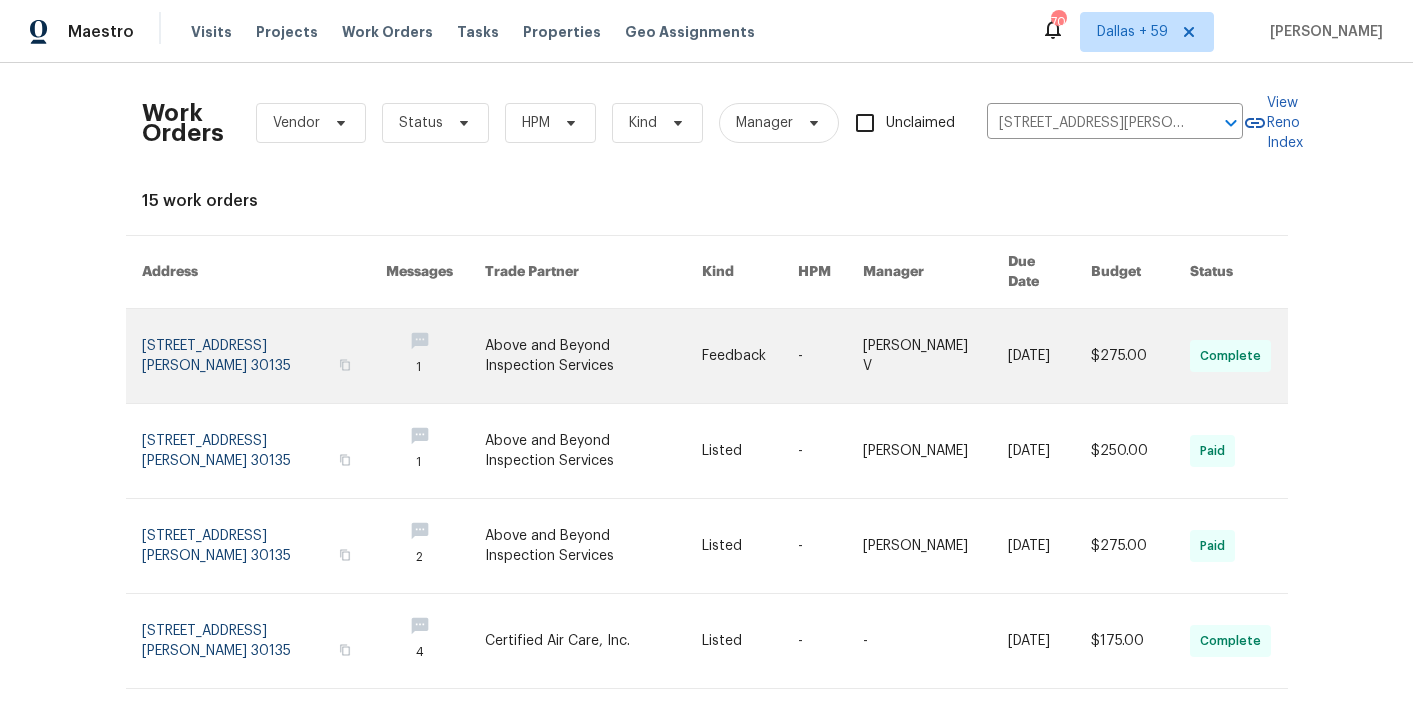 click at bounding box center [593, 356] 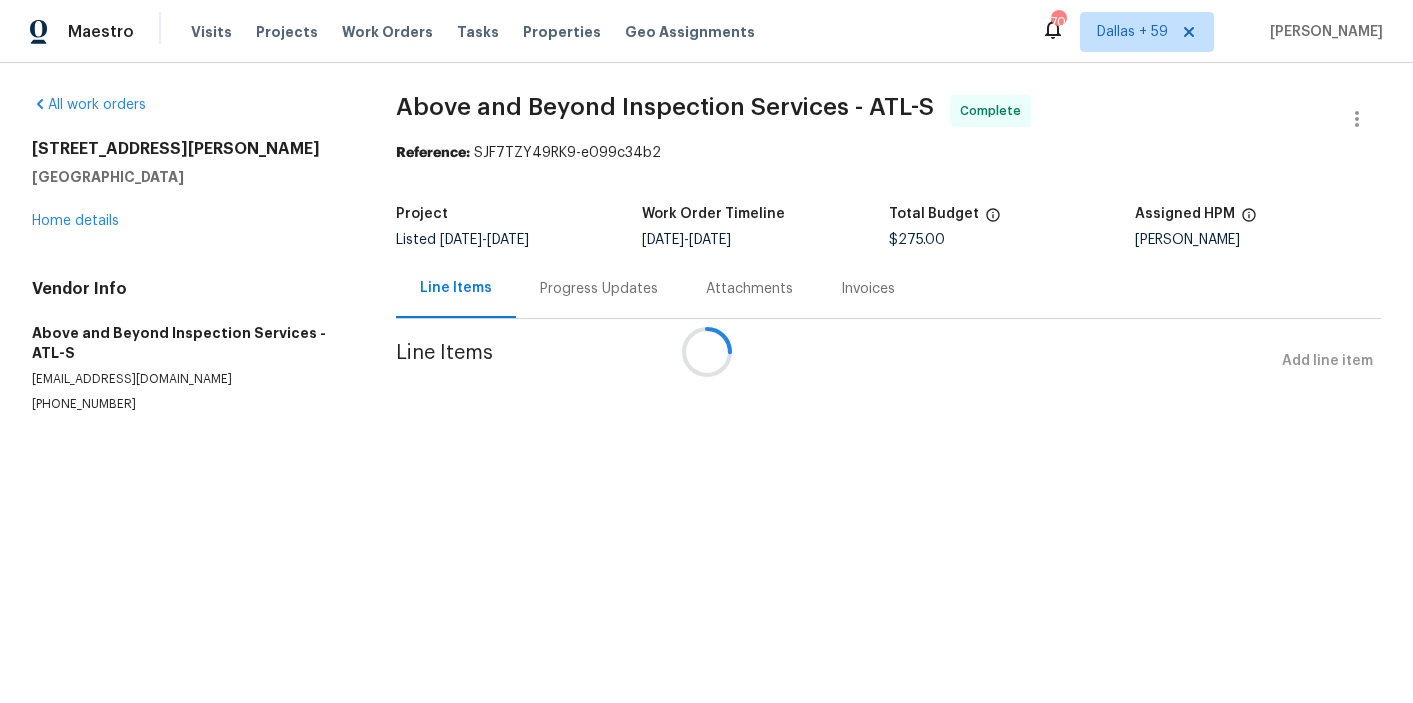 click at bounding box center (706, 351) 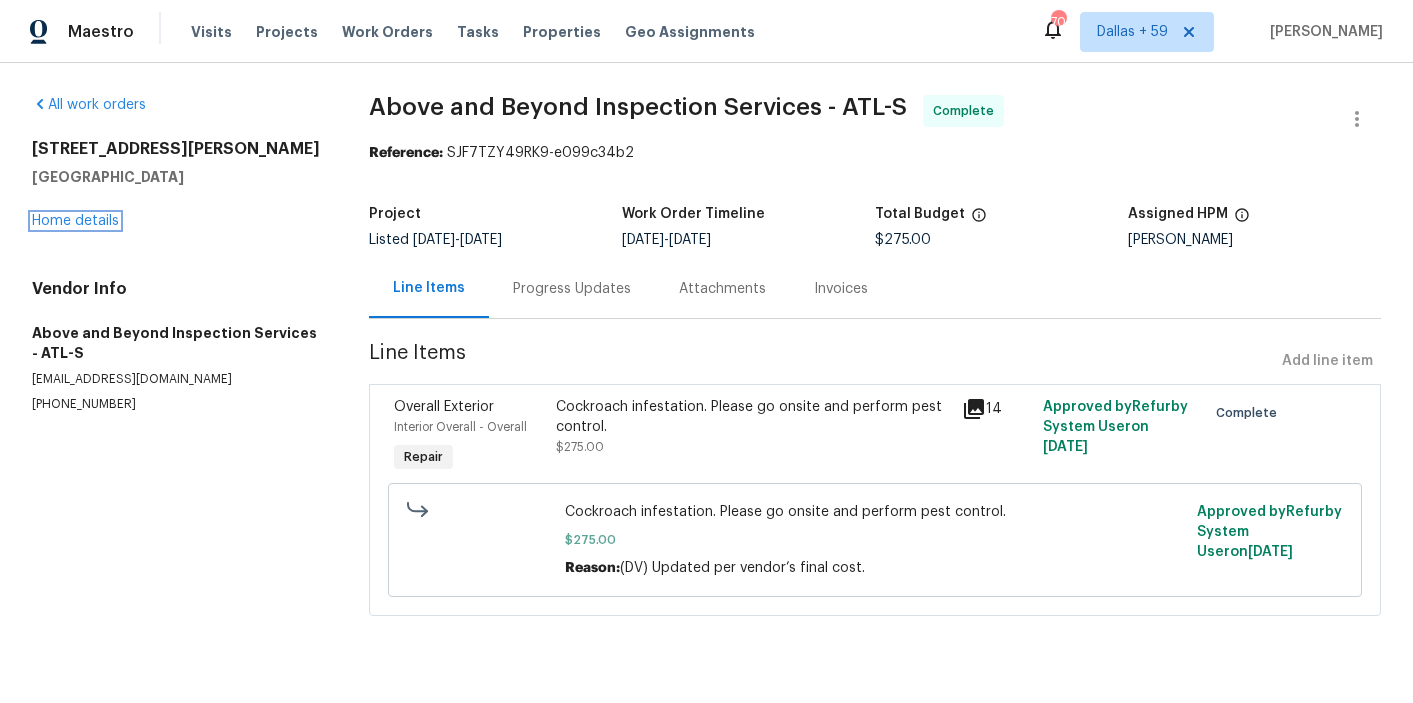 click on "Home details" at bounding box center (75, 221) 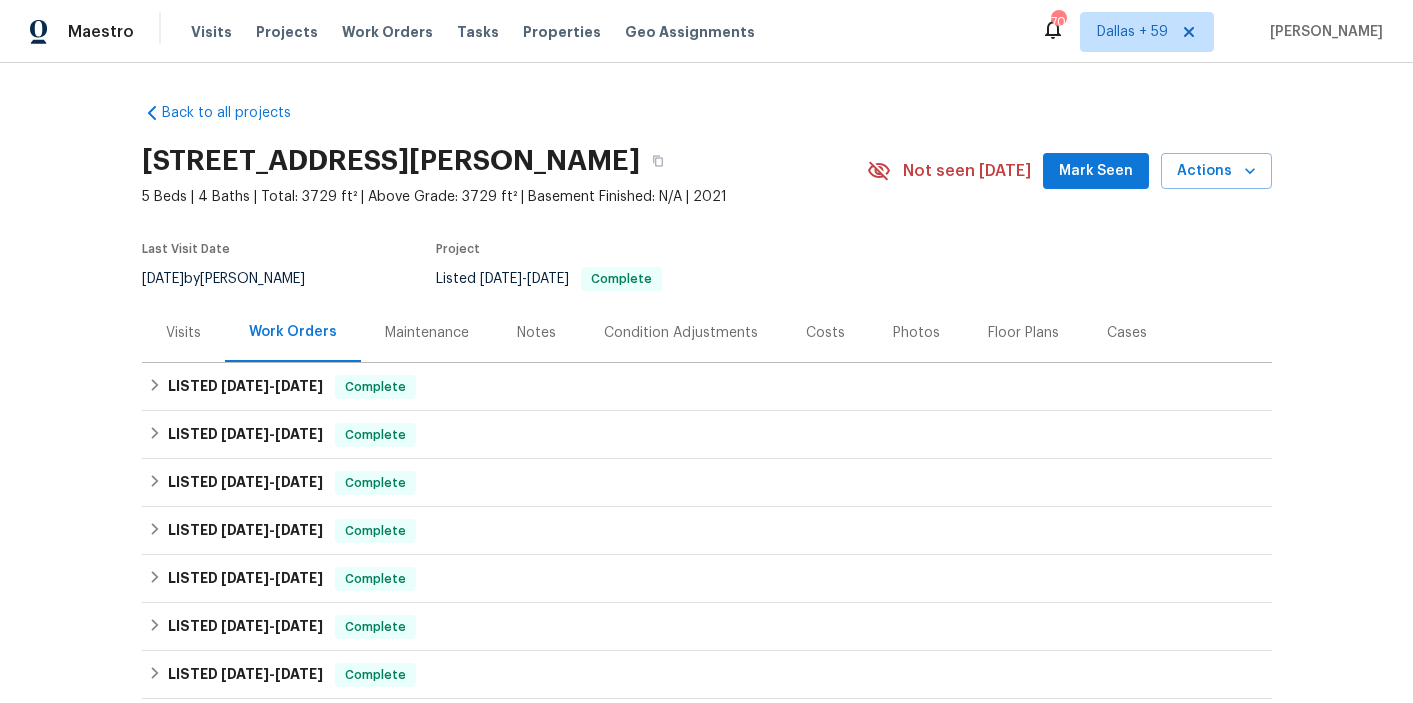 click on "Notes" at bounding box center (536, 332) 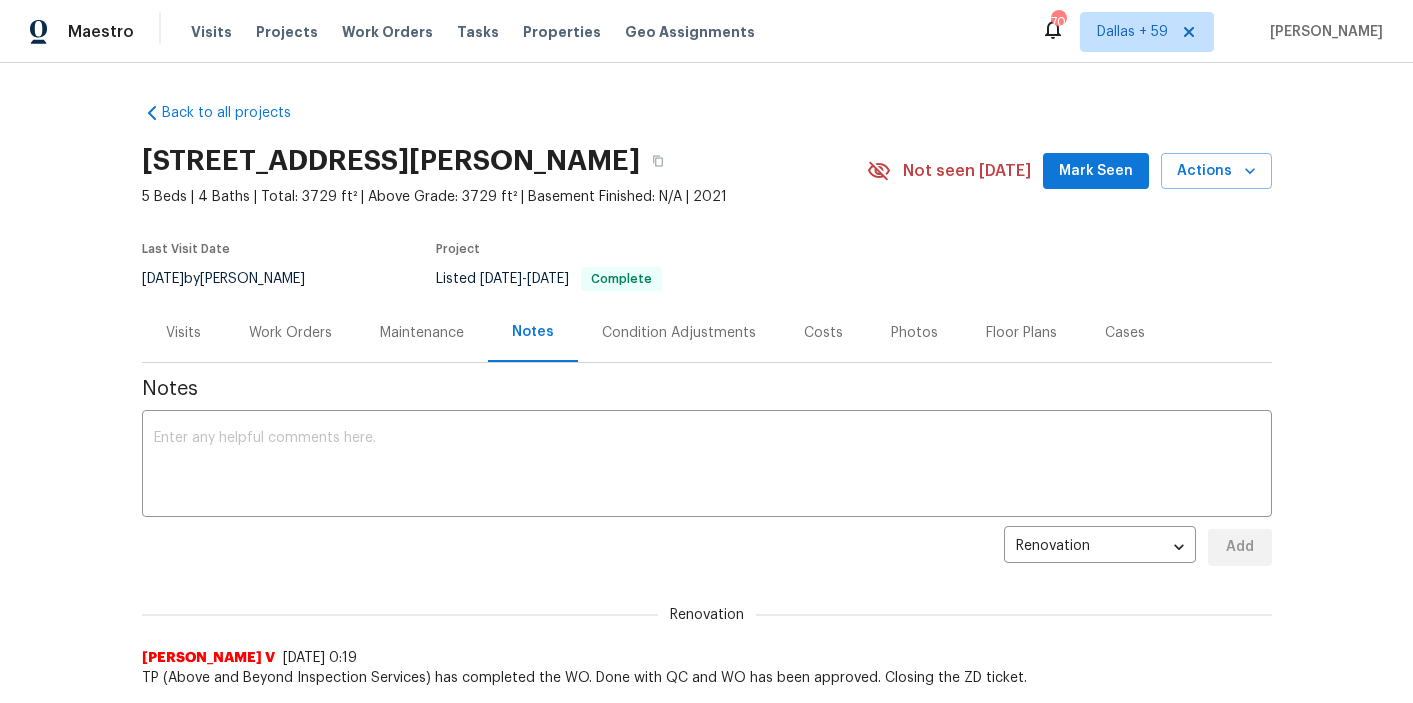 click on "Work Orders" at bounding box center [290, 332] 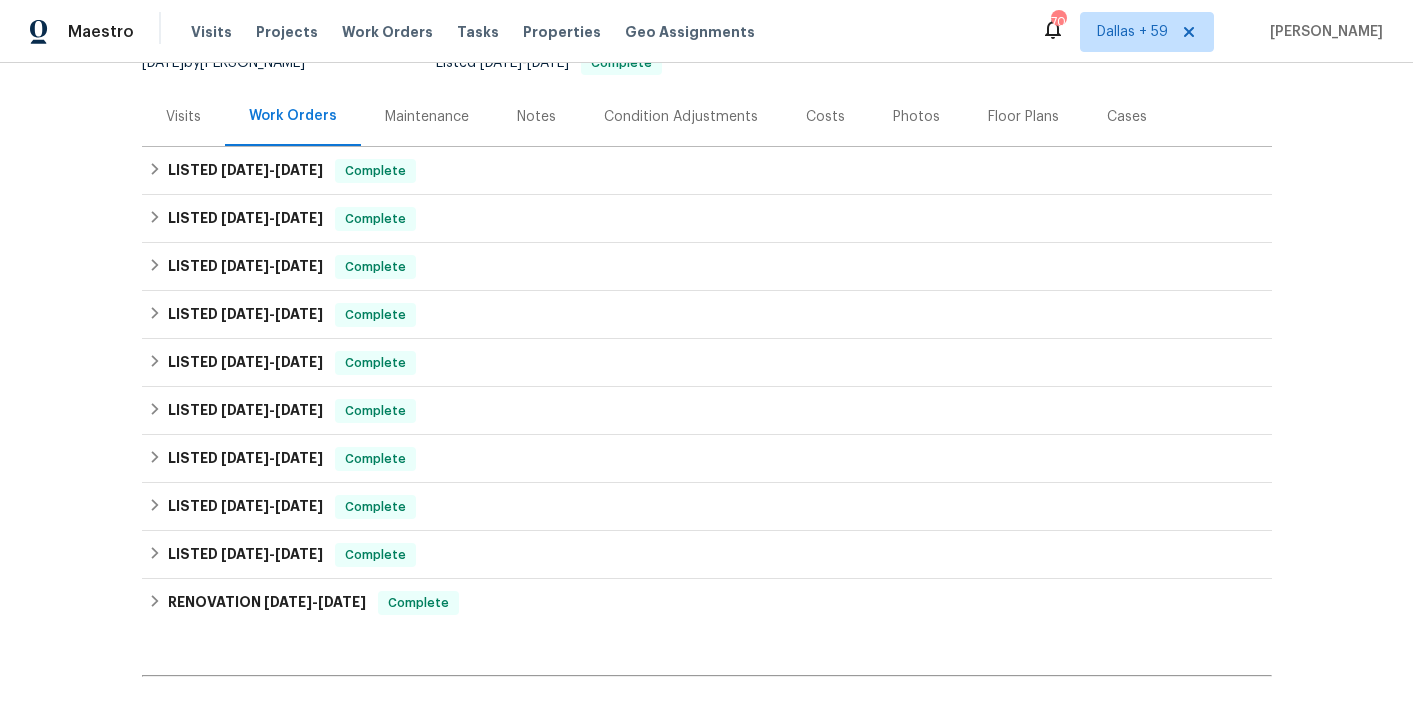 scroll, scrollTop: 215, scrollLeft: 0, axis: vertical 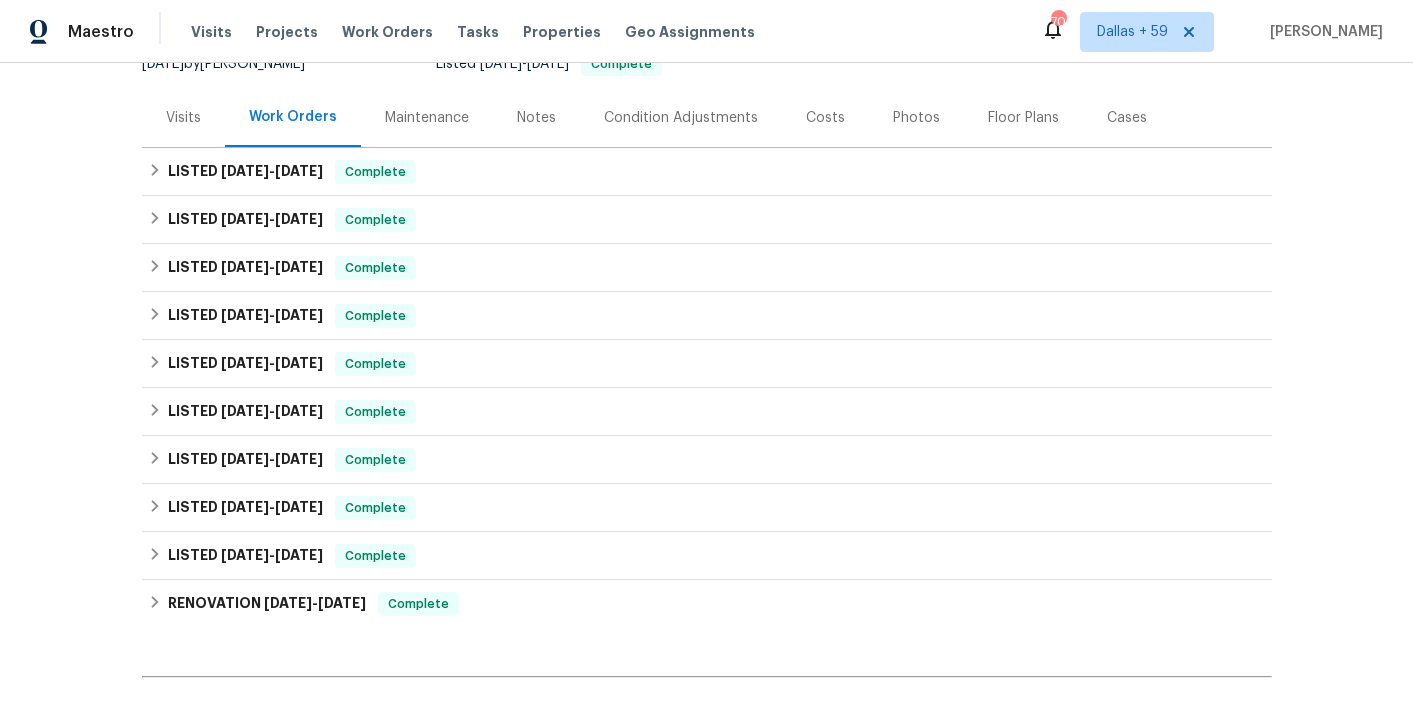 click on "Maintenance" at bounding box center (427, 117) 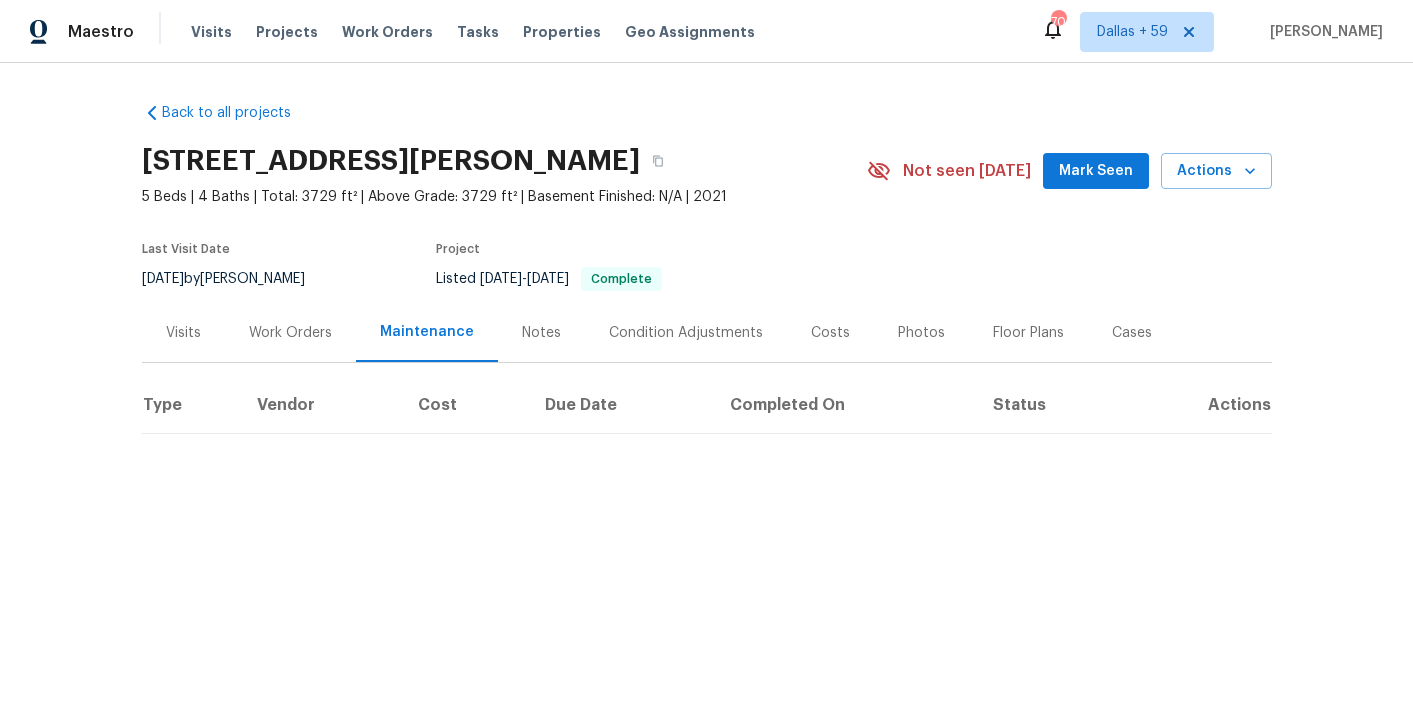 scroll, scrollTop: 0, scrollLeft: 0, axis: both 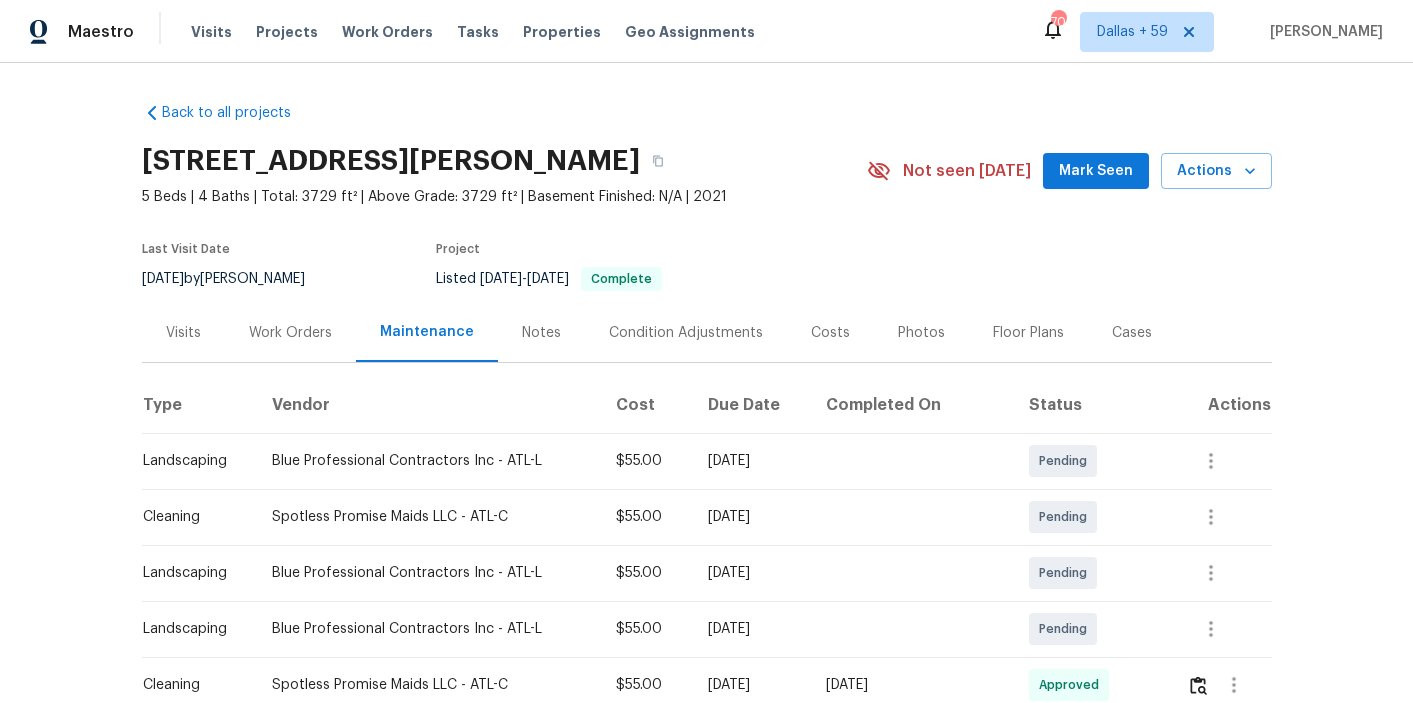 click on "Work Orders" at bounding box center [290, 333] 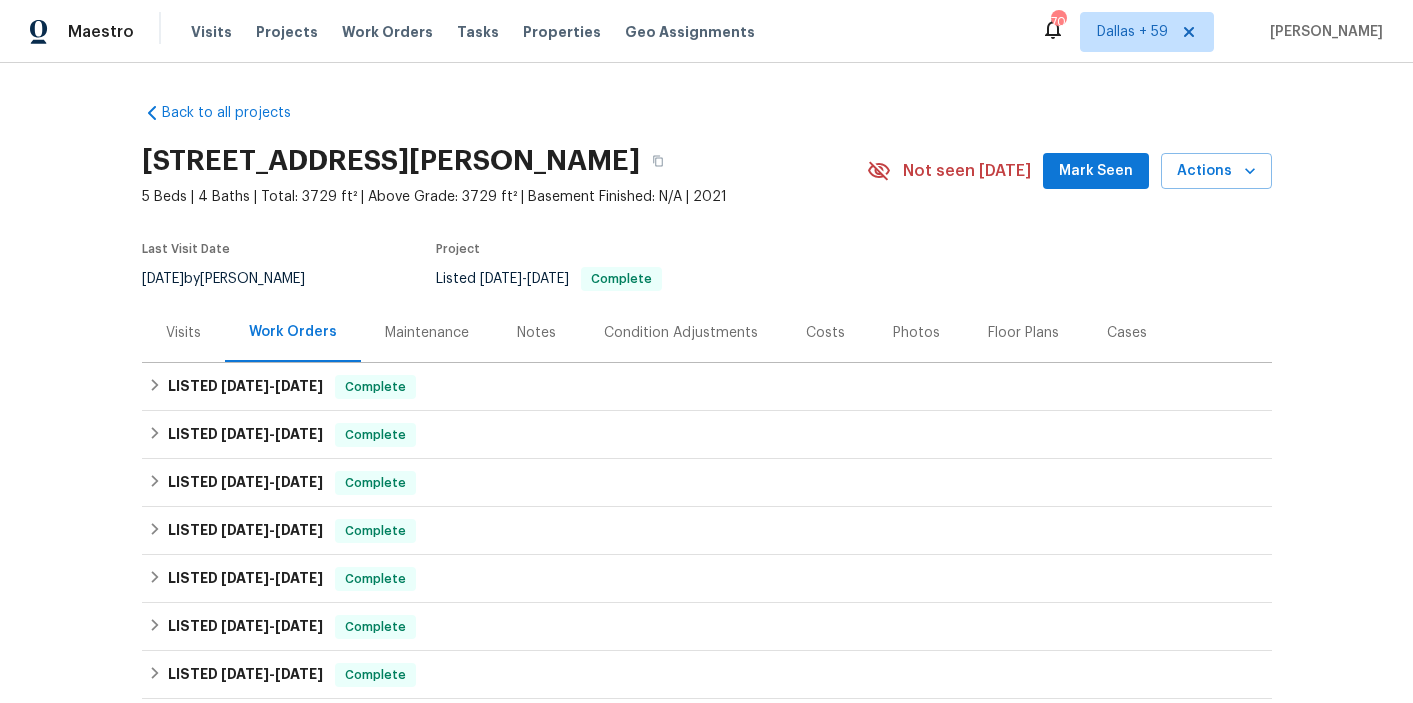 scroll, scrollTop: 202, scrollLeft: 0, axis: vertical 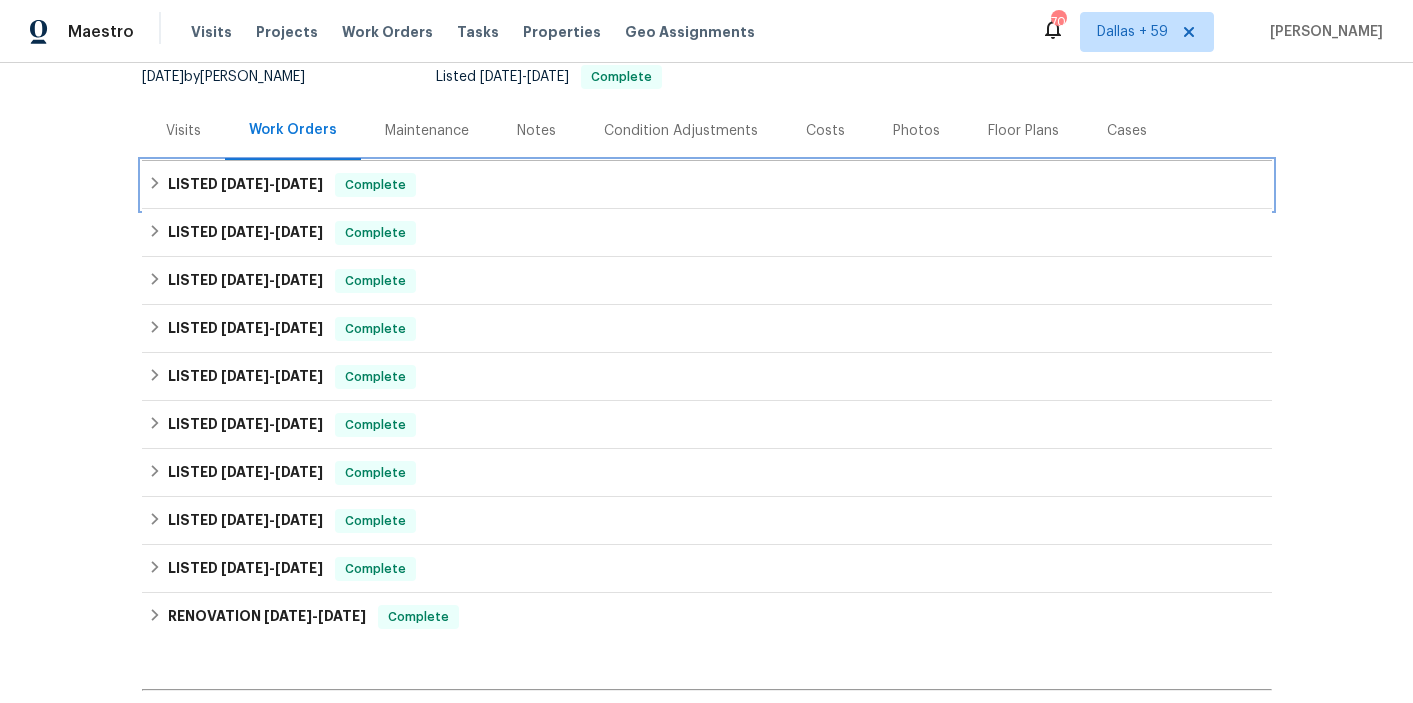 click on "LISTED   [DATE]  -  [DATE] Complete" at bounding box center (707, 185) 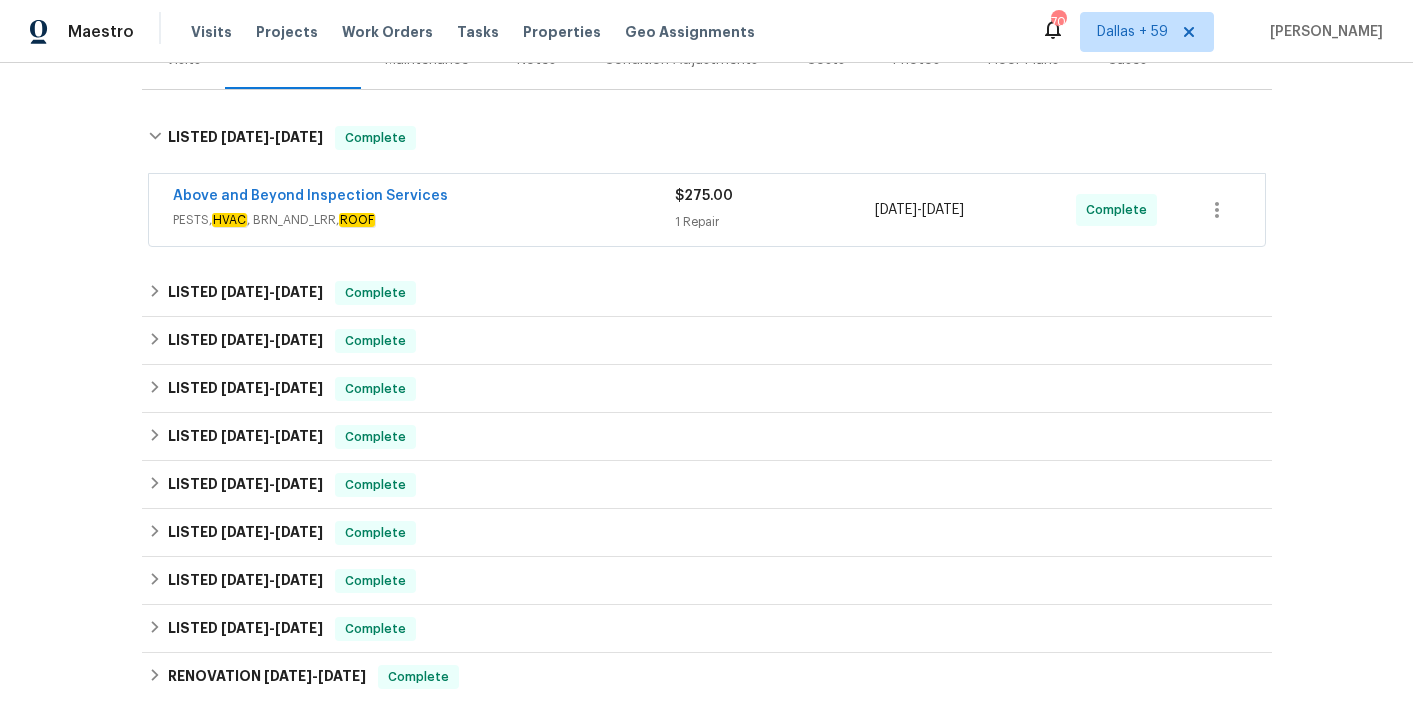 click on "PESTS,  HVAC , BRN_AND_LRR,  ROOF" at bounding box center (424, 220) 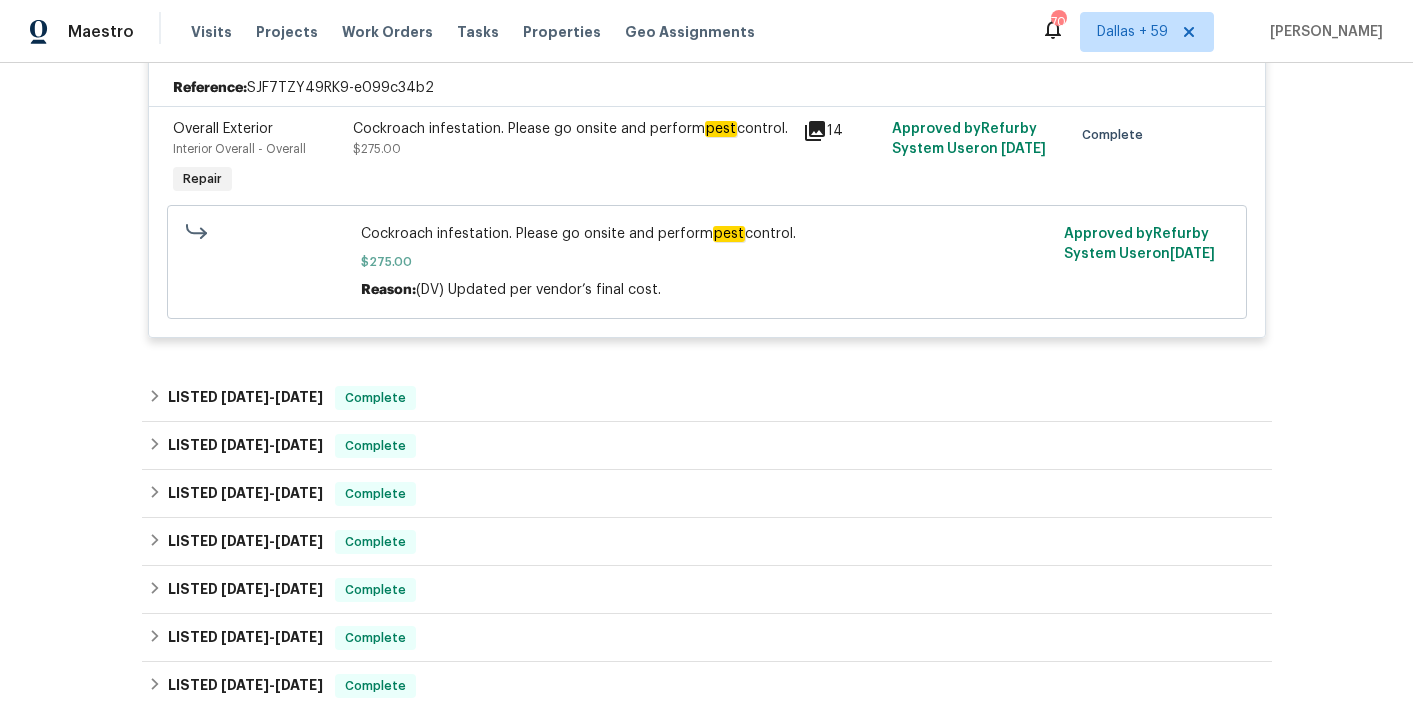 scroll, scrollTop: 500, scrollLeft: 0, axis: vertical 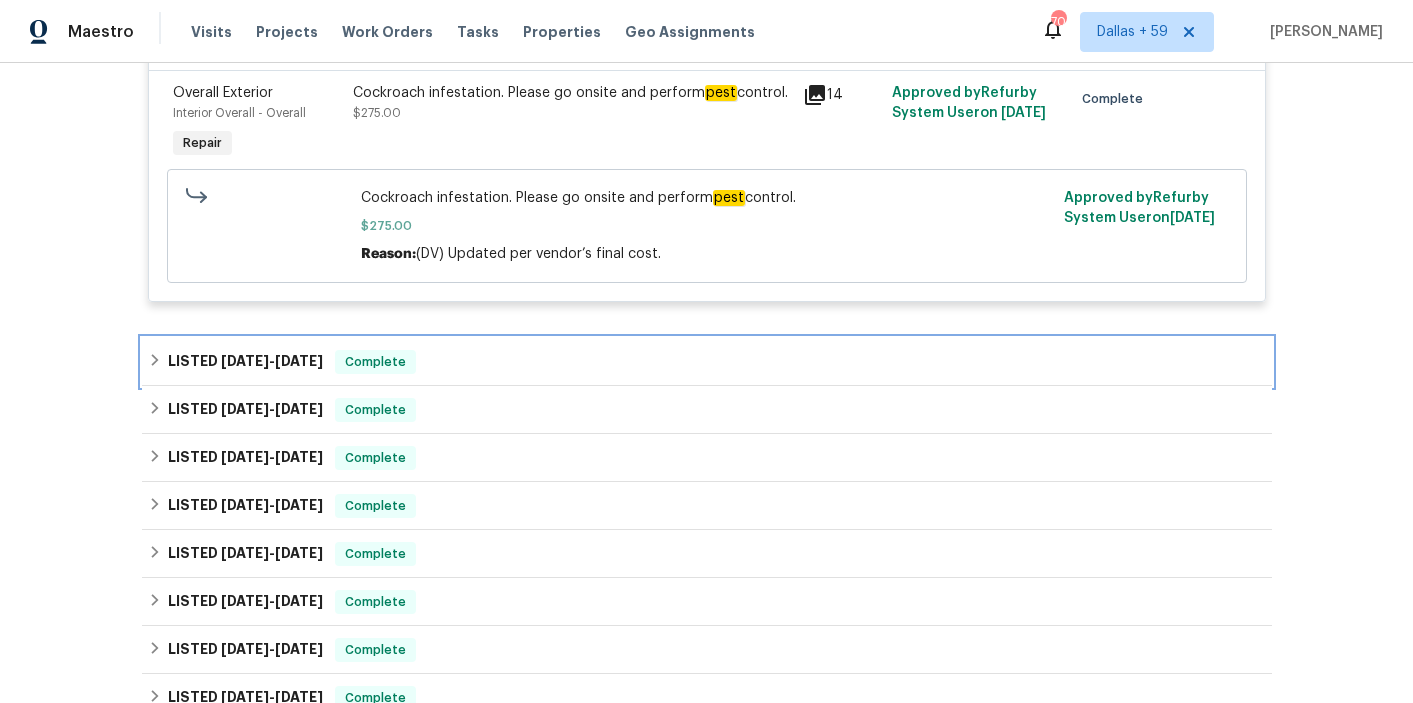 click on "LISTED   6/24/25  -  6/30/25 Complete" at bounding box center [707, 362] 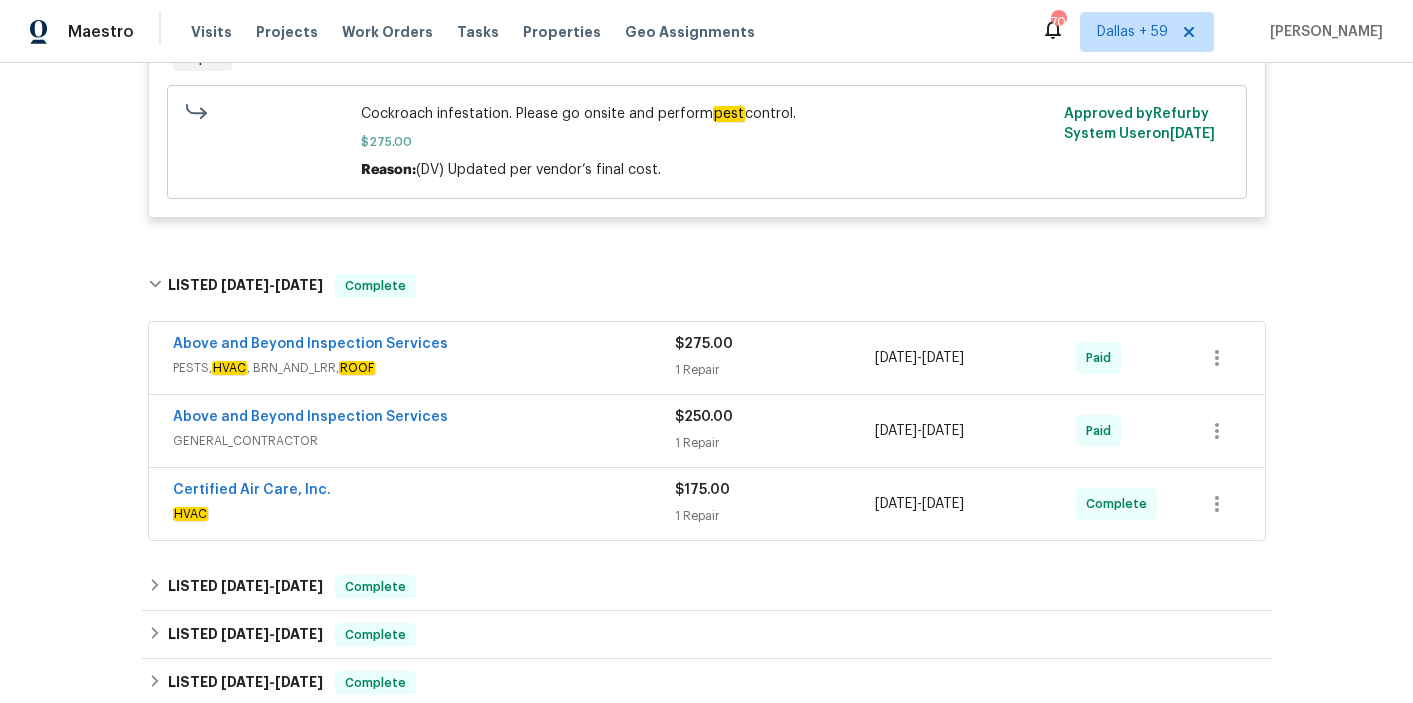 click on "PESTS,  HVAC , BRN_AND_LRR,  ROOF" at bounding box center [424, 368] 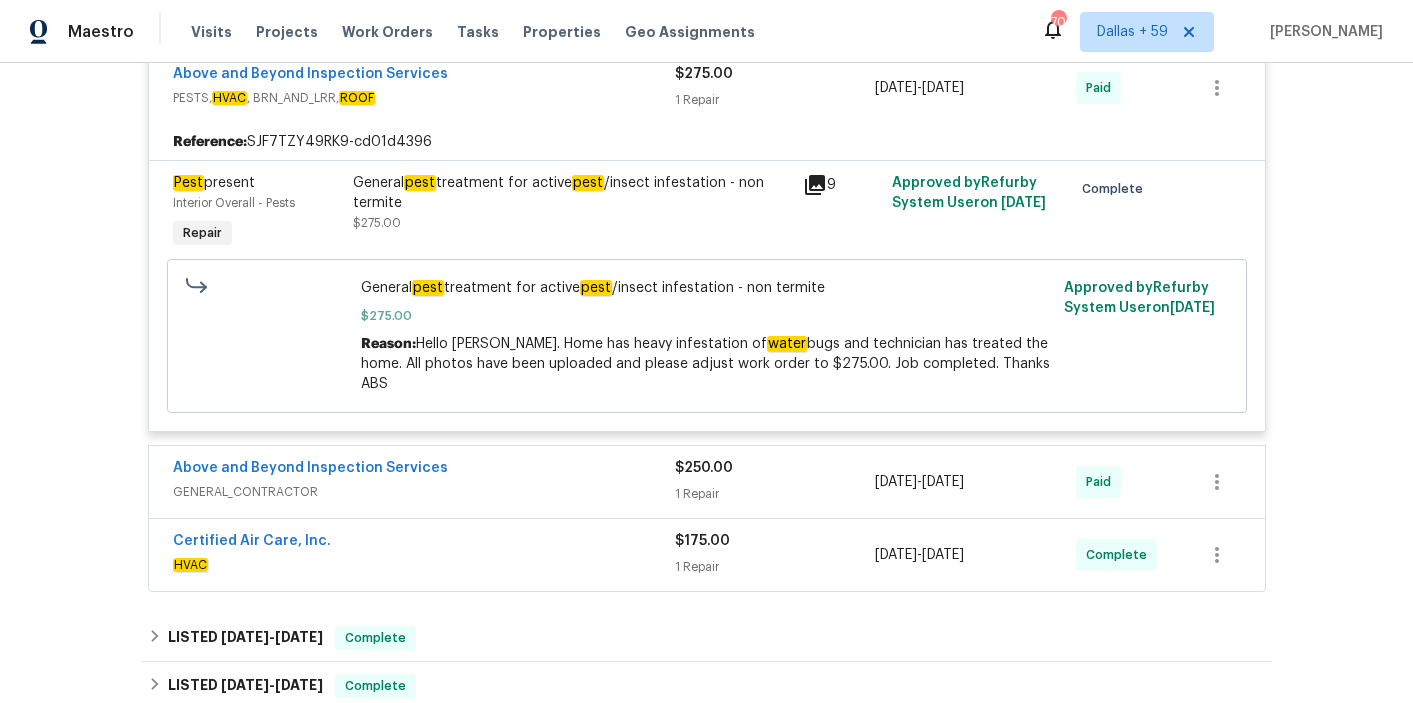 scroll, scrollTop: 892, scrollLeft: 0, axis: vertical 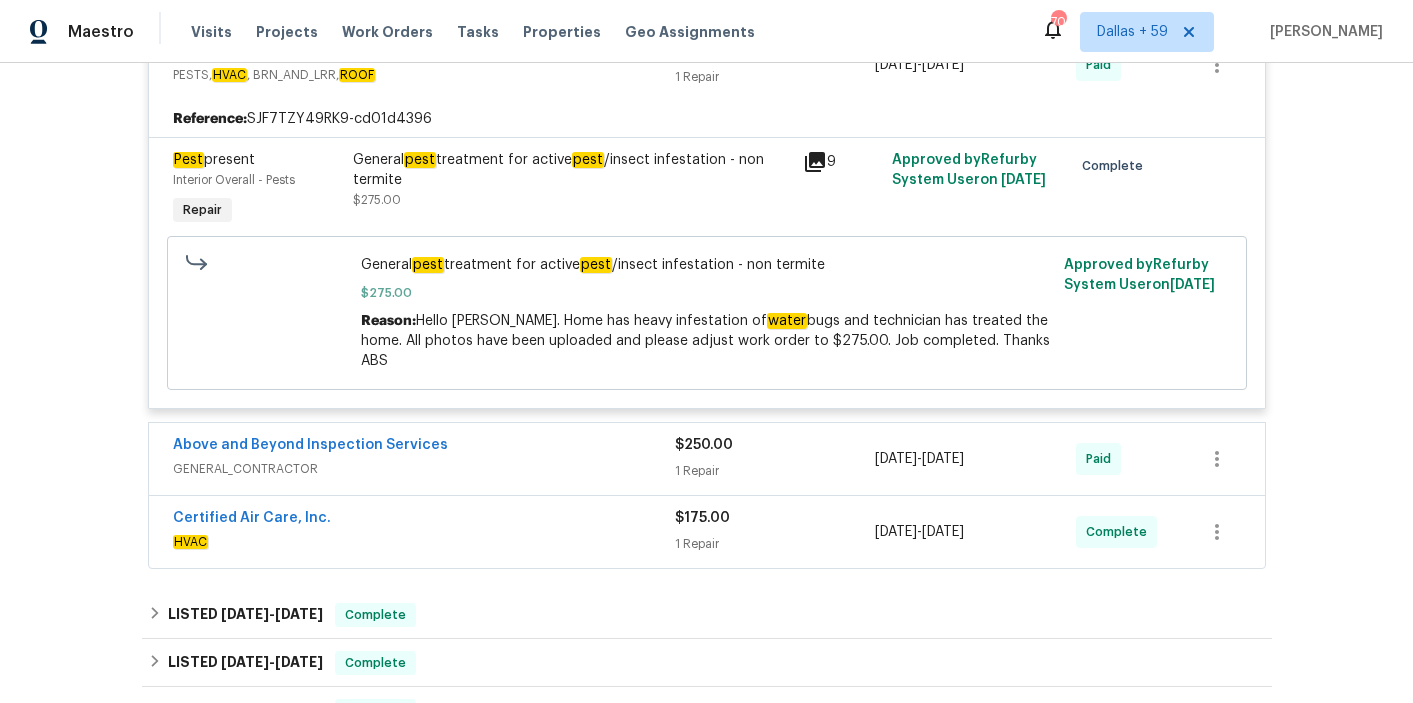 click on "Above and Beyond Inspection Services" at bounding box center (424, 447) 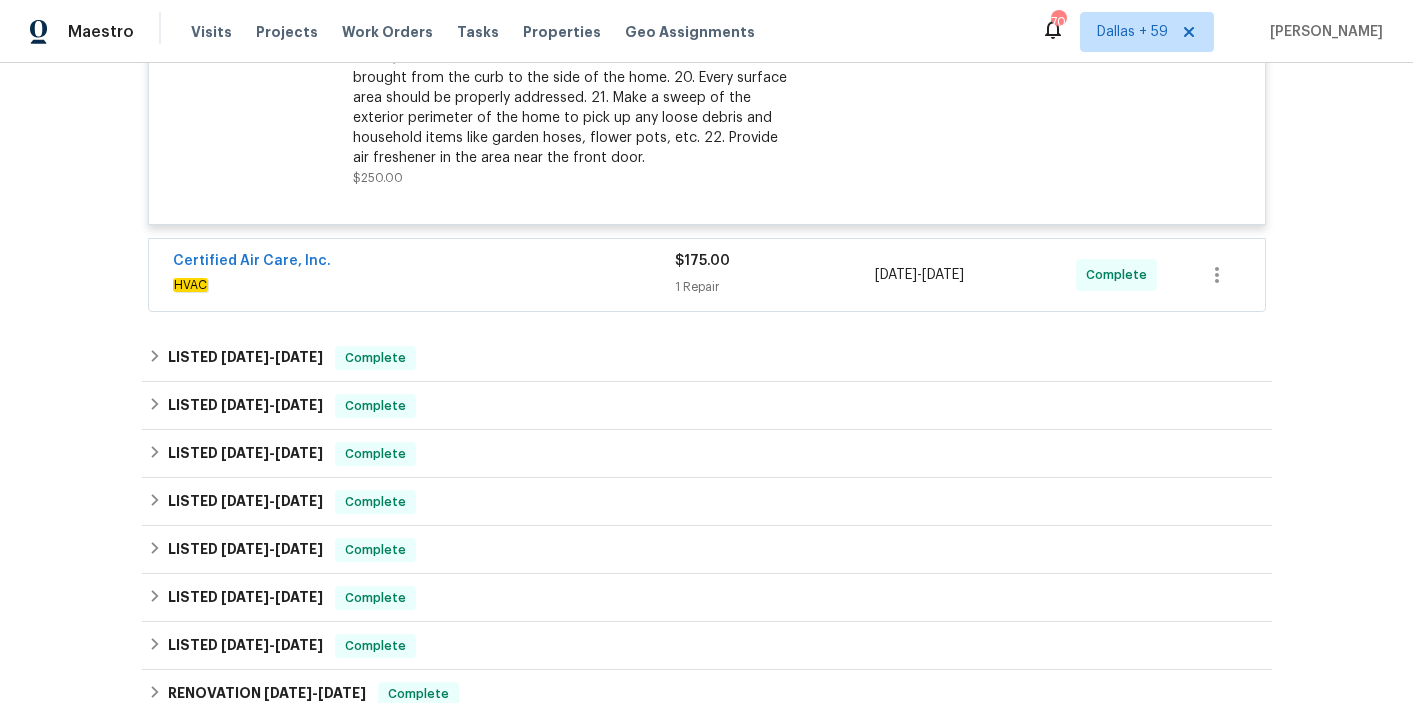 scroll, scrollTop: 1723, scrollLeft: 0, axis: vertical 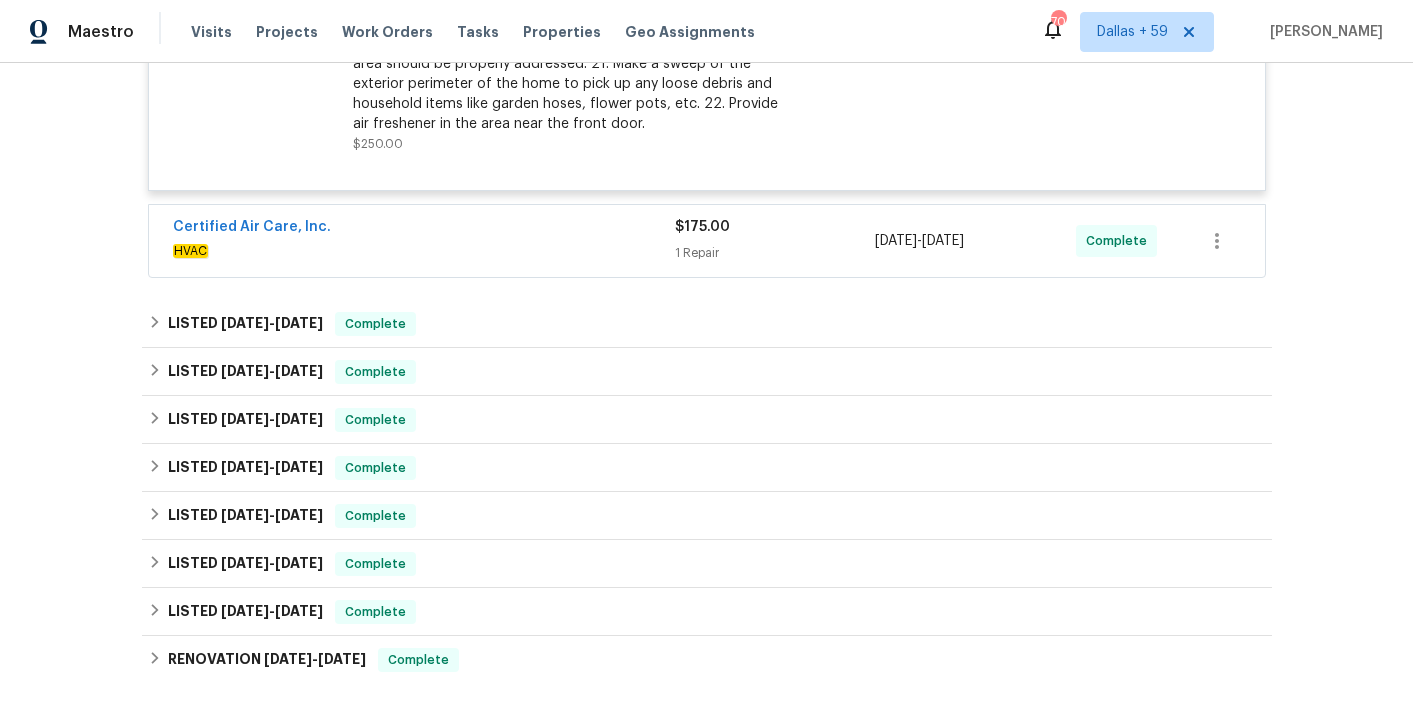 click on "Certified Air Care, Inc." at bounding box center (424, 229) 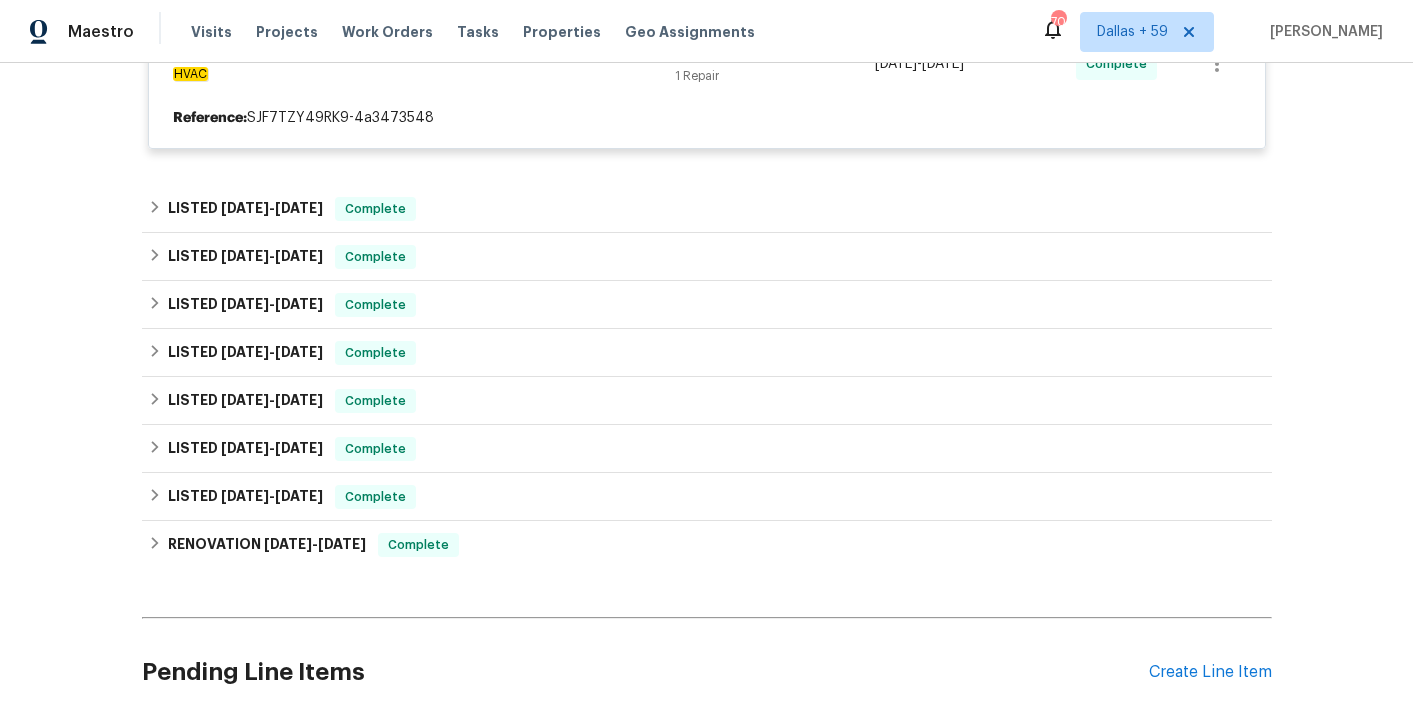 scroll, scrollTop: 1896, scrollLeft: 0, axis: vertical 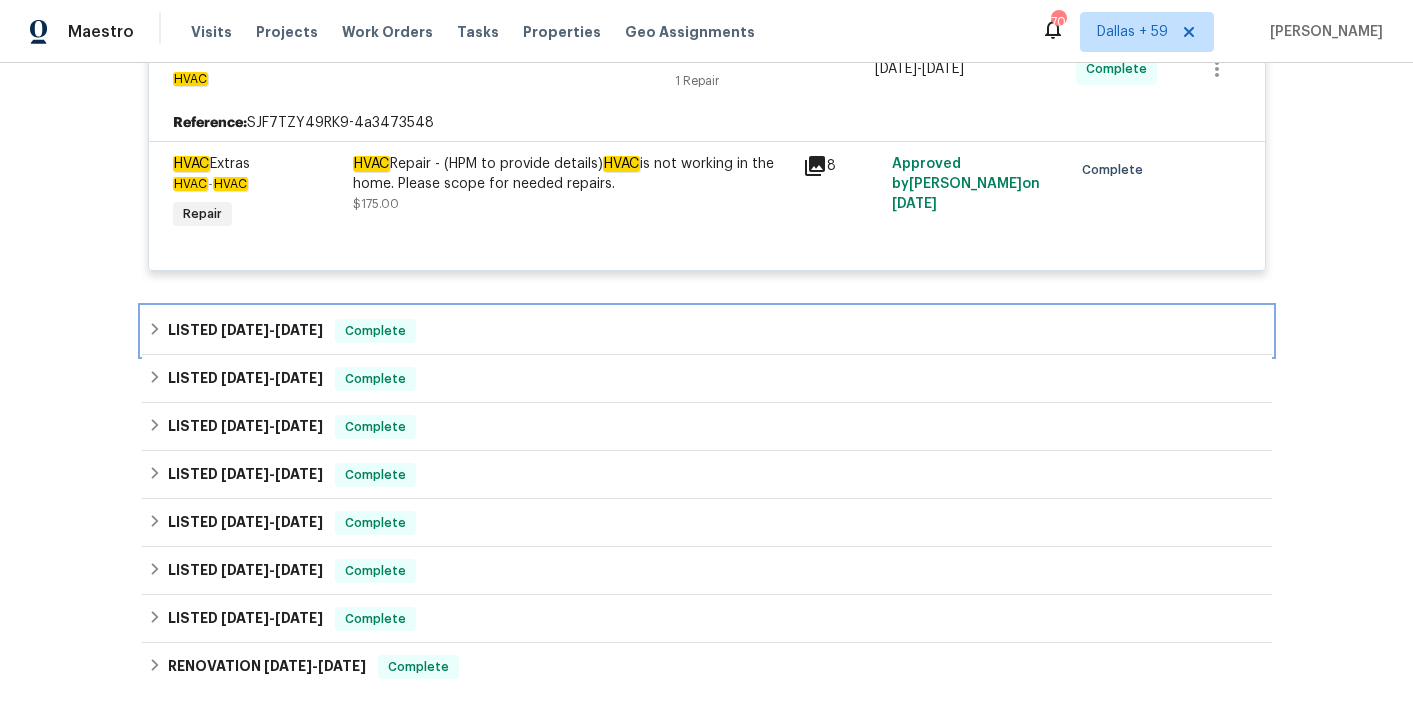 click on "LISTED   5/22/25  -  5/27/25 Complete" at bounding box center [707, 331] 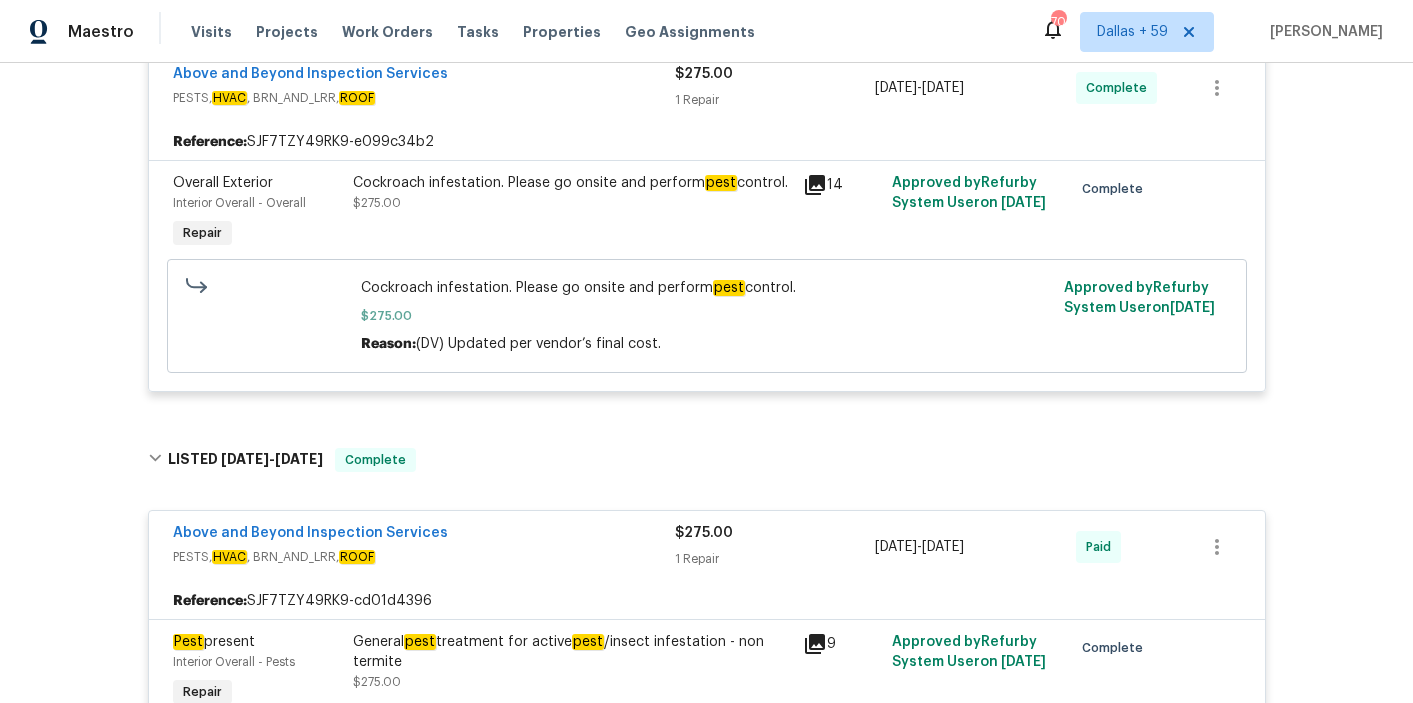 scroll, scrollTop: 434, scrollLeft: 0, axis: vertical 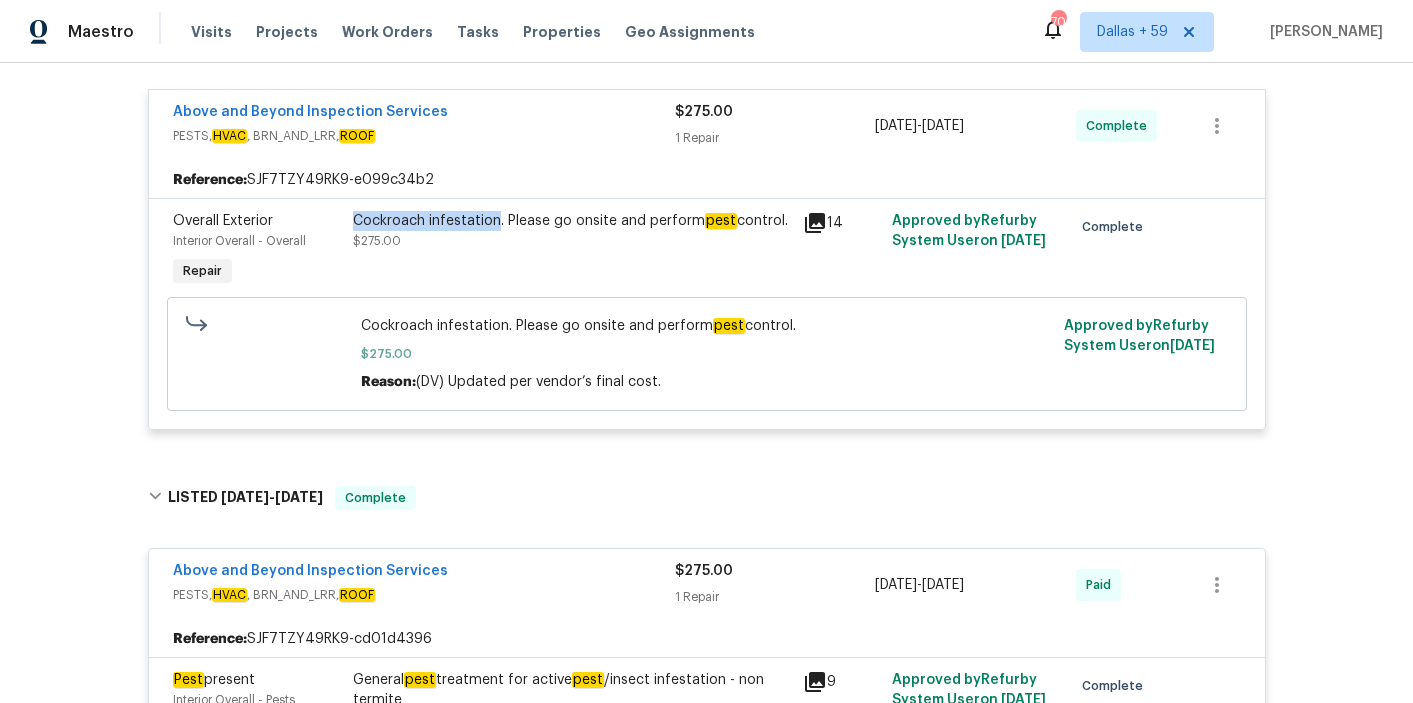 drag, startPoint x: 354, startPoint y: 220, endPoint x: 497, endPoint y: 225, distance: 143.08739 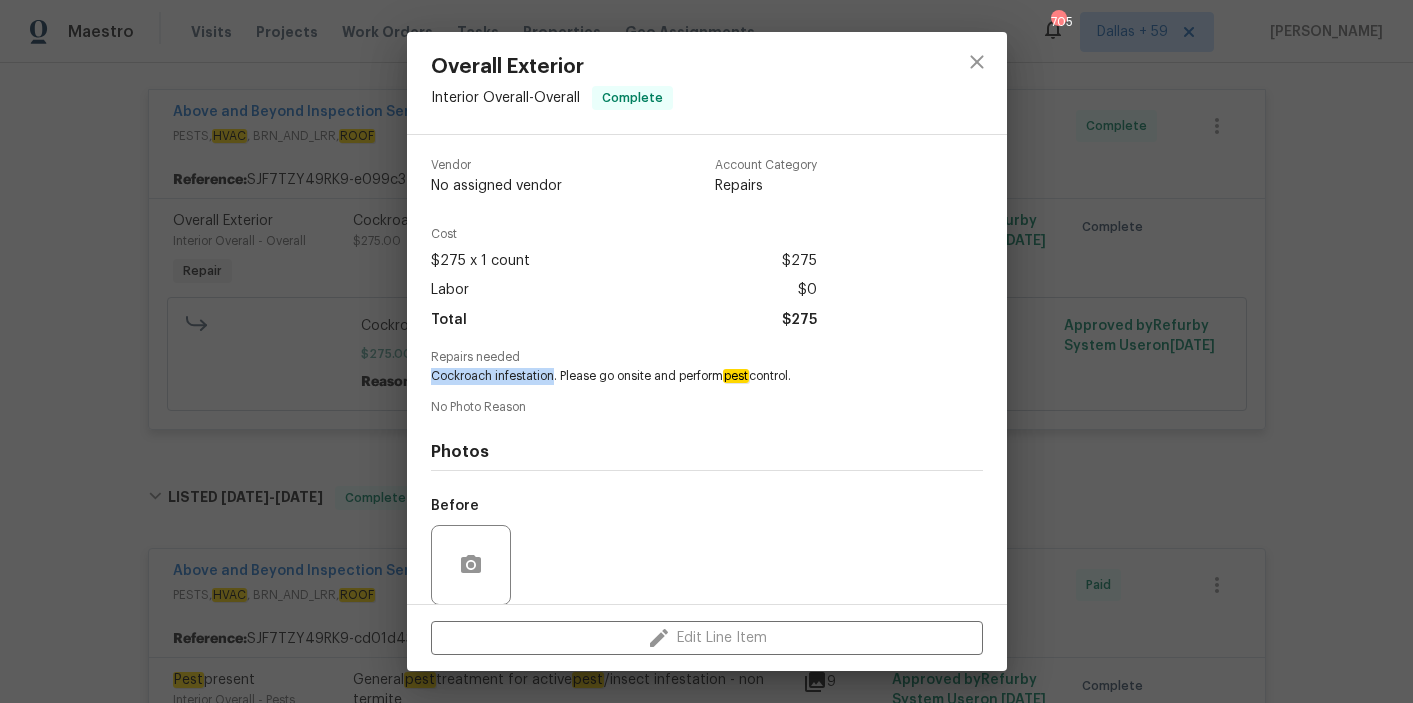 drag, startPoint x: 428, startPoint y: 375, endPoint x: 552, endPoint y: 377, distance: 124.01613 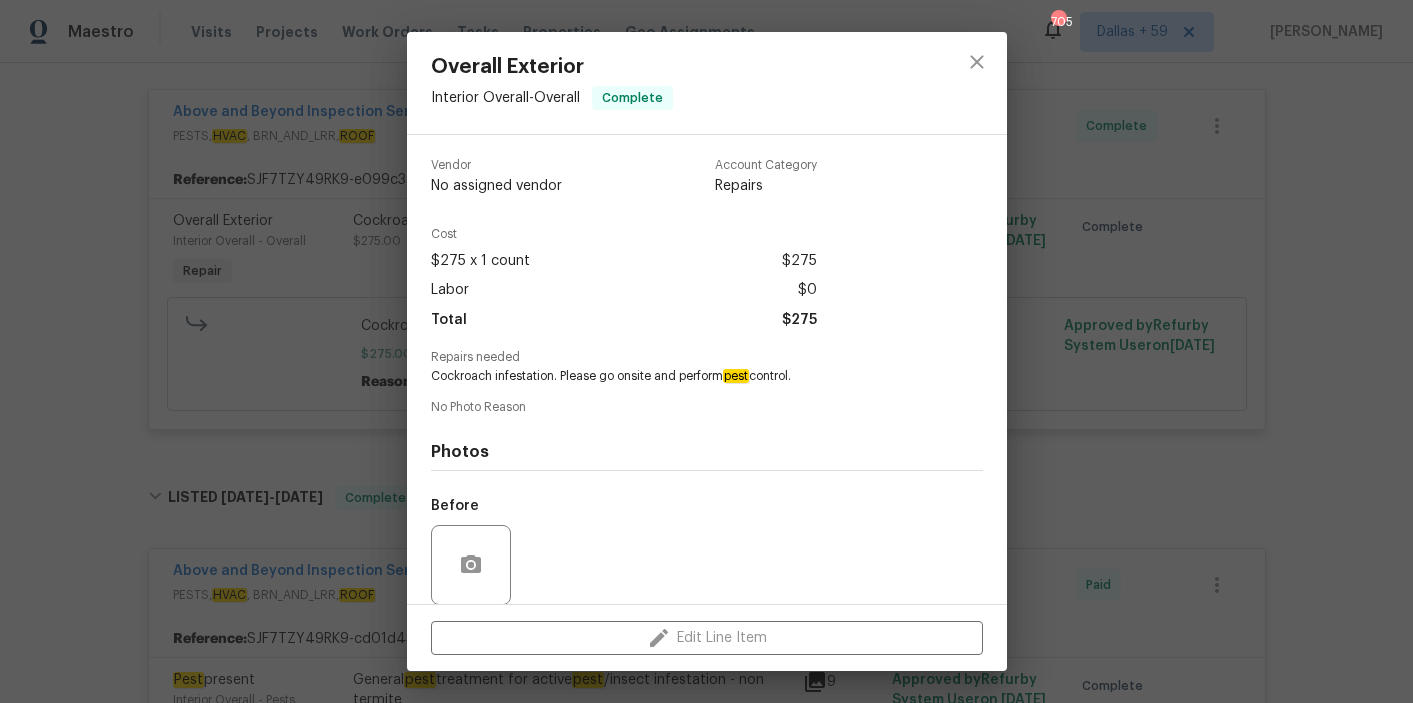 click on "Overall Exterior Interior Overall  -  Overall Complete Vendor No assigned vendor Account Category Repairs Cost $275 x 1 count $275 Labor $0 Total $275 Repairs needed Cockroach infestation. Please go onsite and perform  pest  control. No Photo Reason   Photos Before After  Edit Line Item" at bounding box center (706, 351) 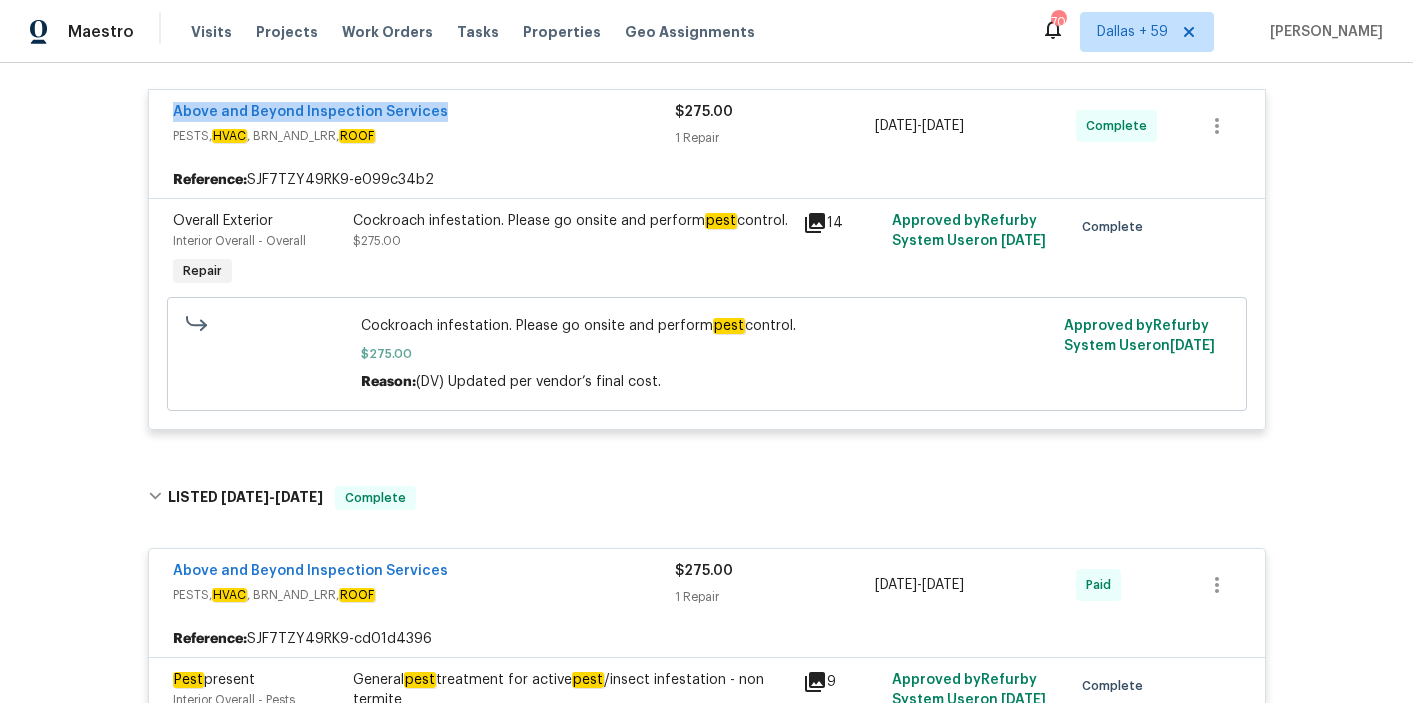 drag, startPoint x: 170, startPoint y: 106, endPoint x: 437, endPoint y: 121, distance: 267.42102 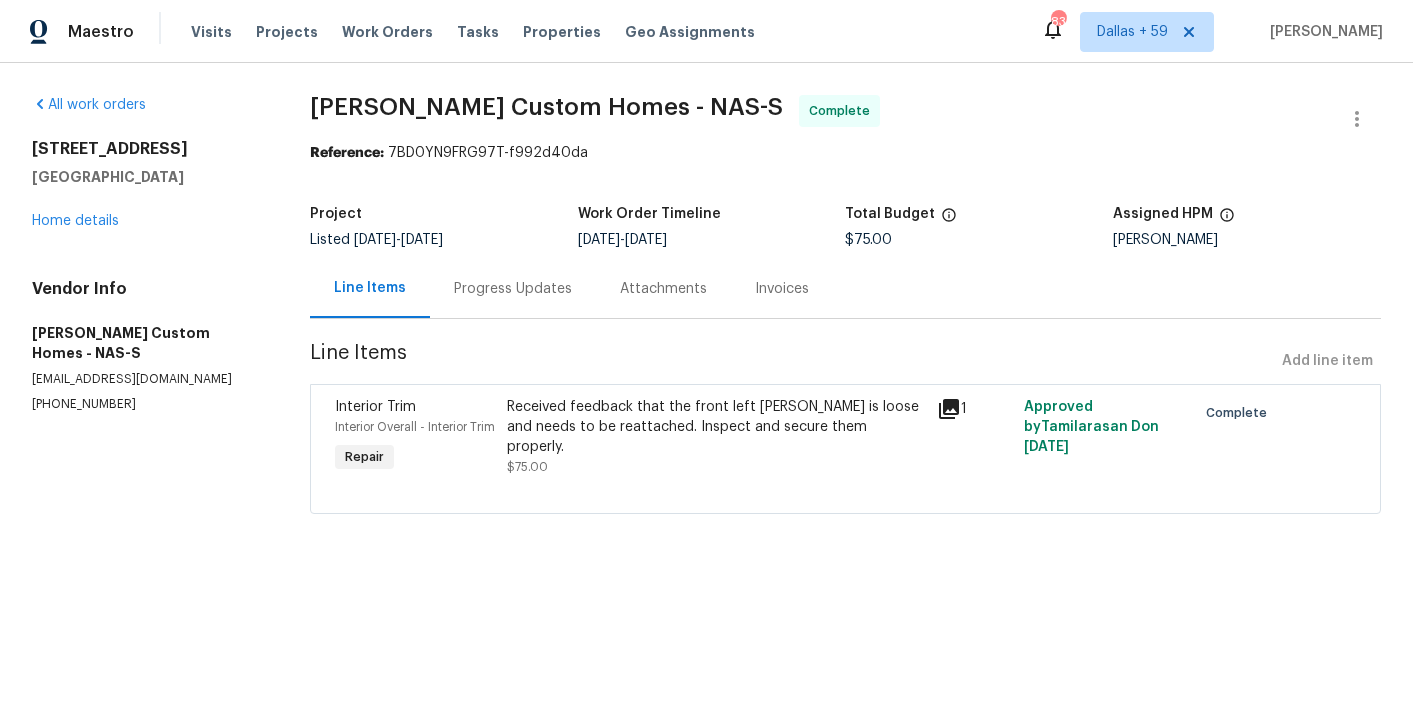 scroll, scrollTop: 0, scrollLeft: 0, axis: both 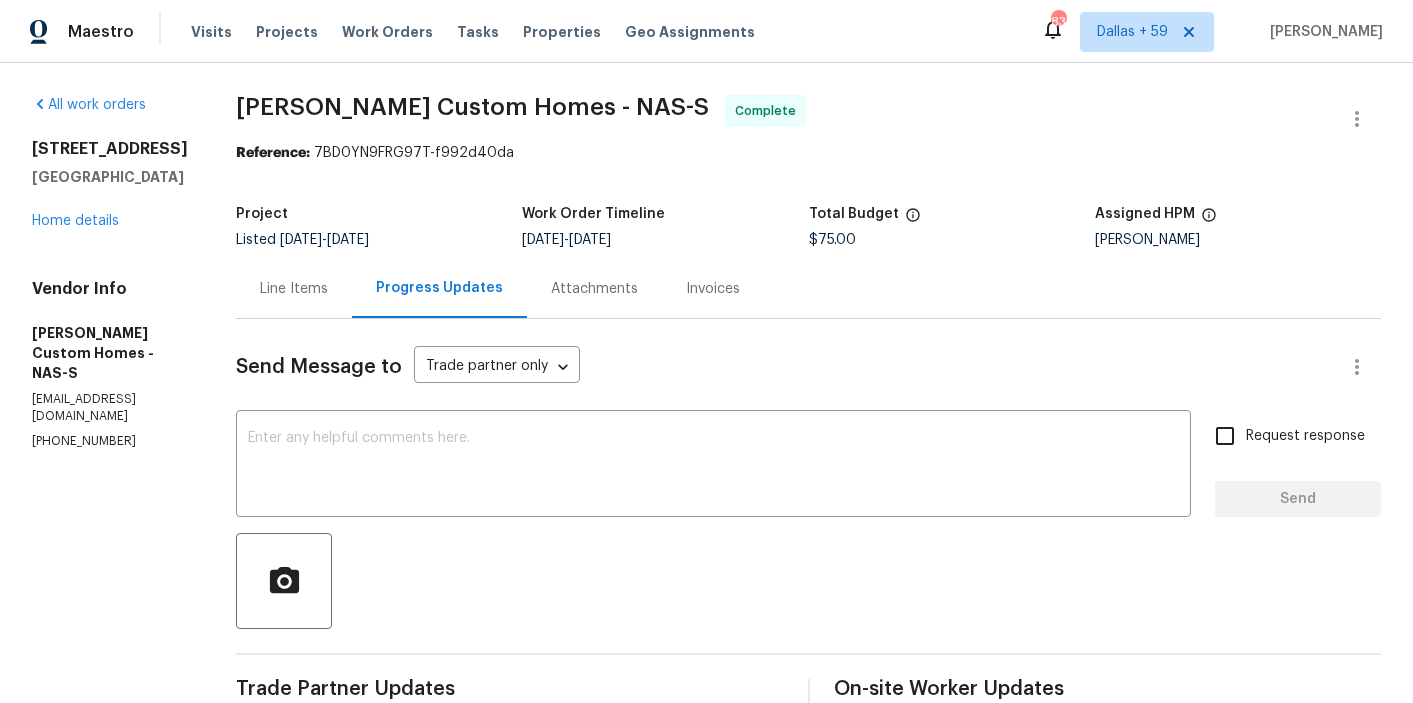click on "Invoices" at bounding box center (713, 289) 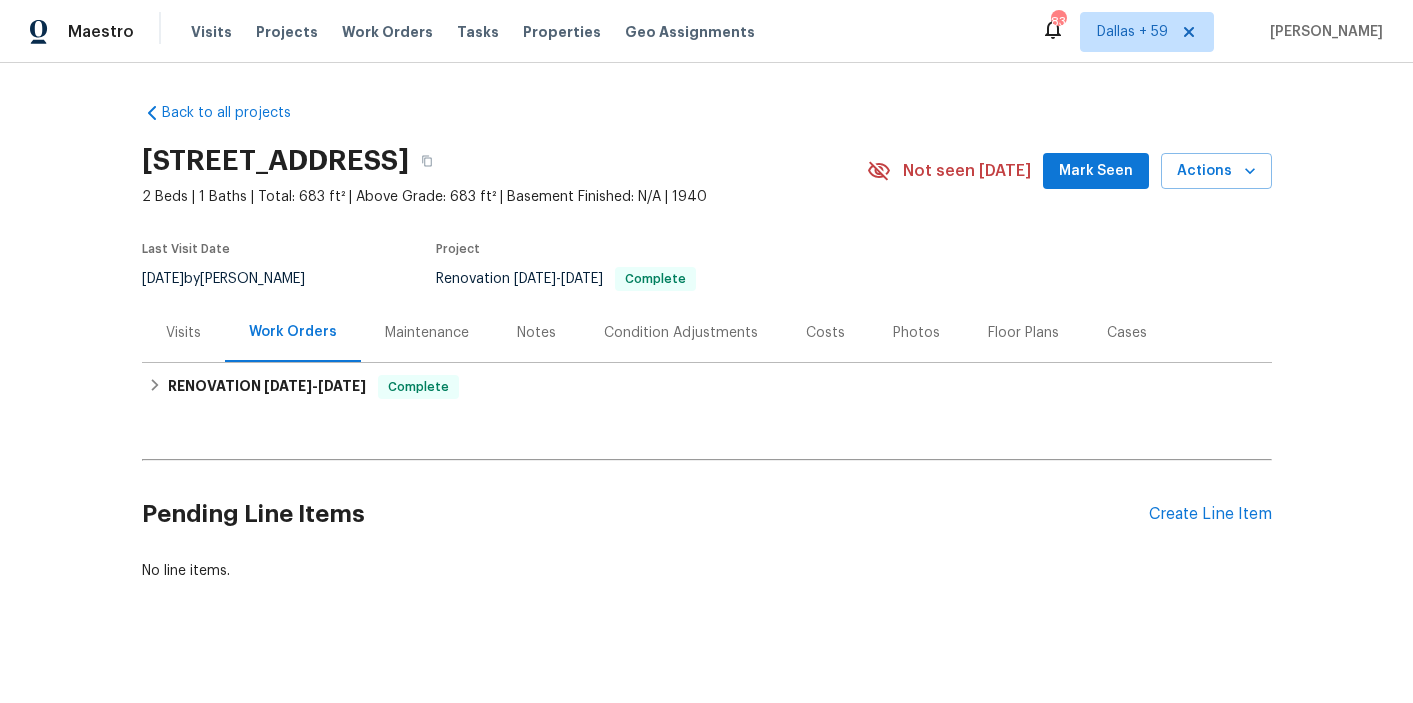 scroll, scrollTop: 0, scrollLeft: 0, axis: both 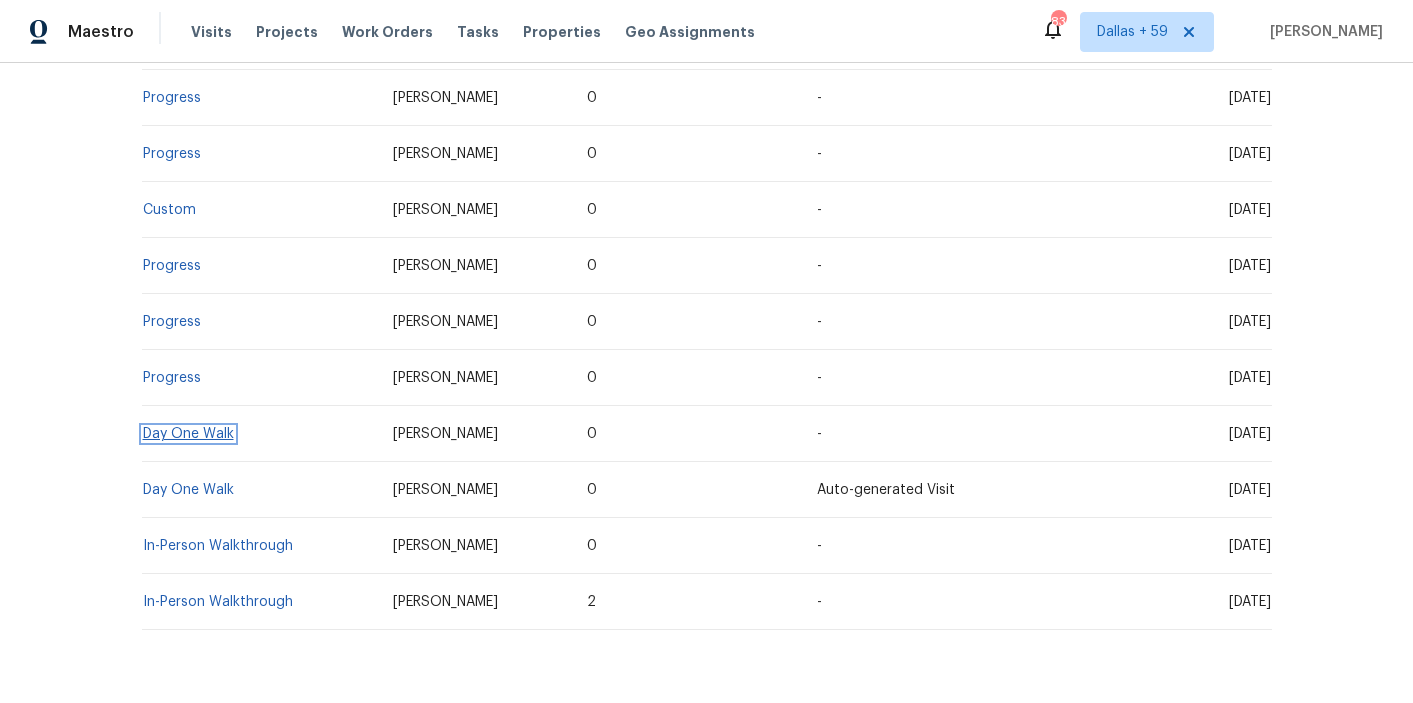 click on "Day One Walk" at bounding box center (188, 434) 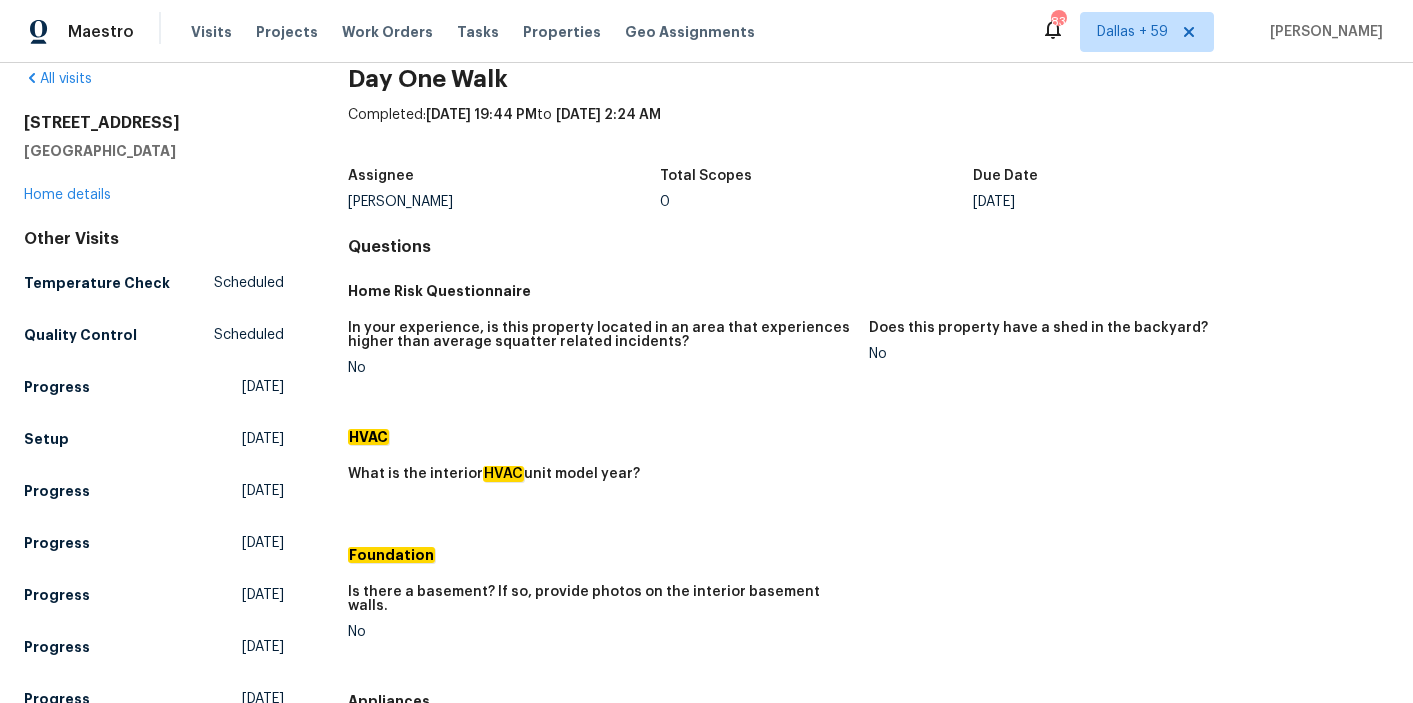 scroll, scrollTop: 36, scrollLeft: 0, axis: vertical 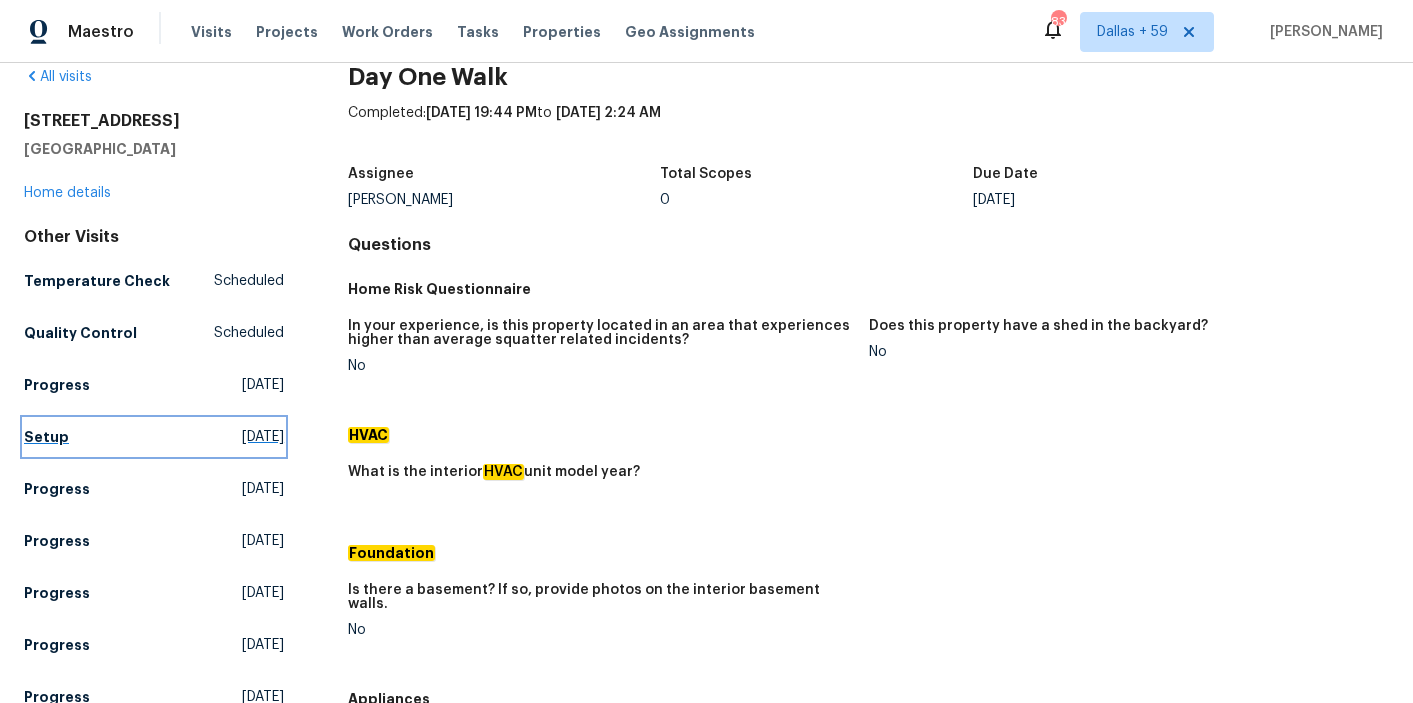 click on "Setup" at bounding box center (46, 437) 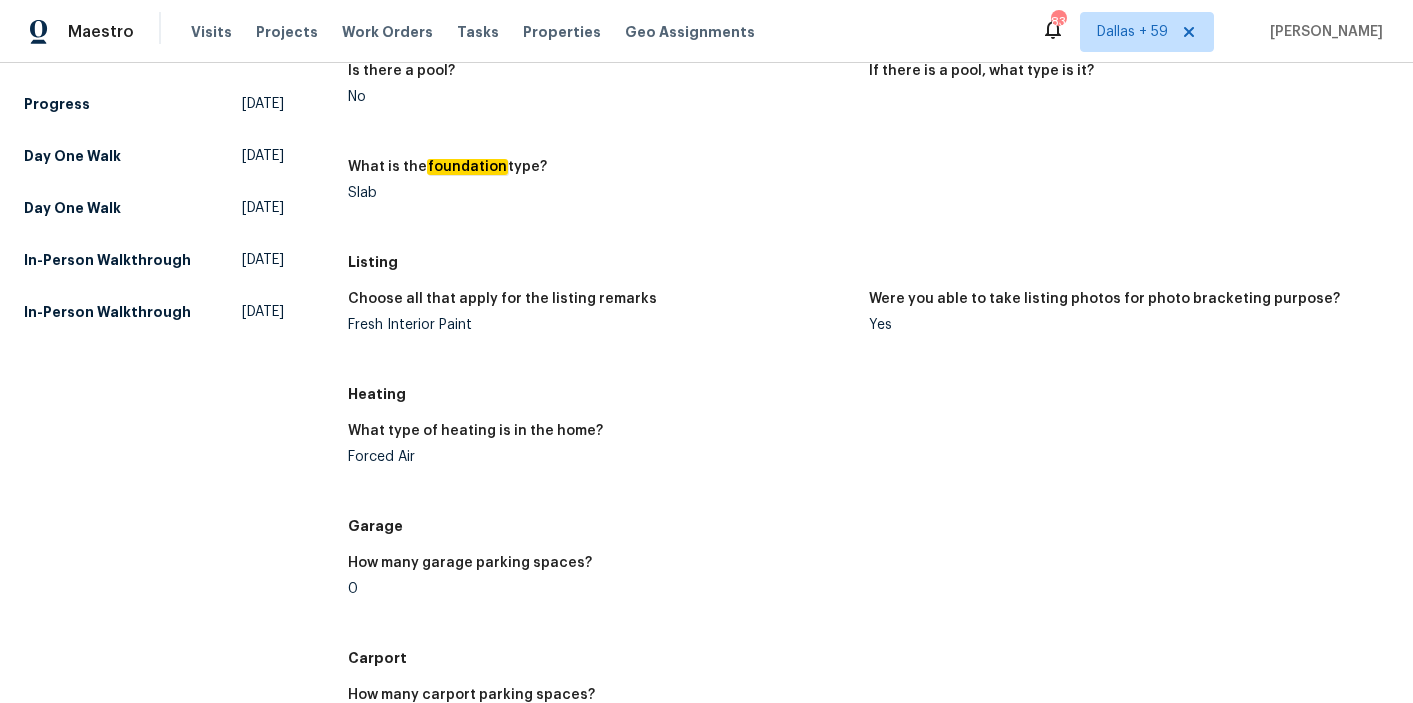 scroll, scrollTop: 1379, scrollLeft: 0, axis: vertical 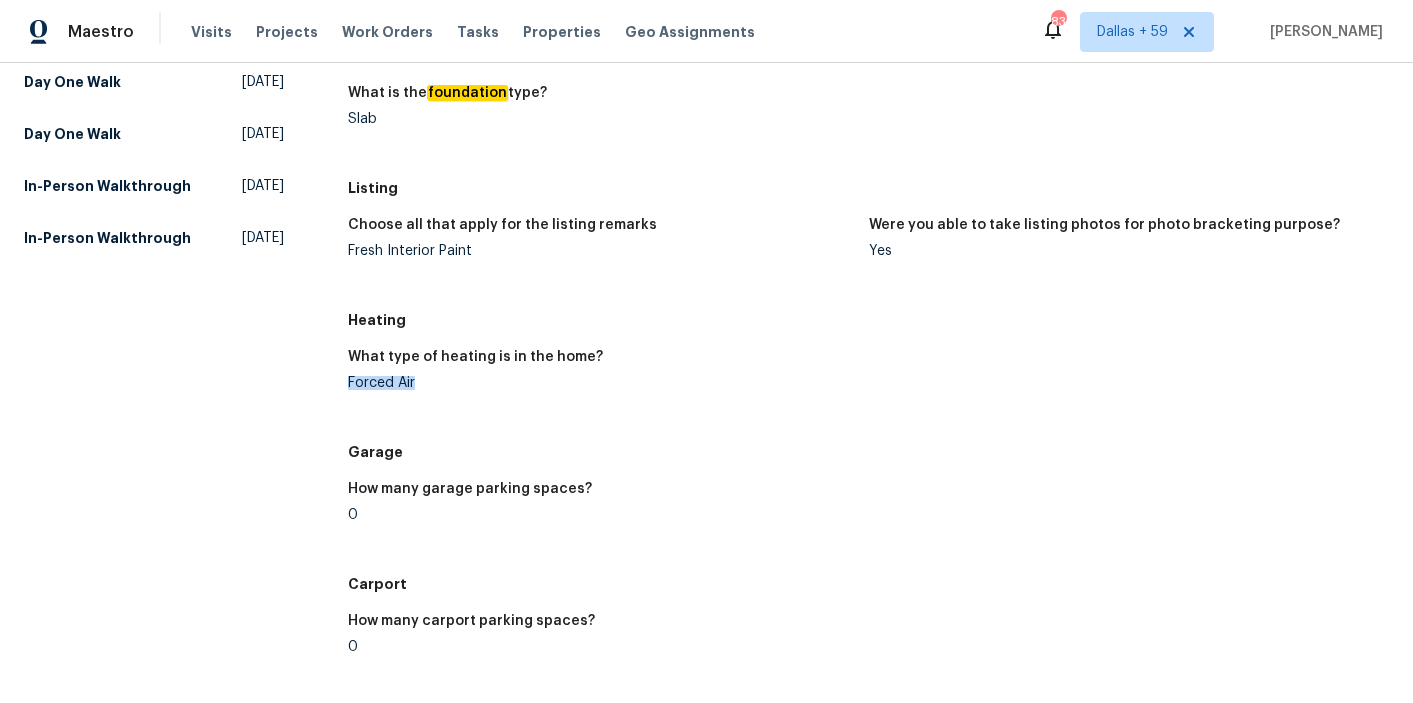 drag, startPoint x: 346, startPoint y: 386, endPoint x: 485, endPoint y: 391, distance: 139.0899 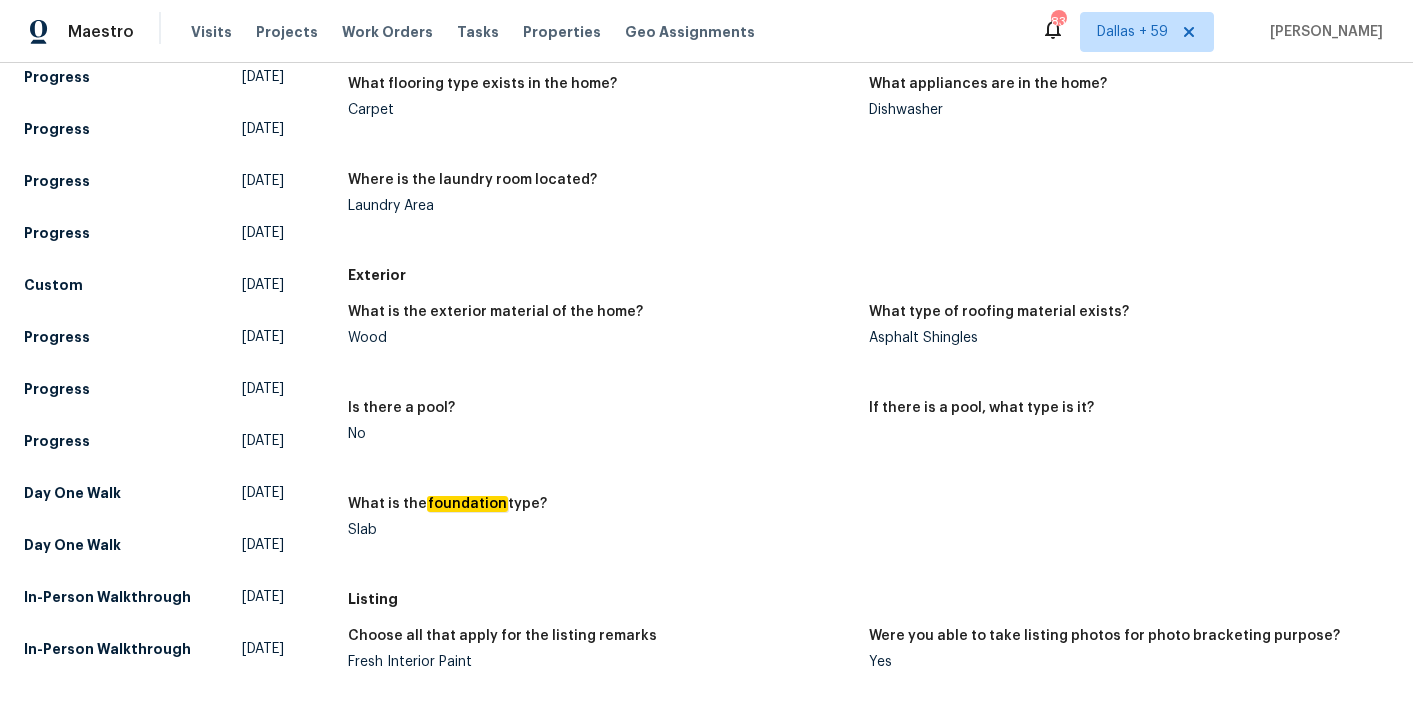 scroll, scrollTop: 1103, scrollLeft: 0, axis: vertical 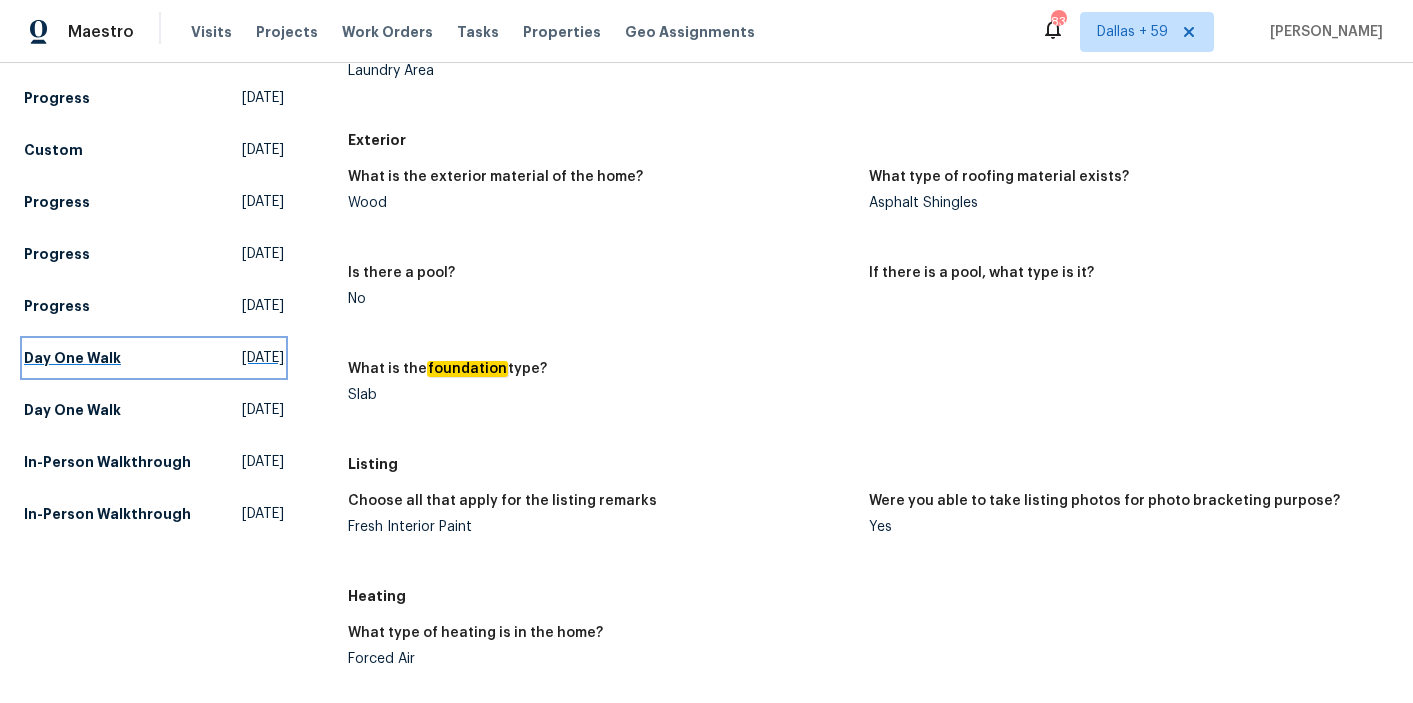 click on "Fri, Mar 21 2025" at bounding box center [263, 358] 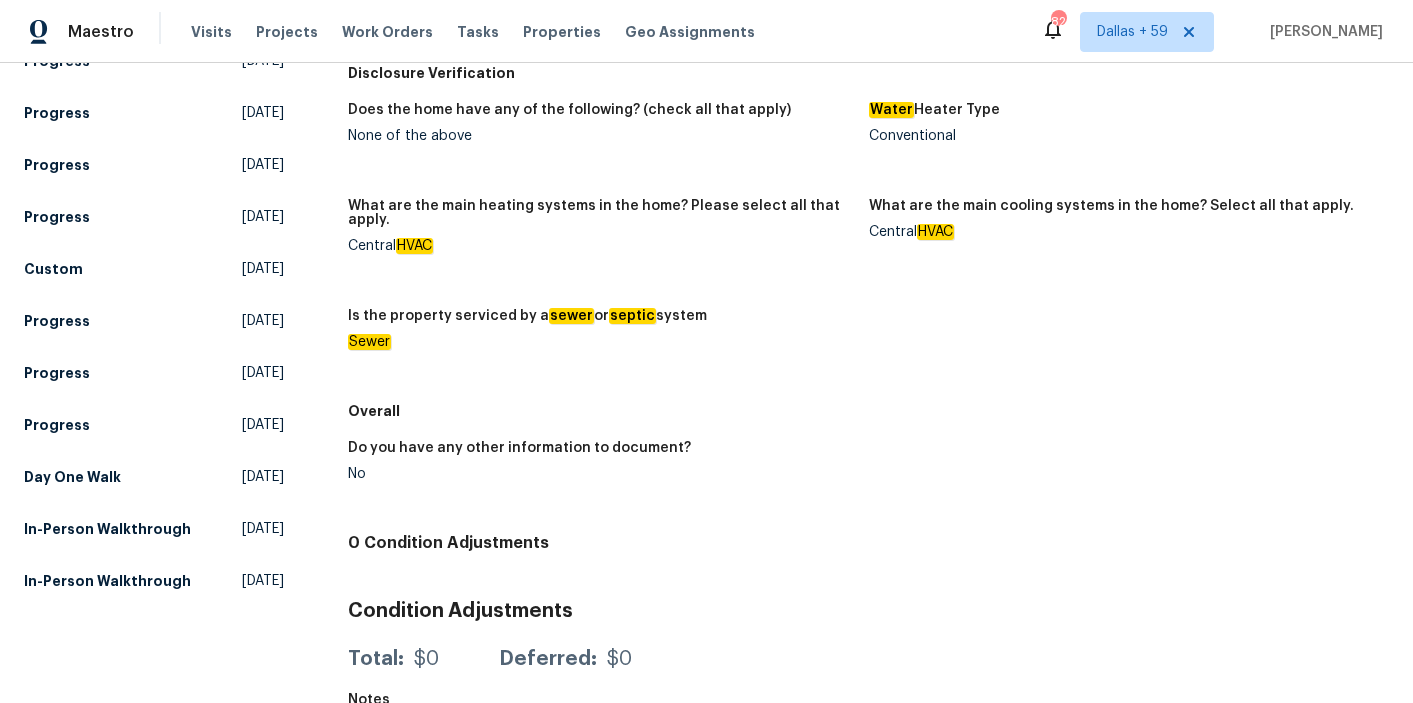 scroll, scrollTop: 507, scrollLeft: 0, axis: vertical 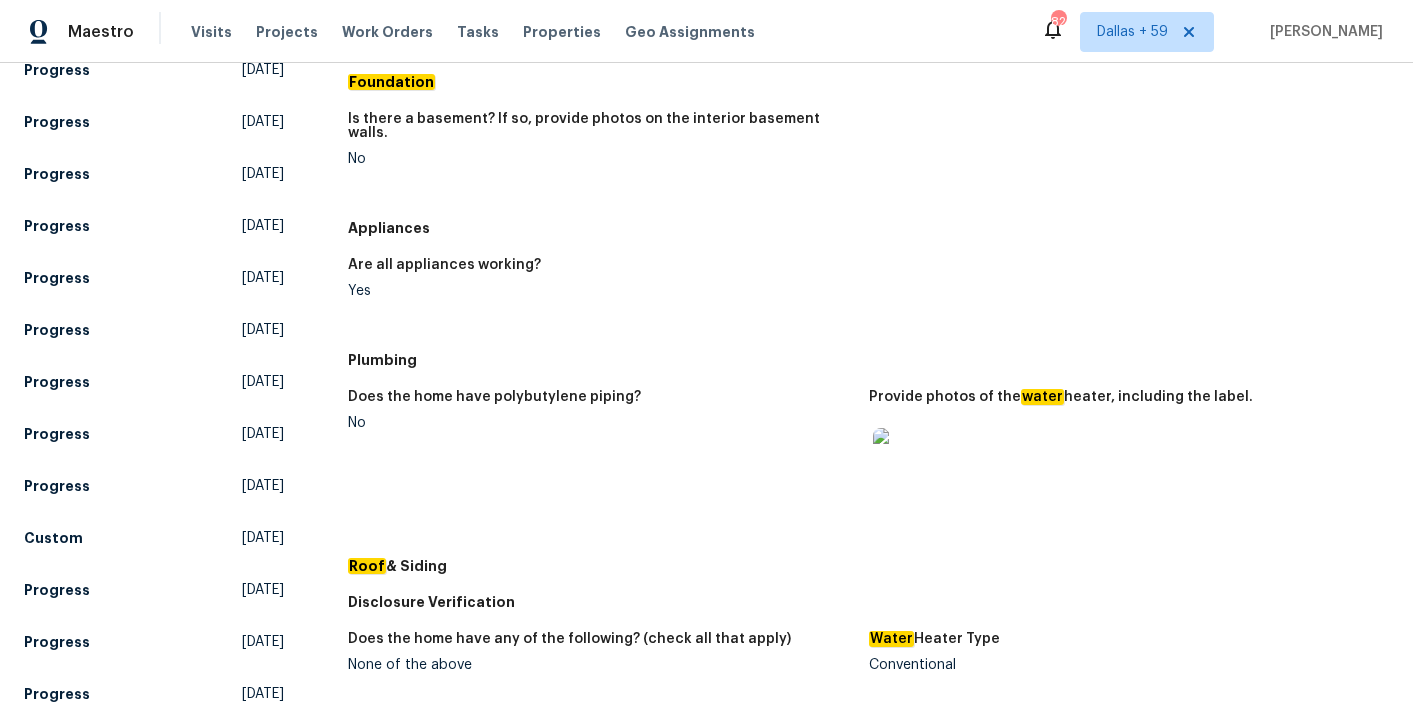 click at bounding box center (905, 460) 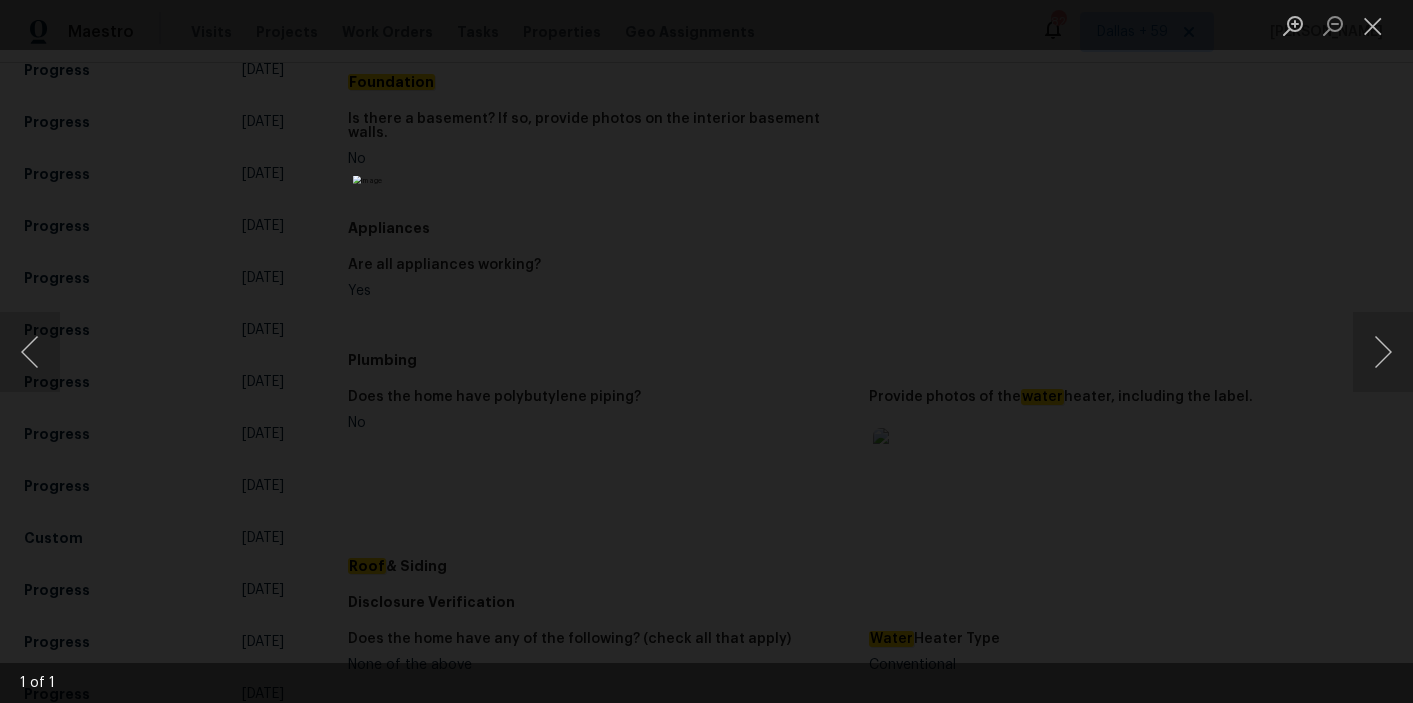 click at bounding box center [706, 351] 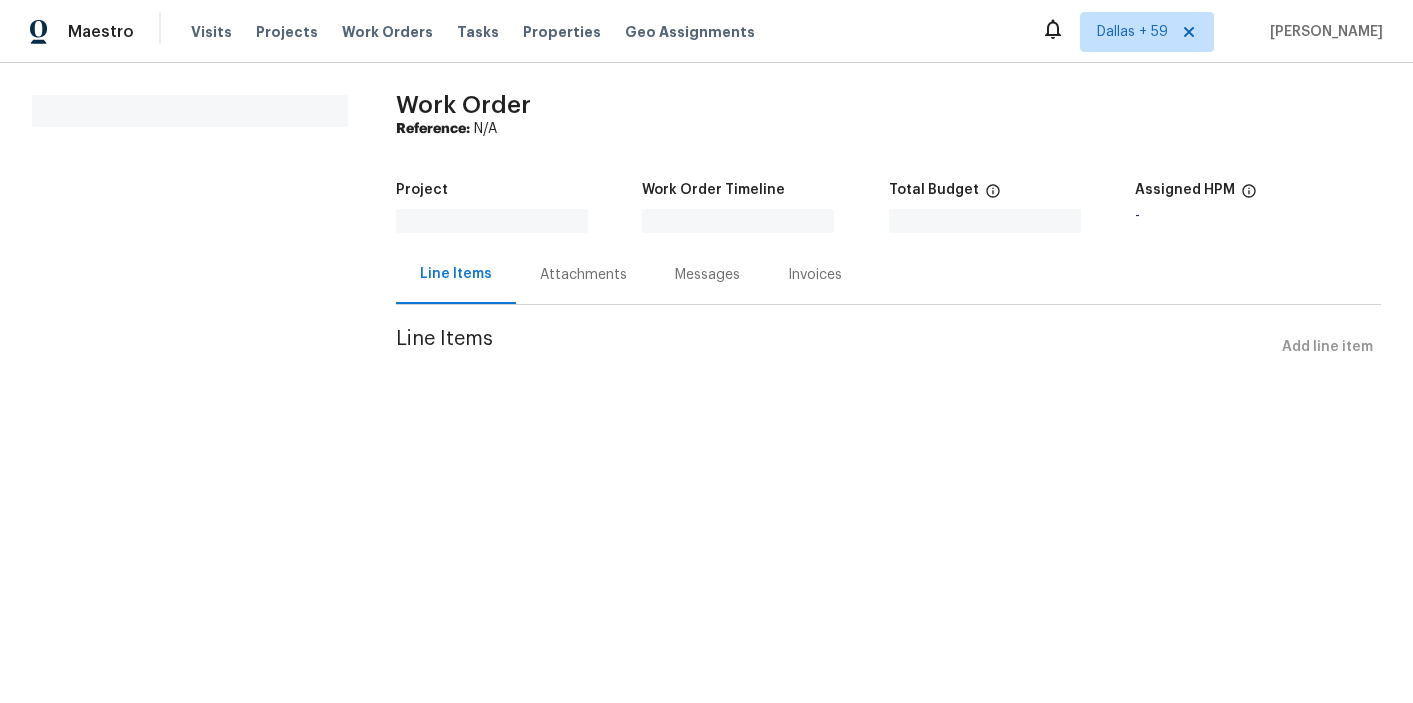 scroll, scrollTop: 0, scrollLeft: 0, axis: both 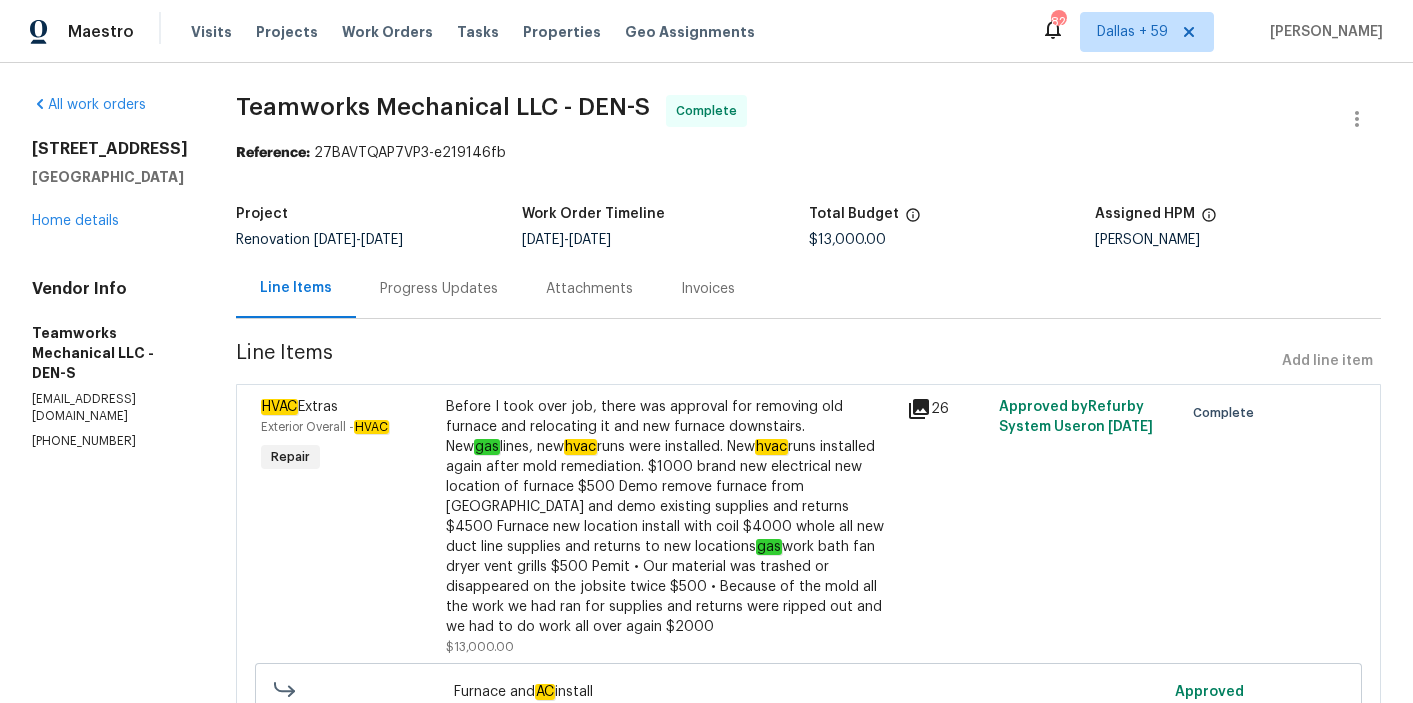 click on "Progress Updates" at bounding box center [439, 288] 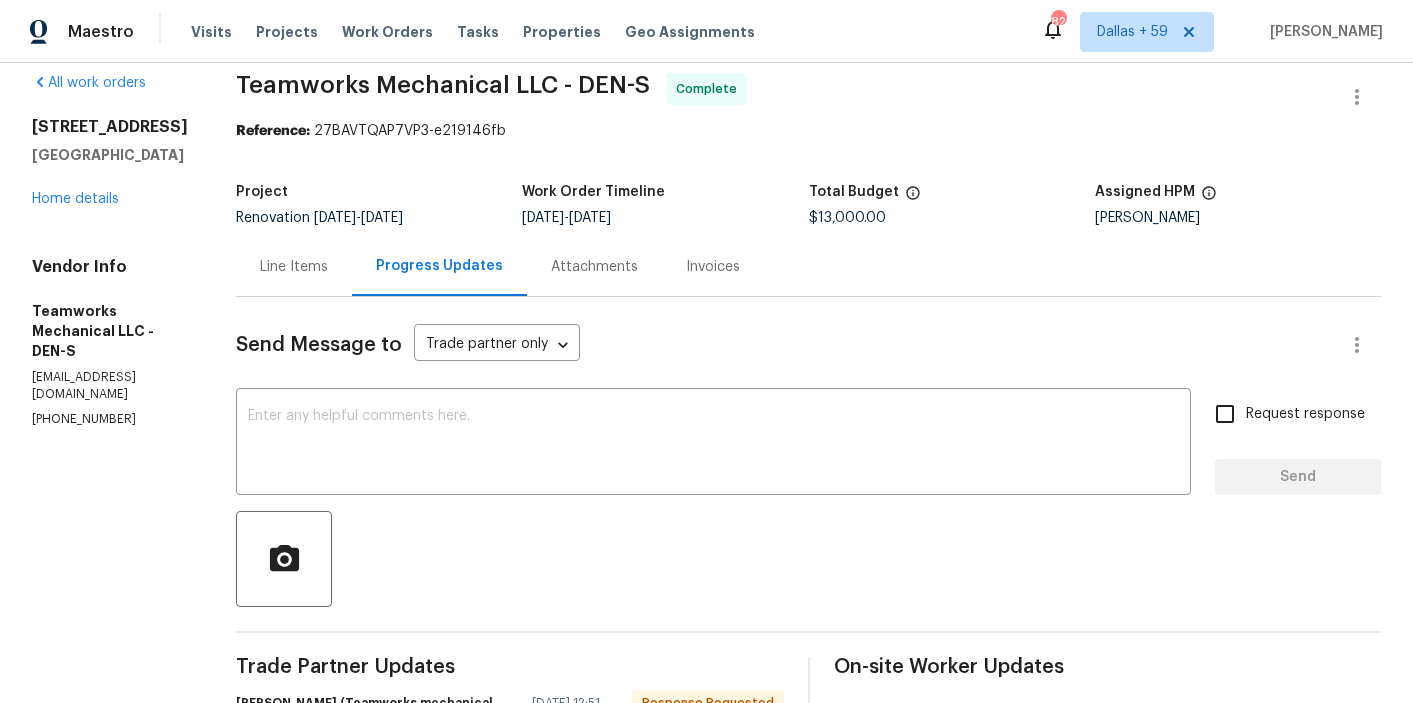 scroll, scrollTop: 0, scrollLeft: 0, axis: both 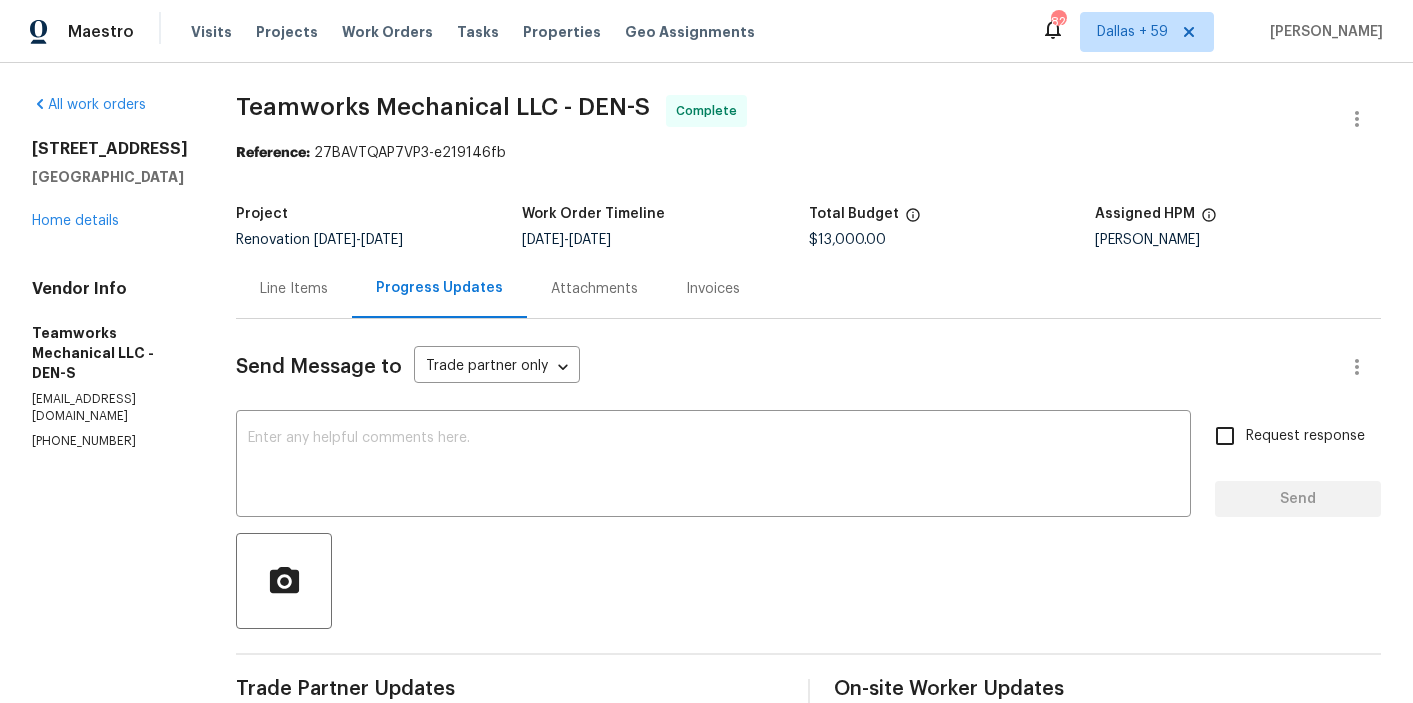 click on "Invoices" at bounding box center [713, 288] 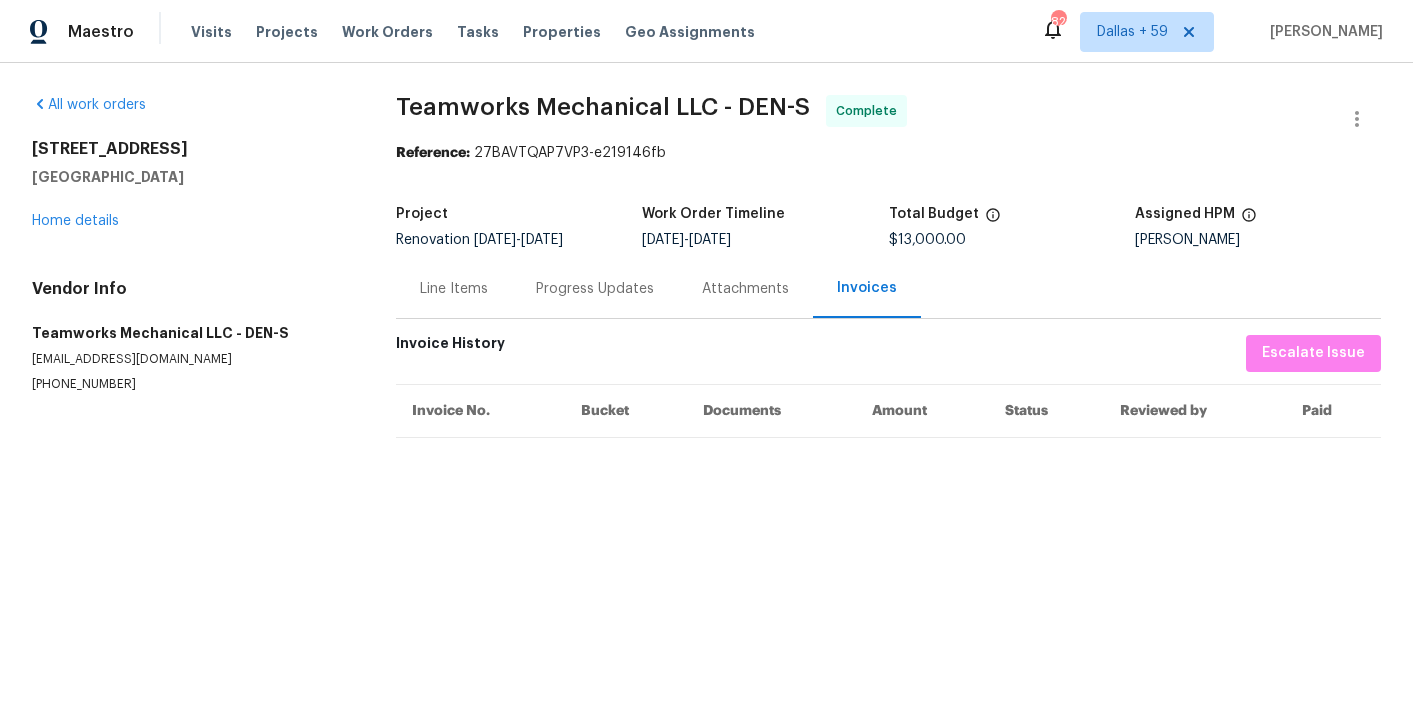 click on "Progress Updates" at bounding box center [595, 289] 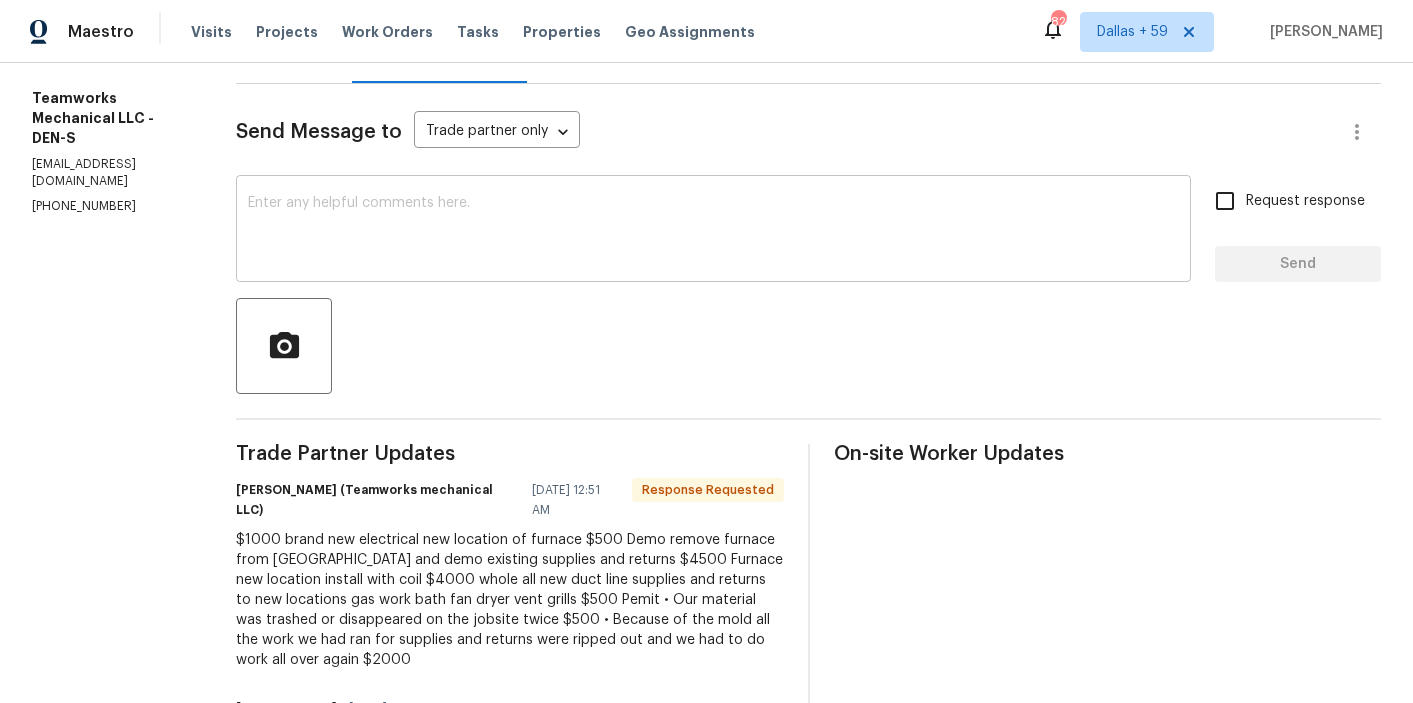scroll, scrollTop: 296, scrollLeft: 0, axis: vertical 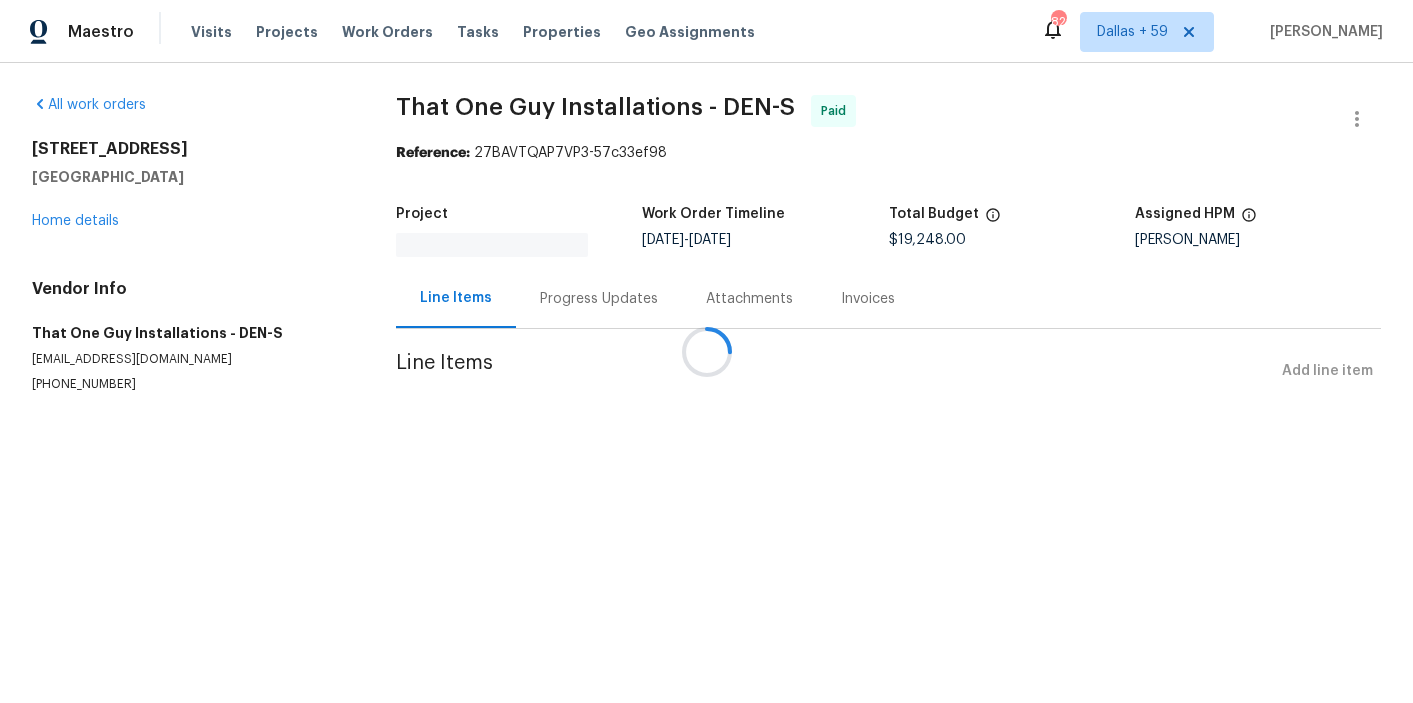 click at bounding box center (706, 351) 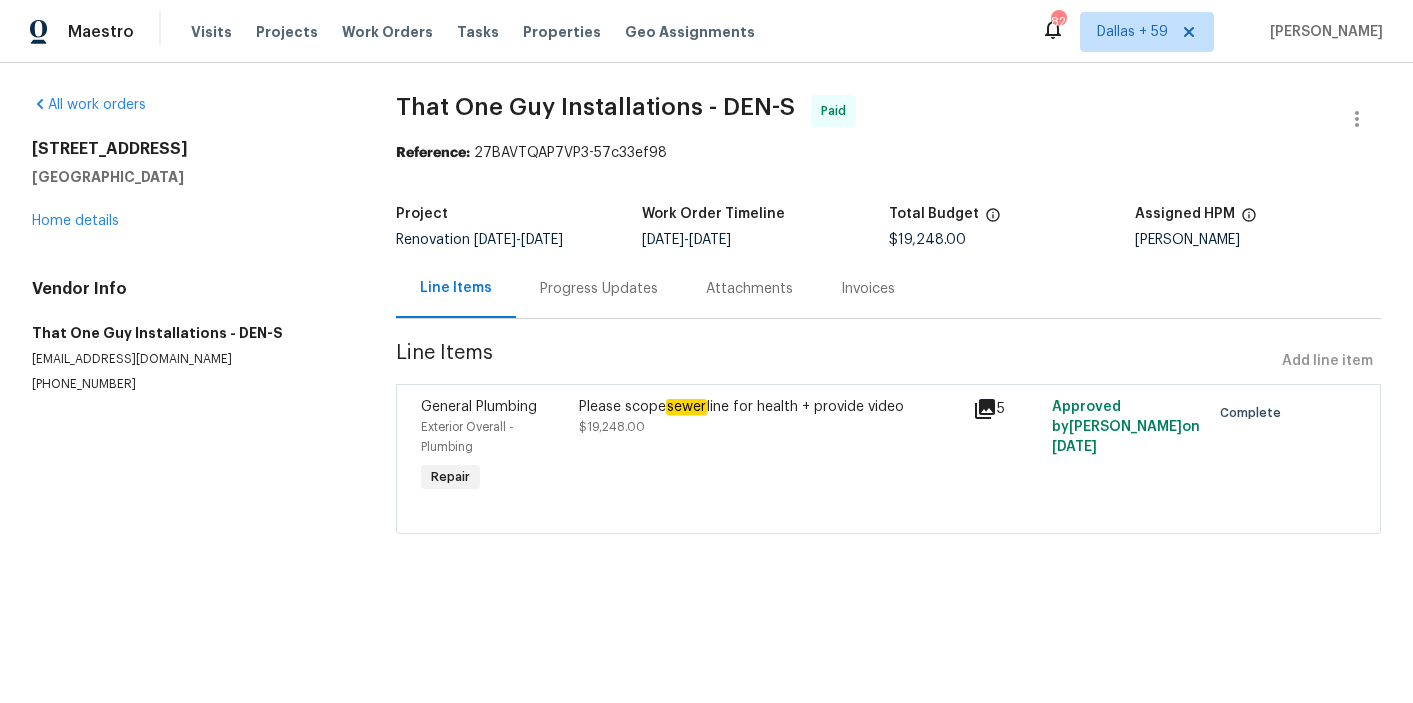 click on "Progress Updates" at bounding box center [599, 289] 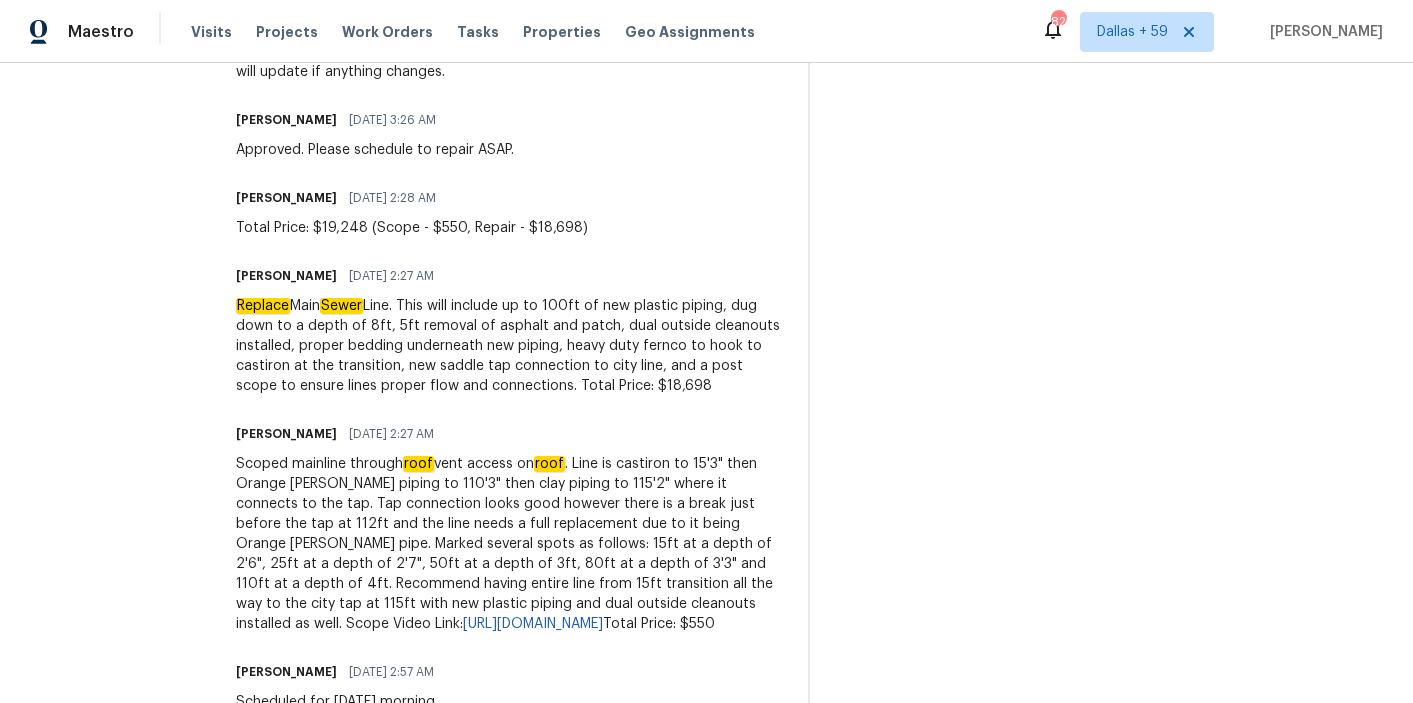 scroll, scrollTop: 1414, scrollLeft: 0, axis: vertical 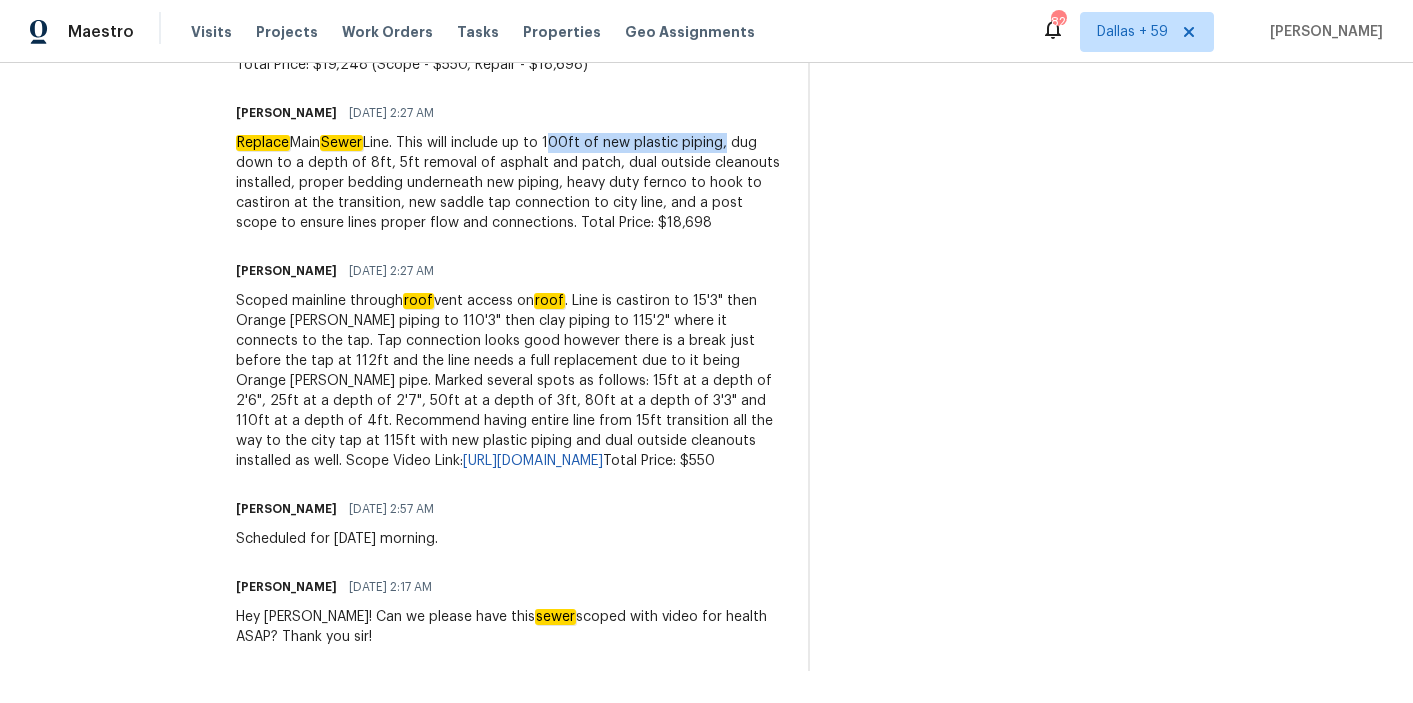 drag, startPoint x: 519, startPoint y: 139, endPoint x: 692, endPoint y: 143, distance: 173.04623 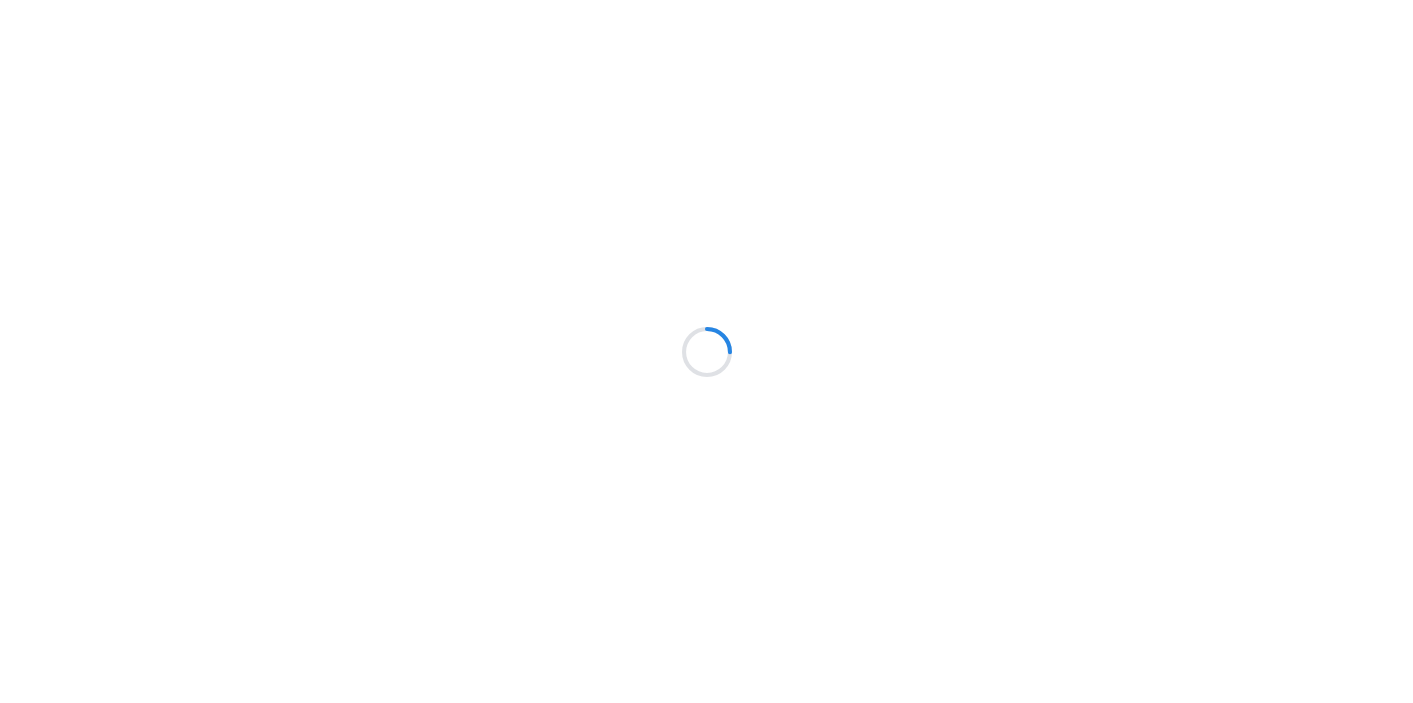 scroll, scrollTop: 0, scrollLeft: 0, axis: both 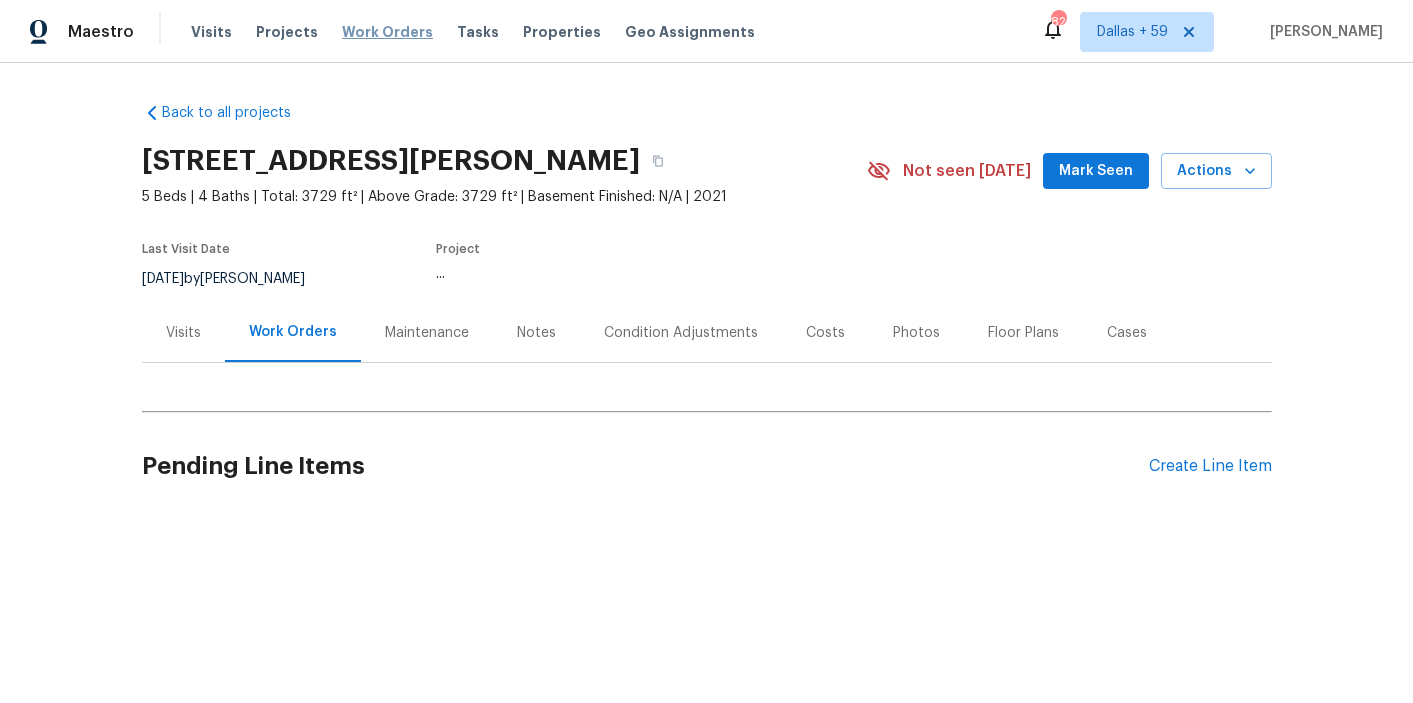 click on "Work Orders" at bounding box center (387, 32) 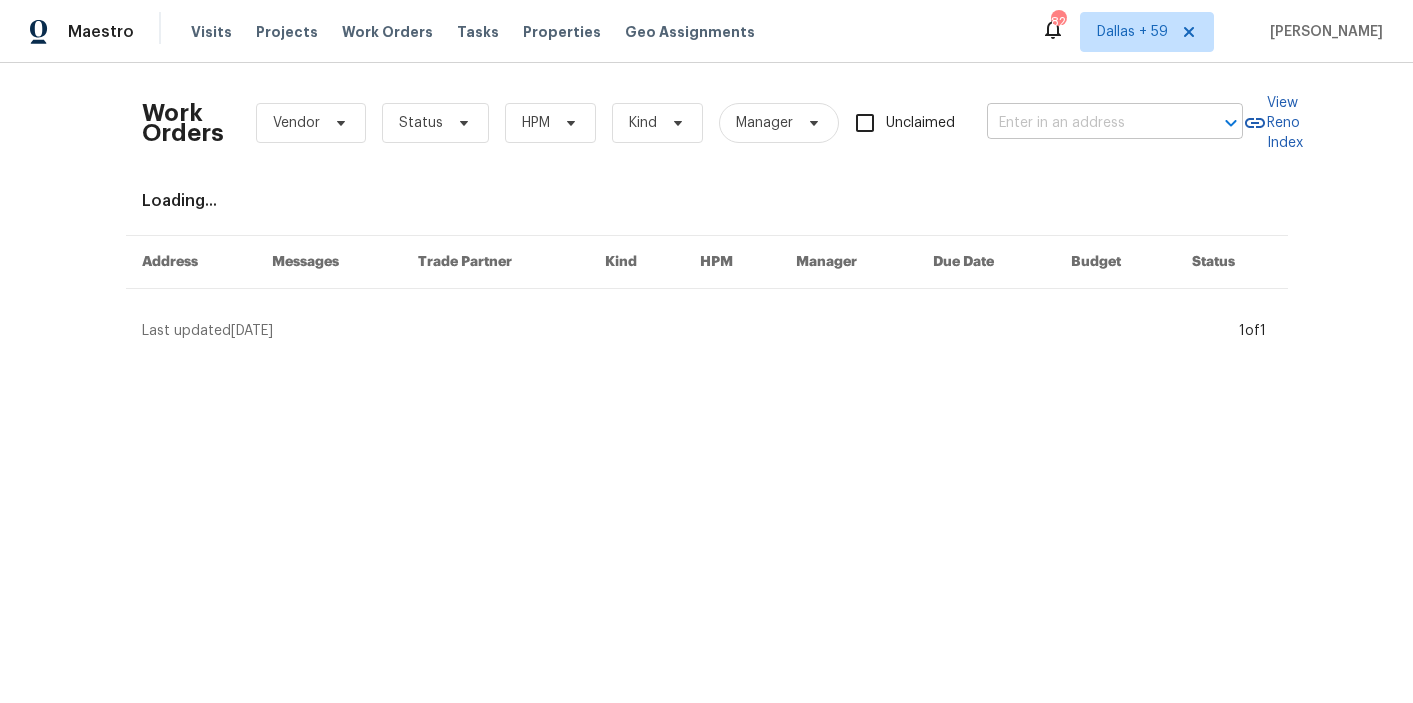 click at bounding box center (1087, 123) 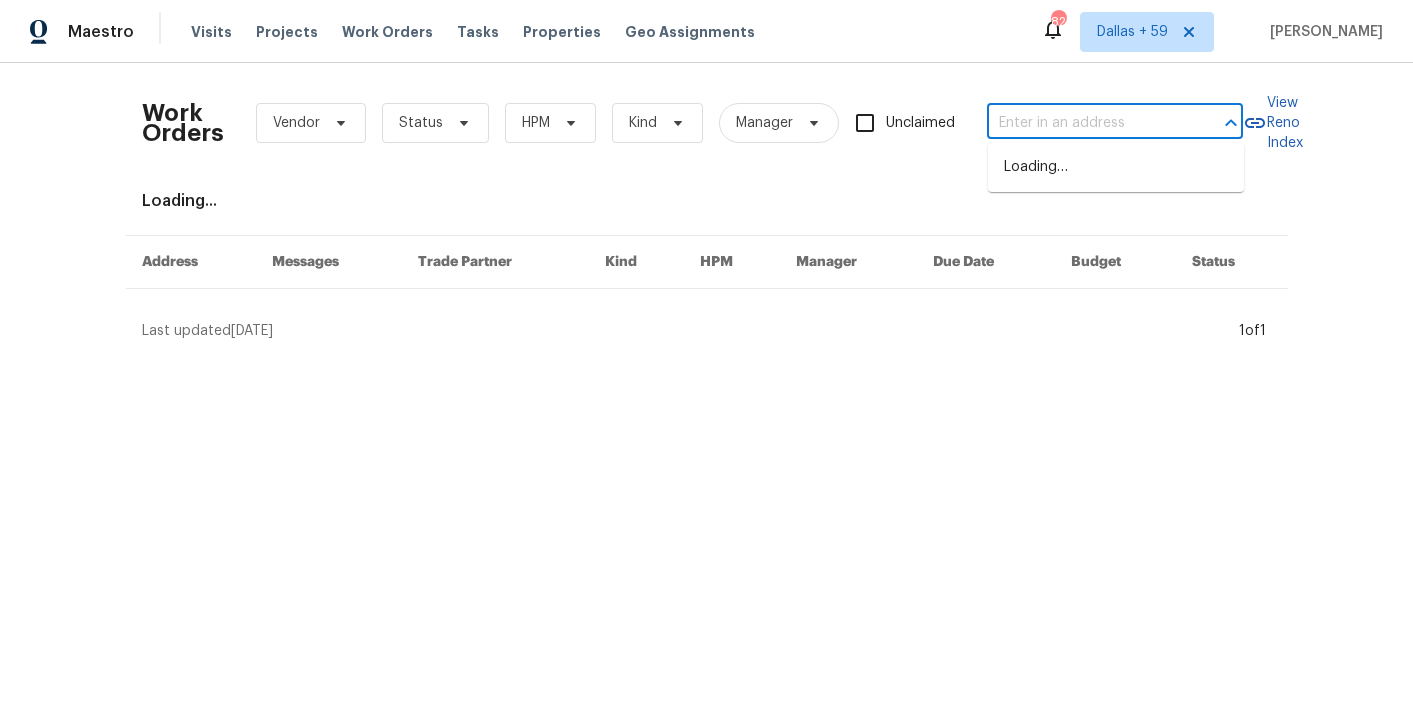 paste on "[STREET_ADDRESS]" 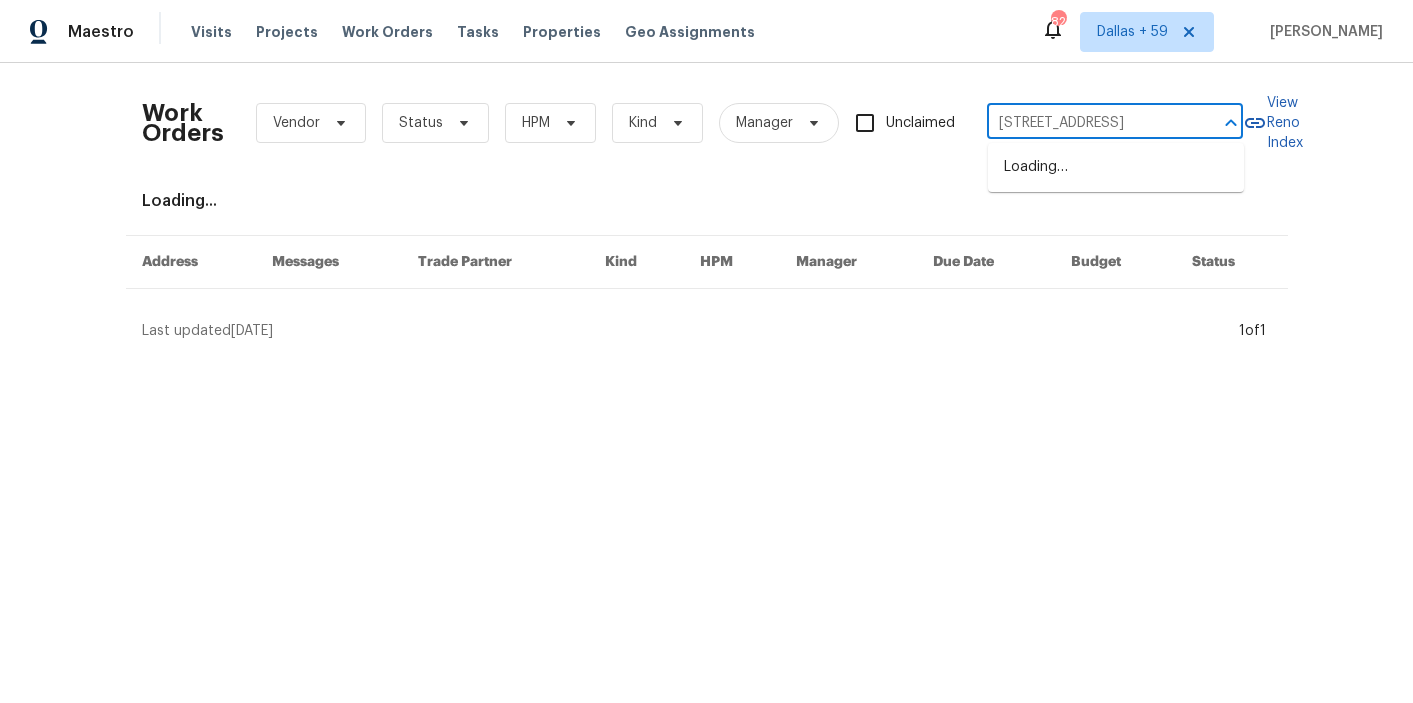 scroll, scrollTop: 0, scrollLeft: 30, axis: horizontal 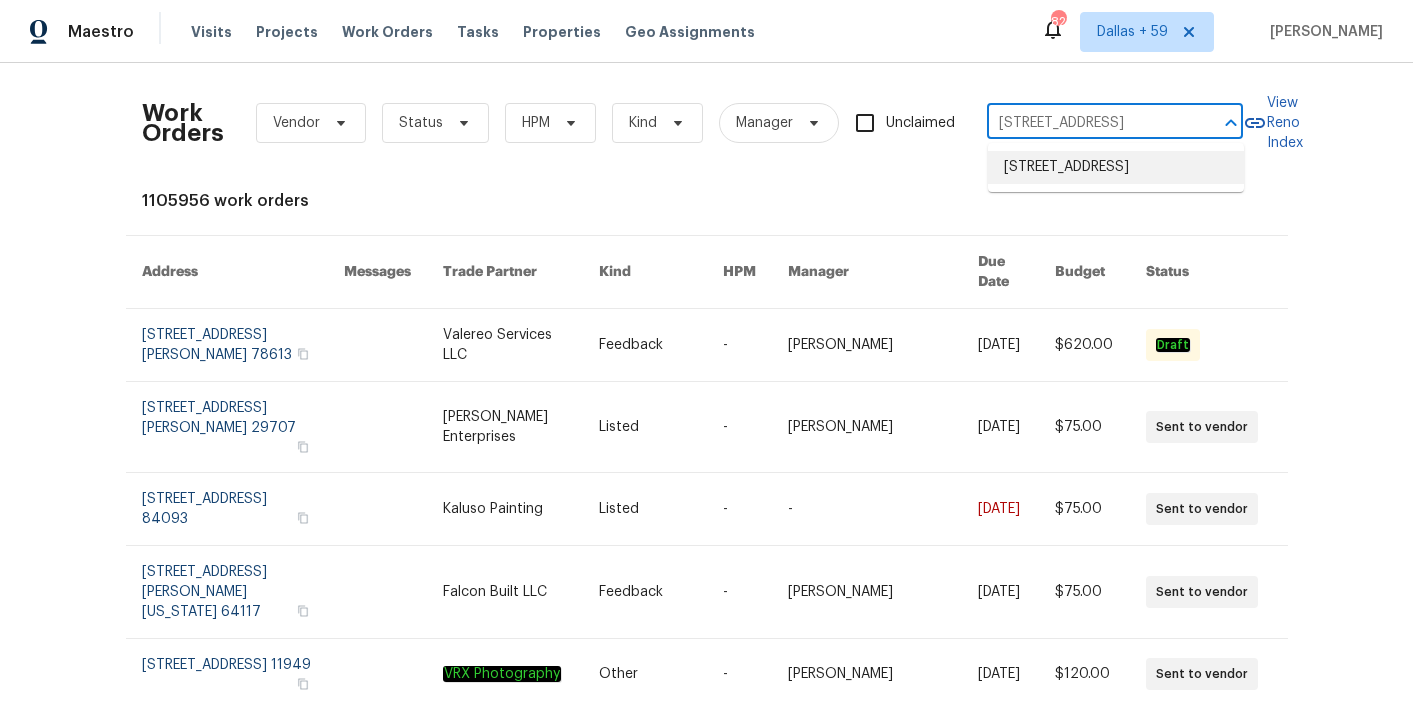 click on "[STREET_ADDRESS]" at bounding box center (1116, 167) 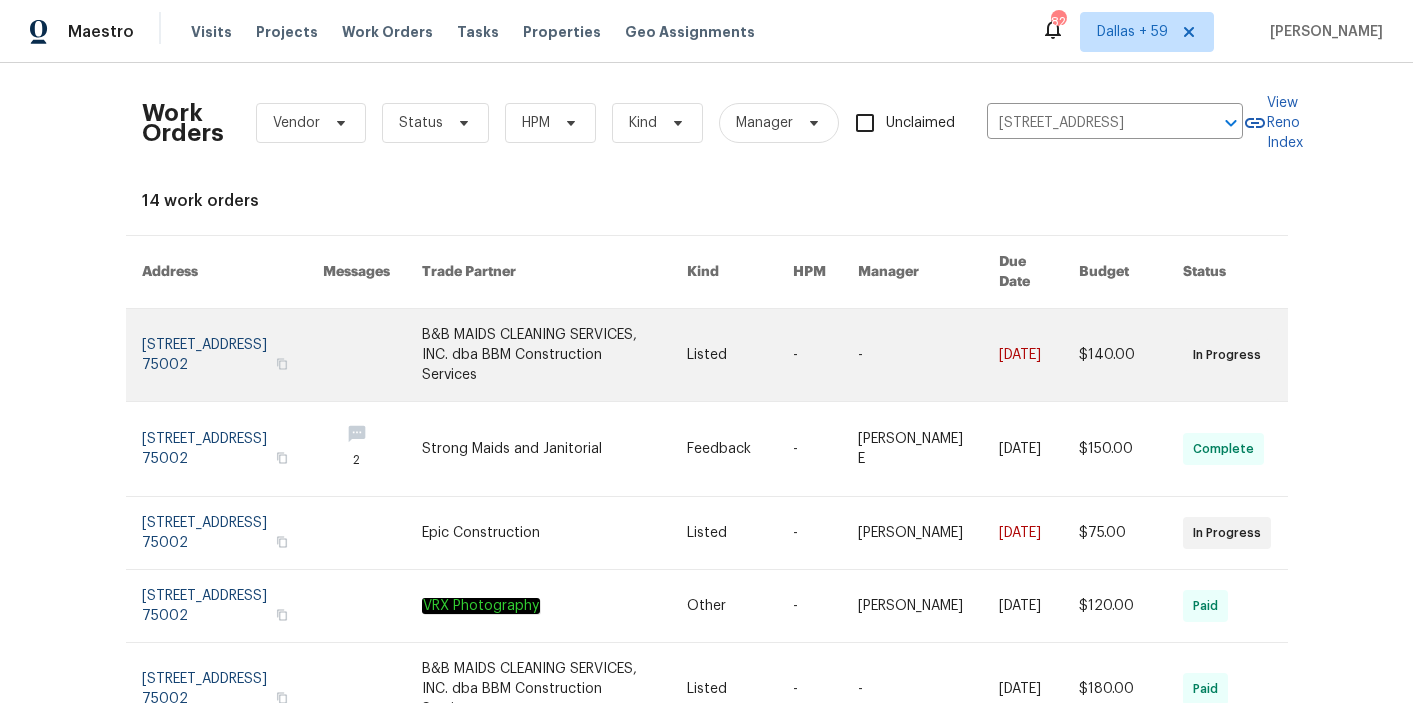 click at bounding box center [554, 355] 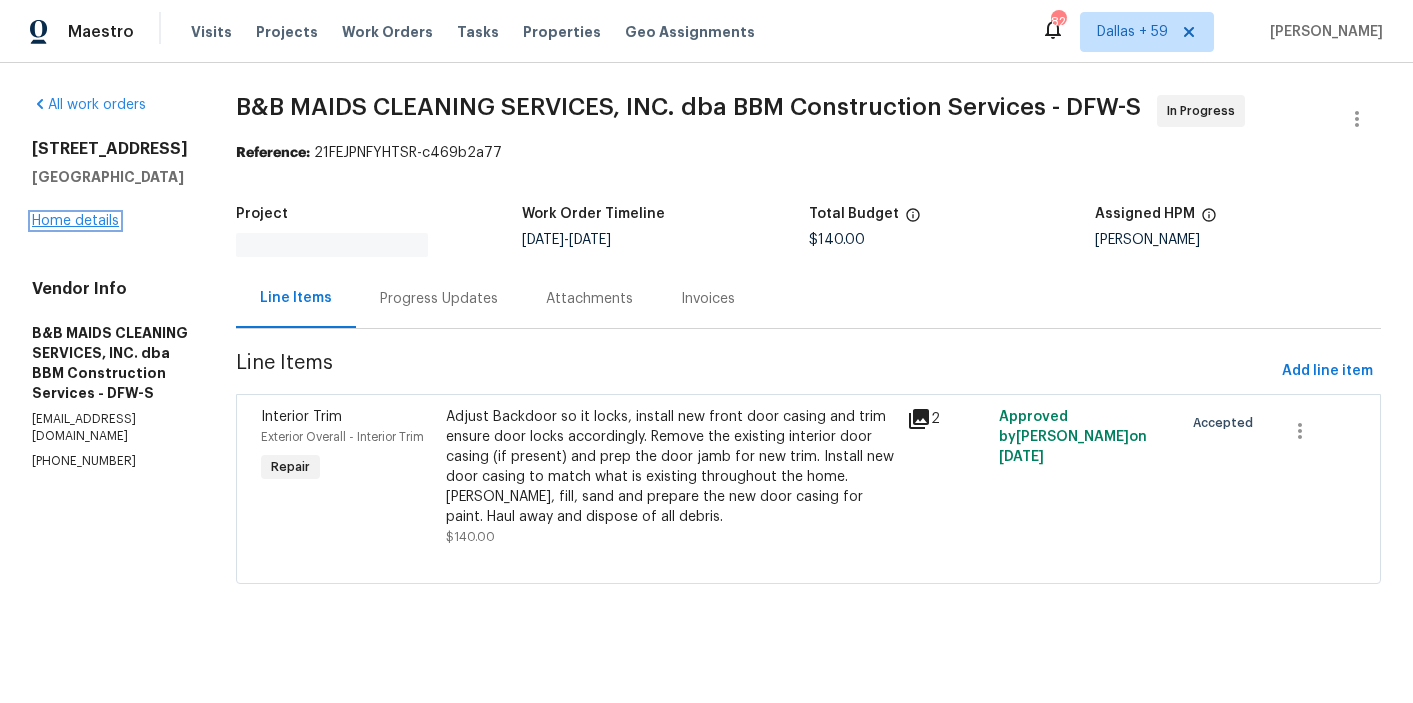 click on "Home details" at bounding box center [75, 221] 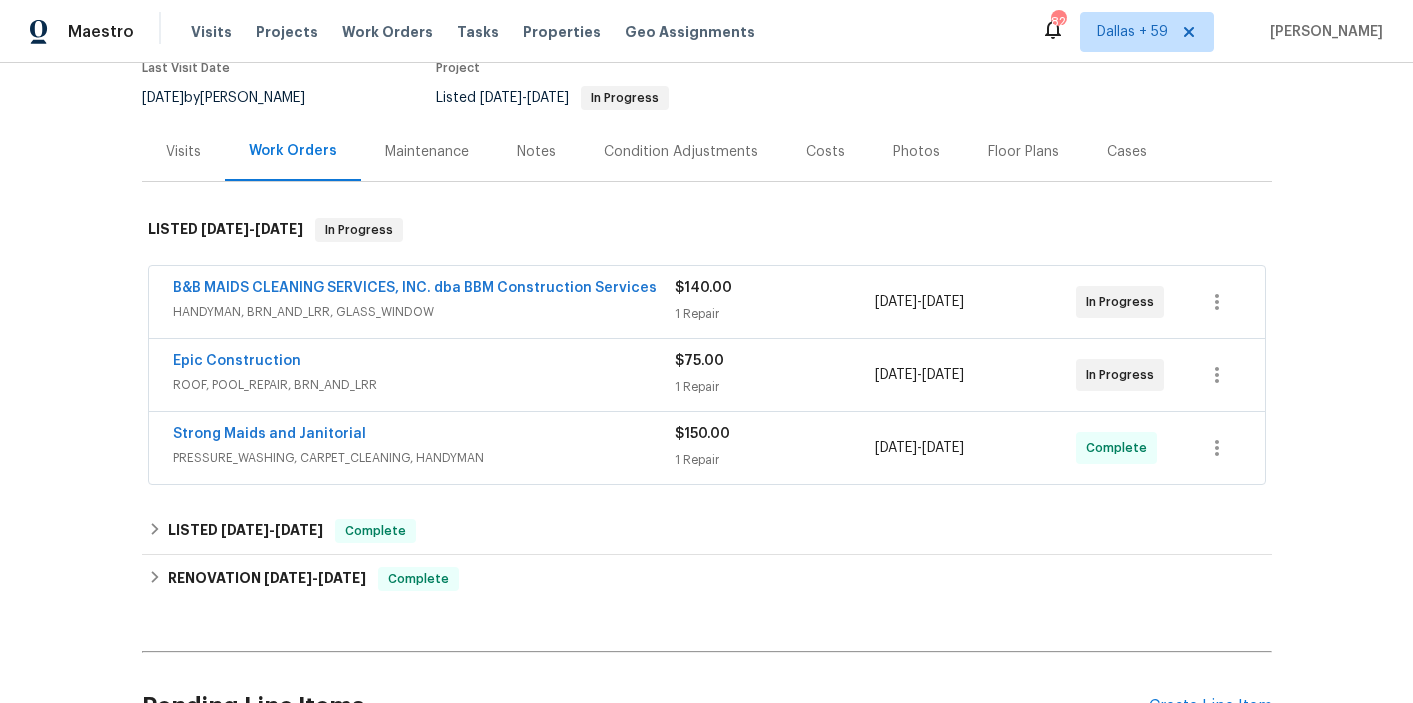 scroll, scrollTop: 180, scrollLeft: 0, axis: vertical 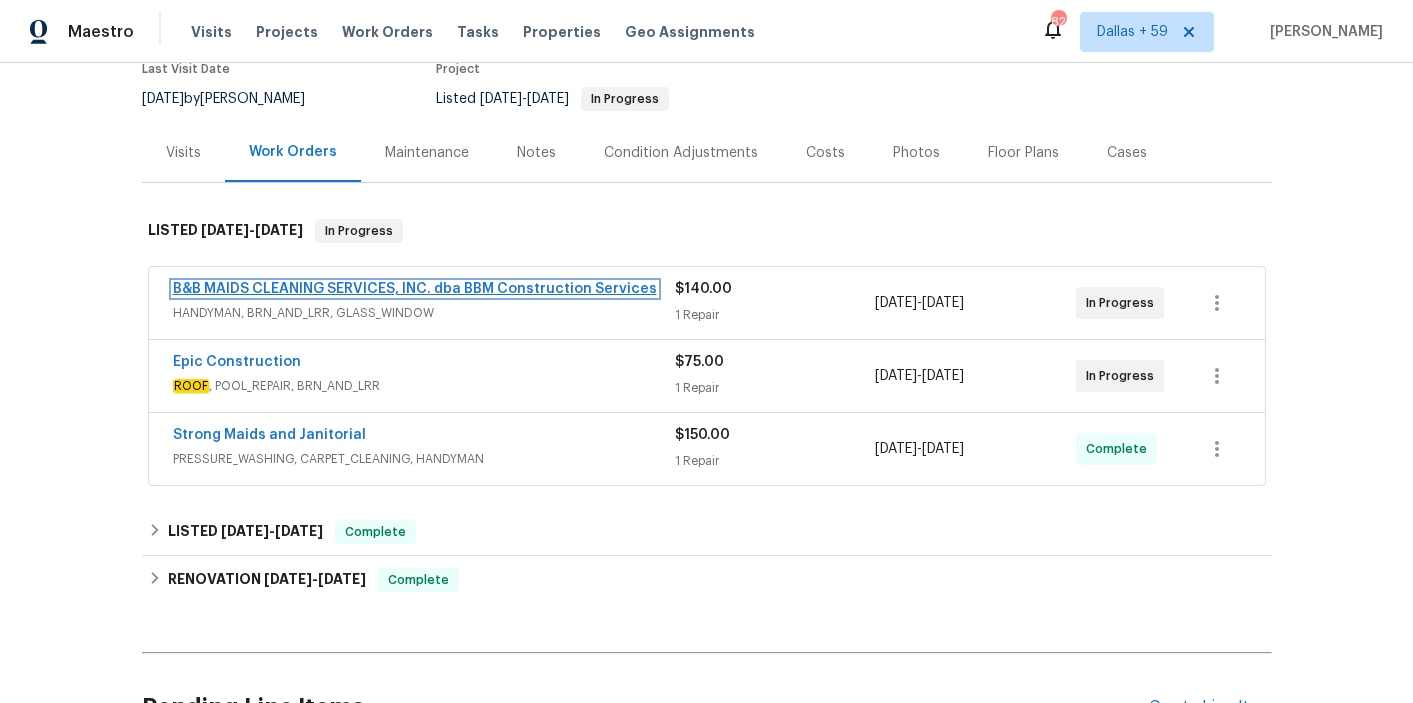 click on "B&B MAIDS CLEANING SERVICES, INC. dba BBM Construction Services" at bounding box center (415, 289) 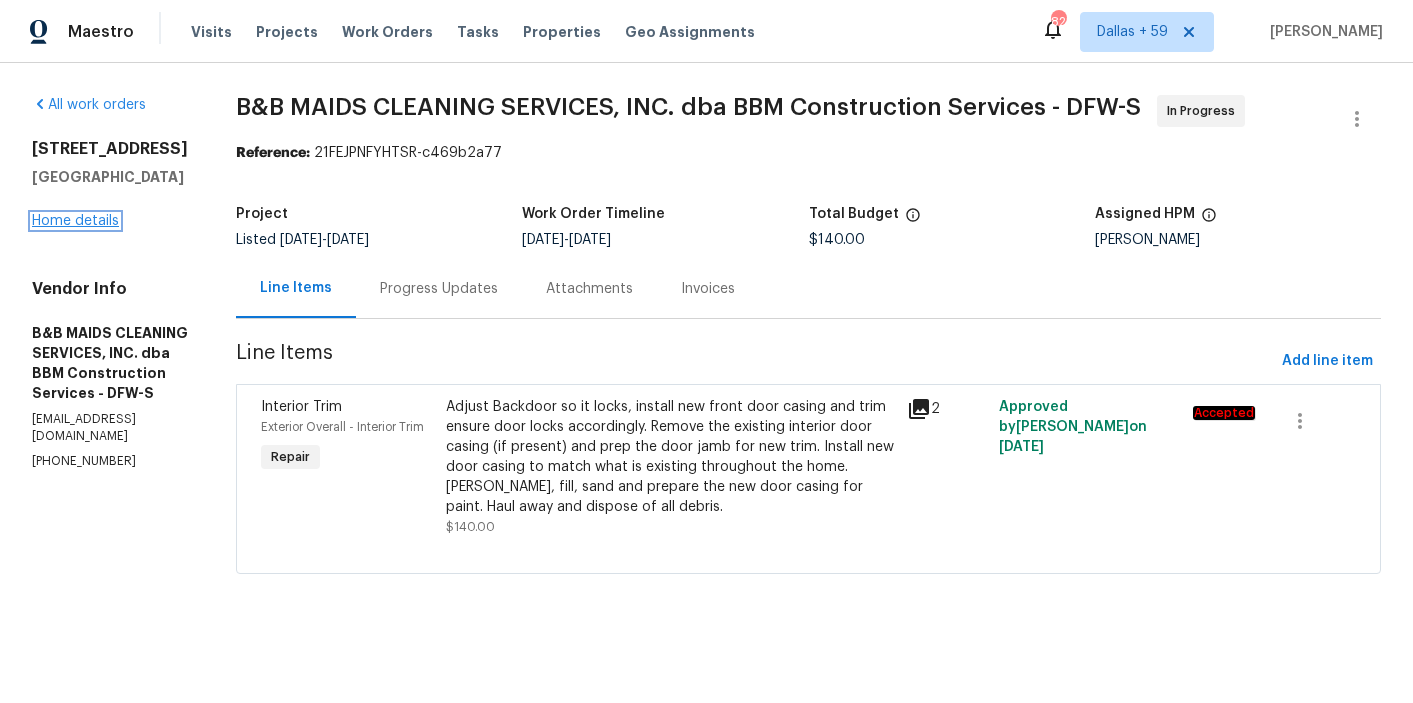 click on "Home details" at bounding box center [75, 221] 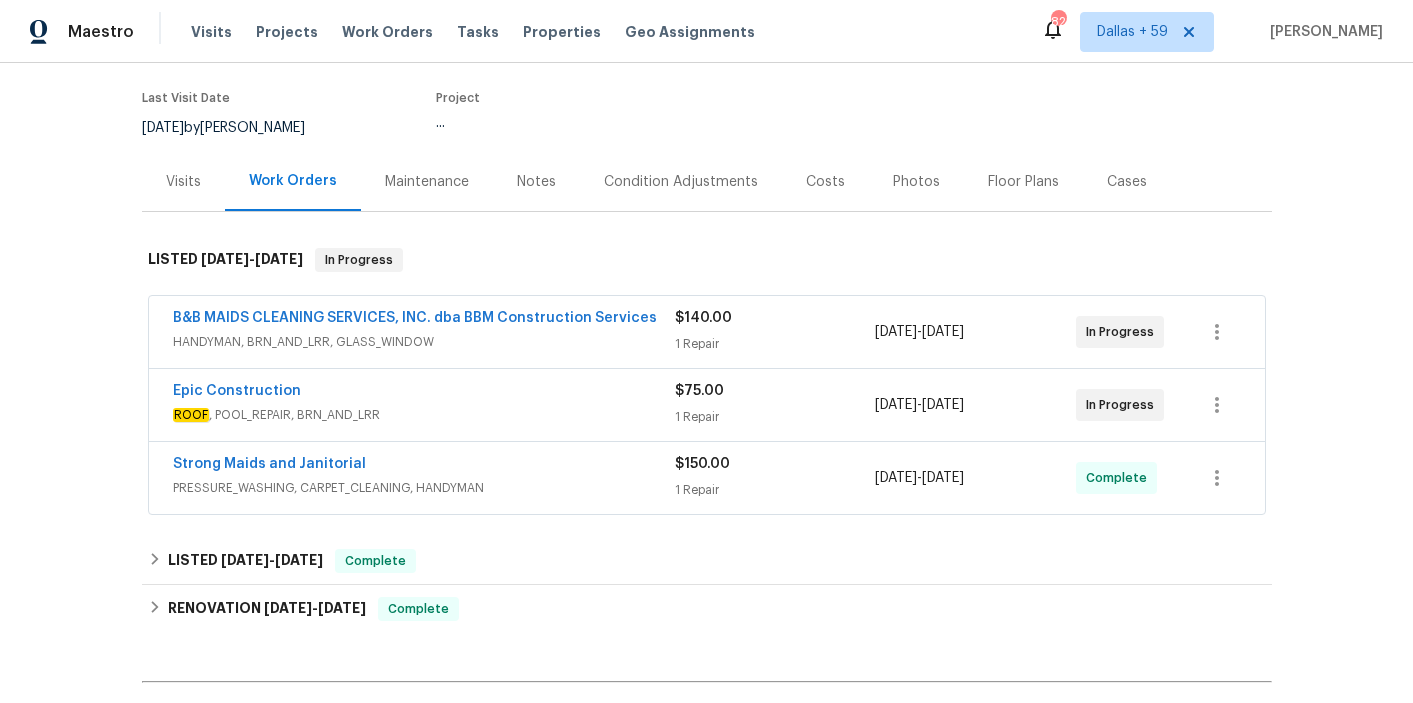 click on "HANDYMAN, BRN_AND_LRR, GLASS_WINDOW" at bounding box center [424, 342] 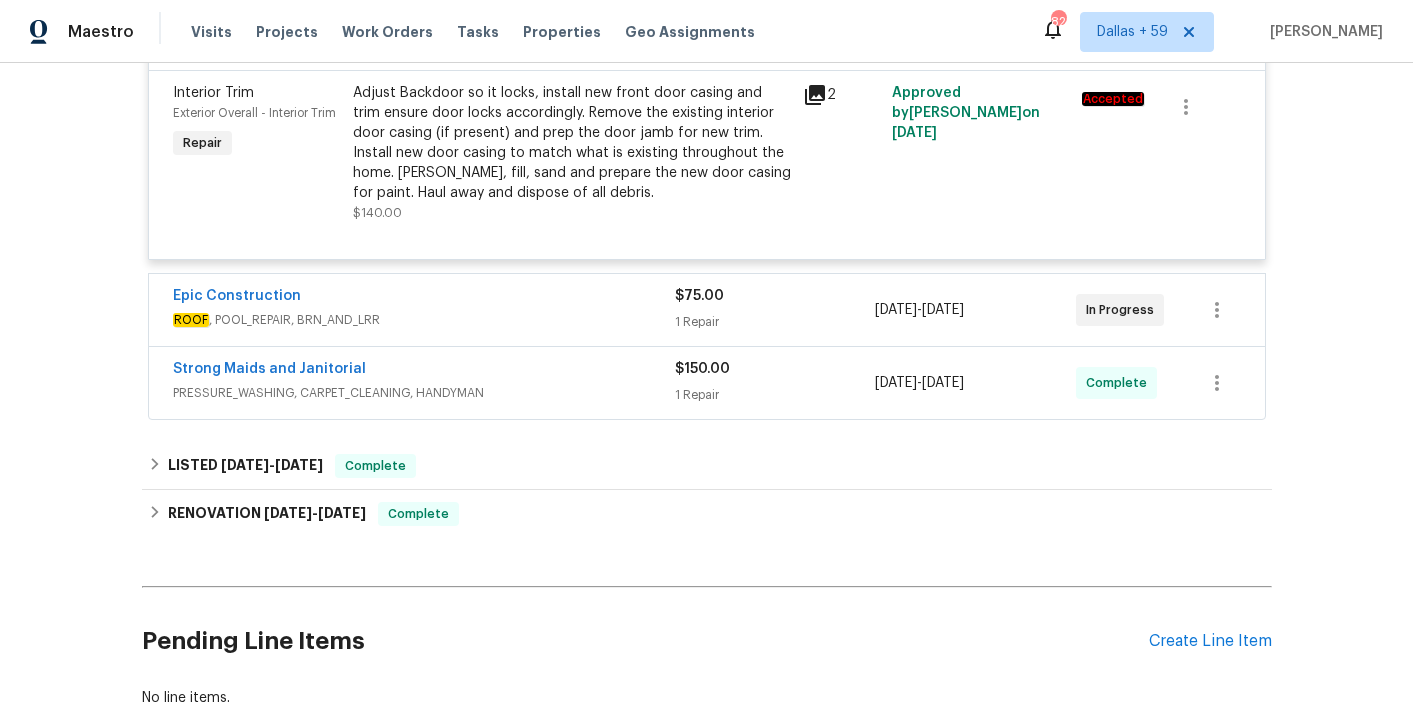 click on "ROOF , POOL_REPAIR, BRN_AND_LRR" at bounding box center (424, 320) 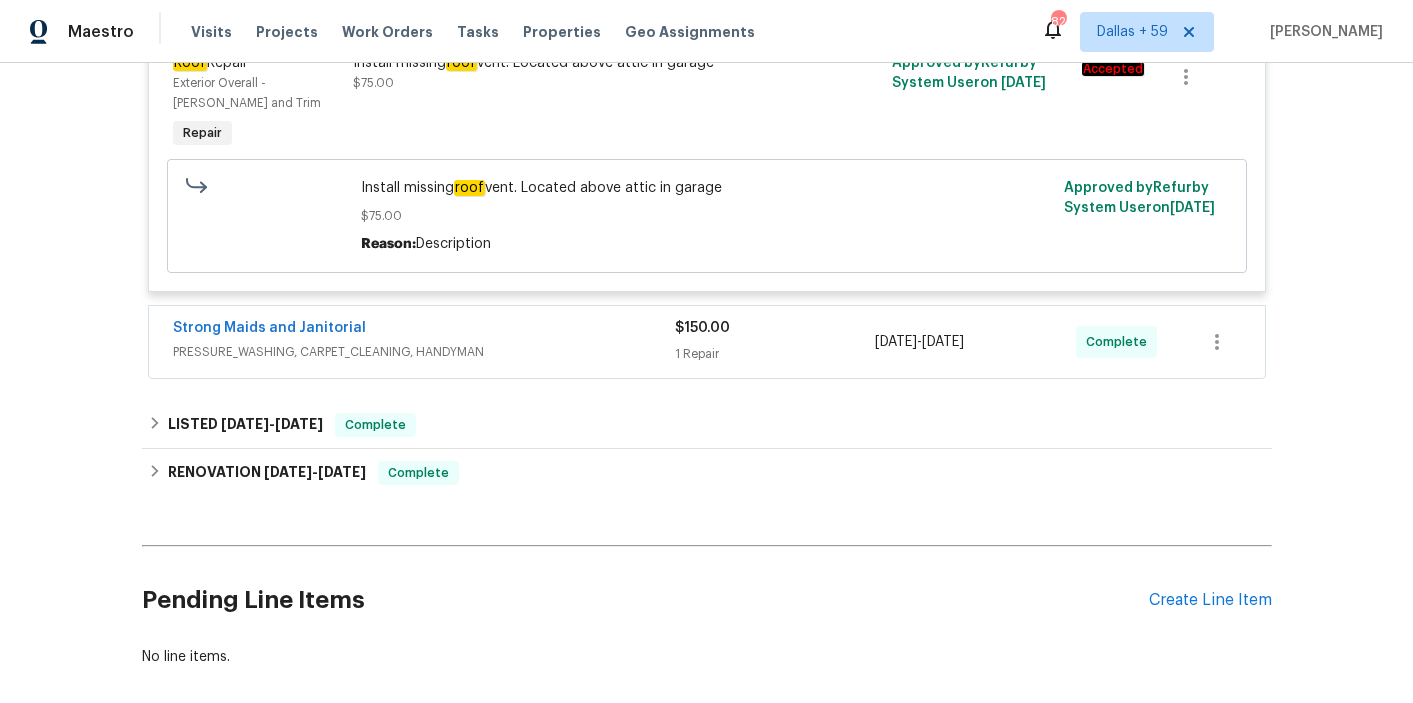 scroll, scrollTop: 844, scrollLeft: 0, axis: vertical 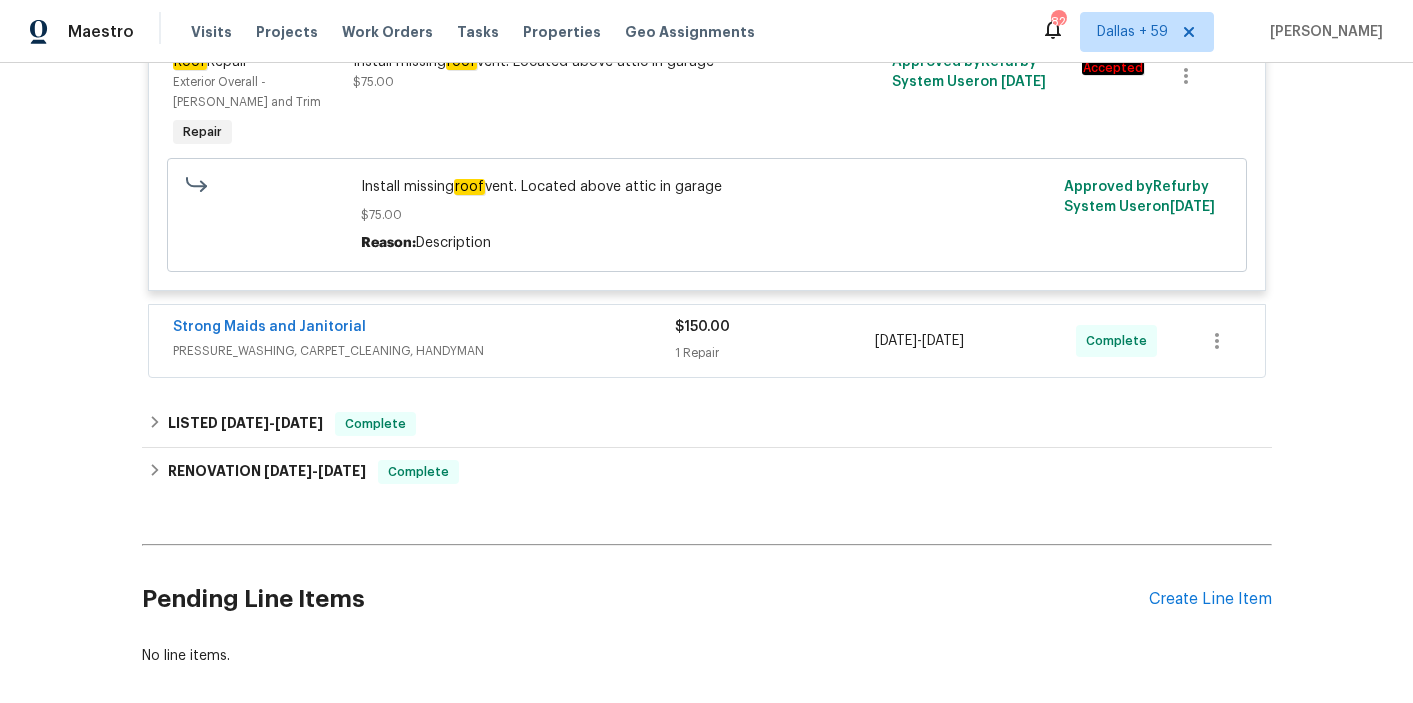 click on "PRESSURE_WASHING, CARPET_CLEANING, HANDYMAN" at bounding box center [424, 351] 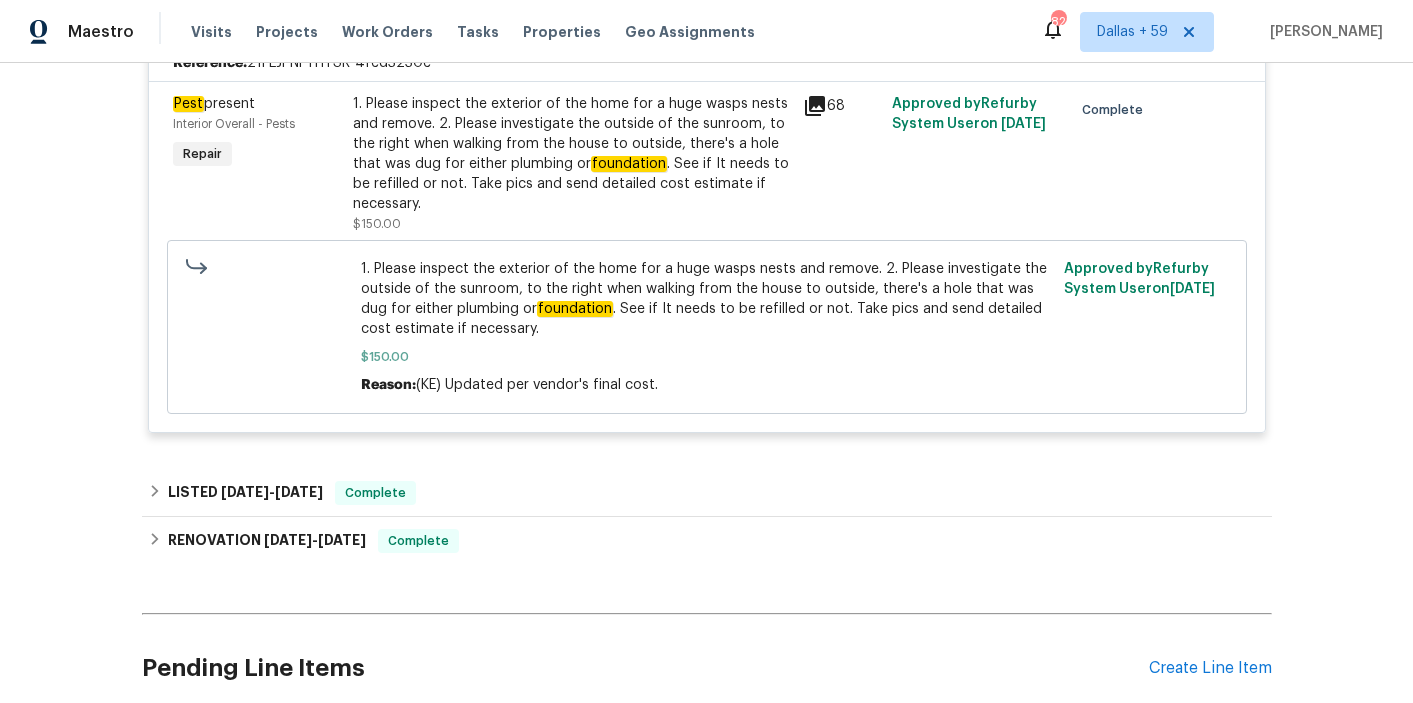 scroll, scrollTop: 1183, scrollLeft: 0, axis: vertical 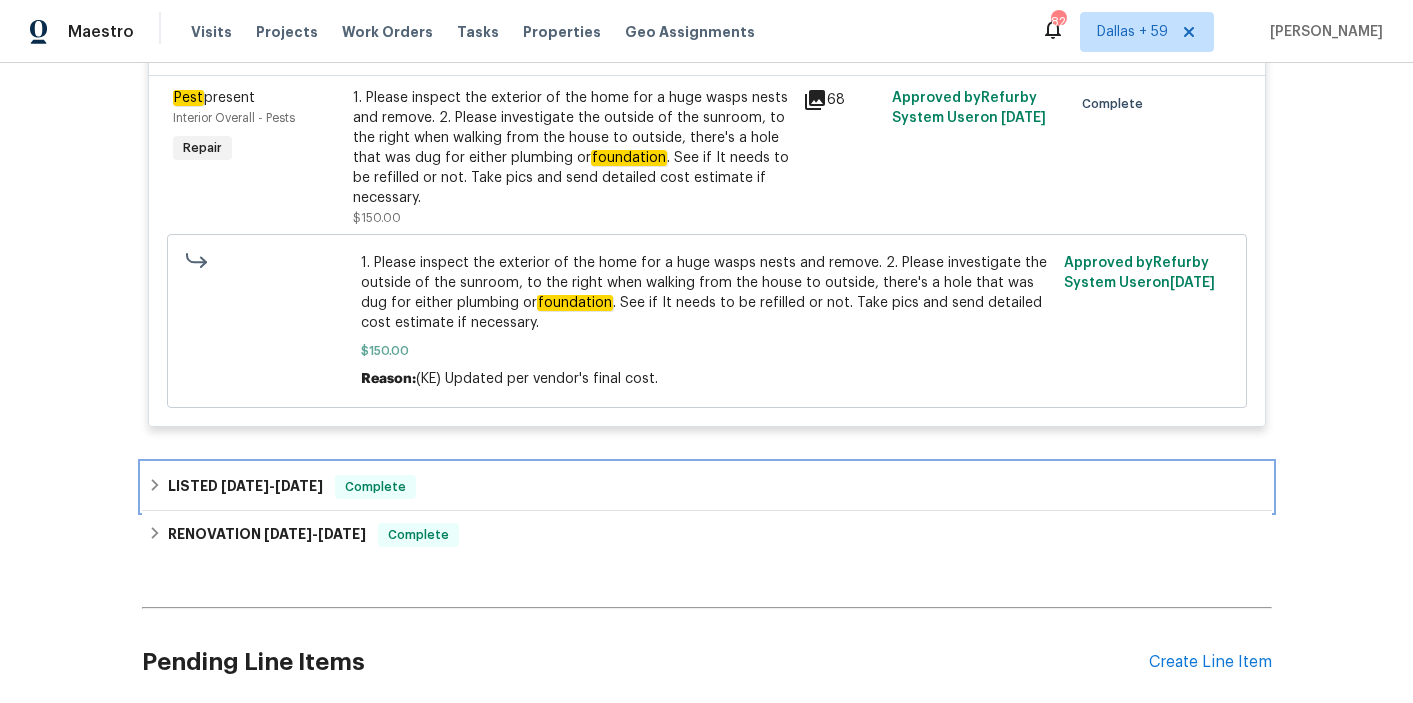 click on "LISTED   [DATE]  -  [DATE] Complete" at bounding box center (707, 487) 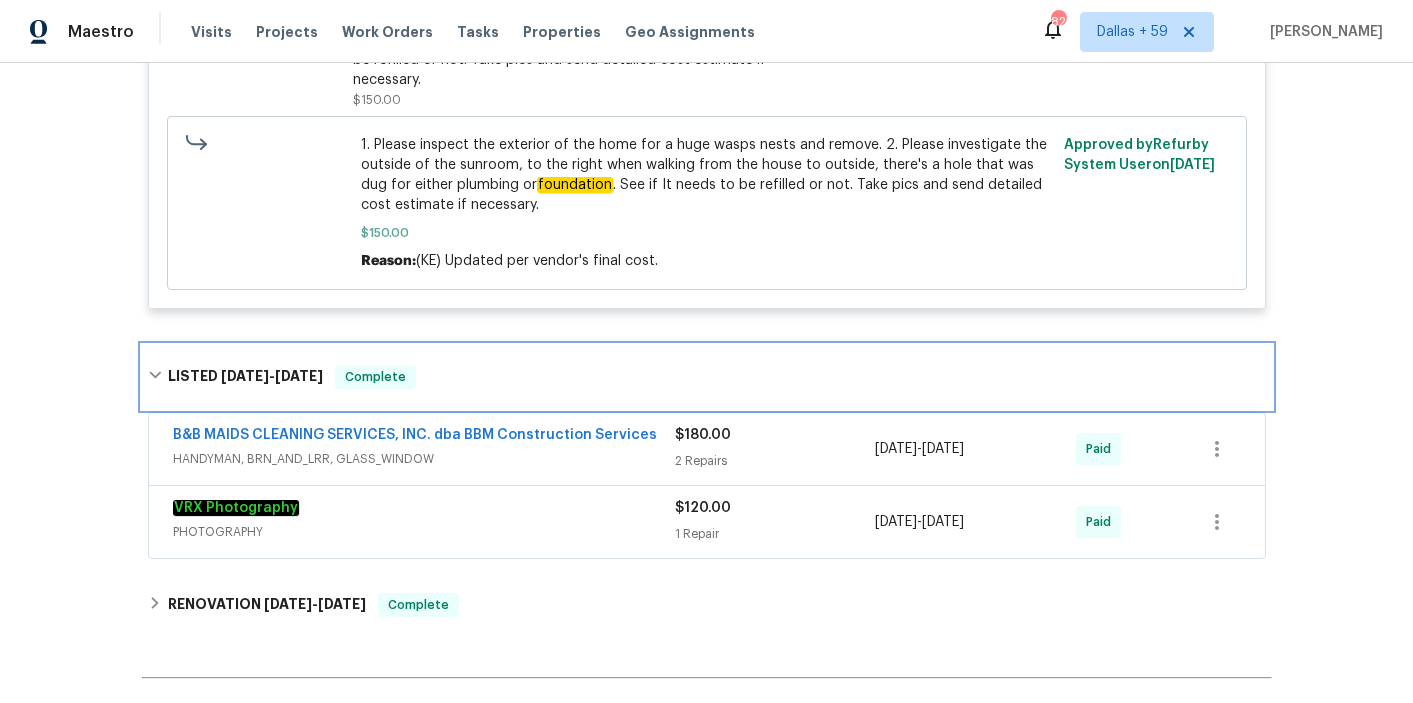 scroll, scrollTop: 1300, scrollLeft: 0, axis: vertical 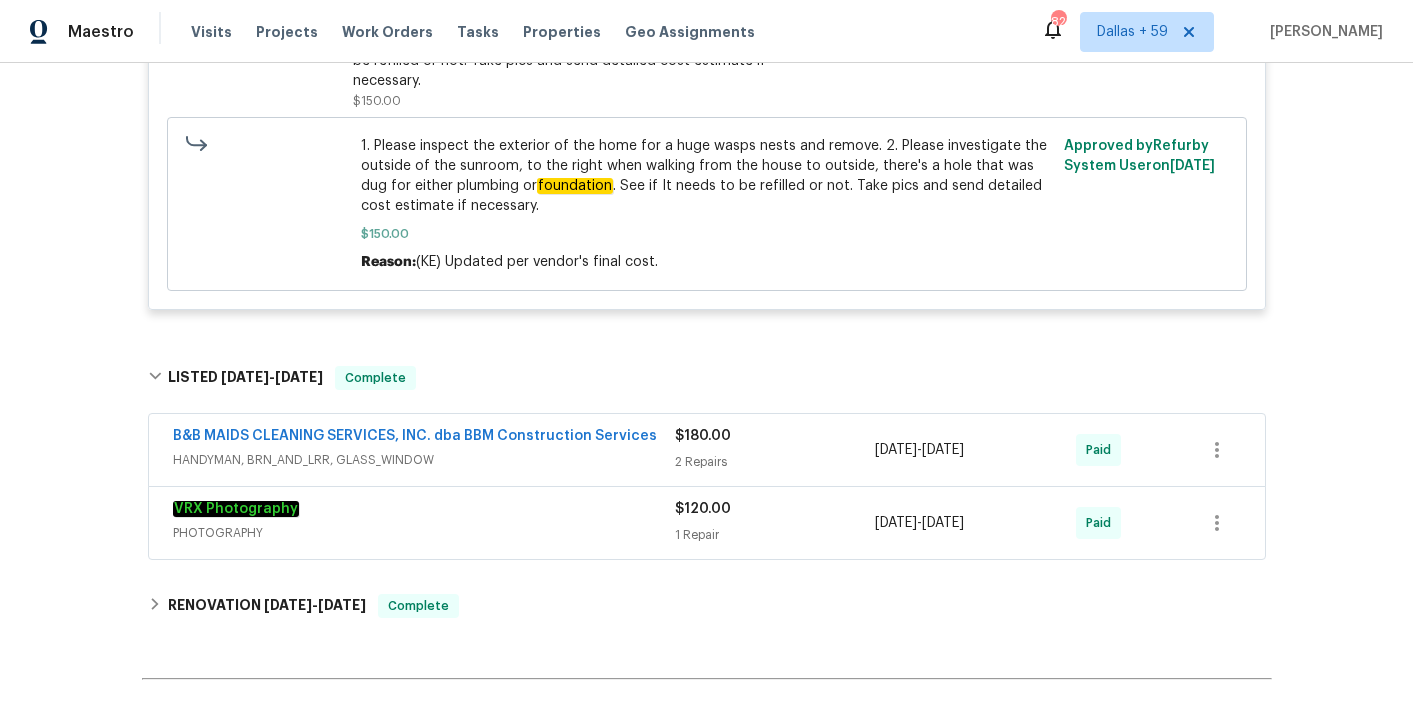 click on "B&B MAIDS CLEANING SERVICES, INC. dba BBM Construction Services" at bounding box center (424, 438) 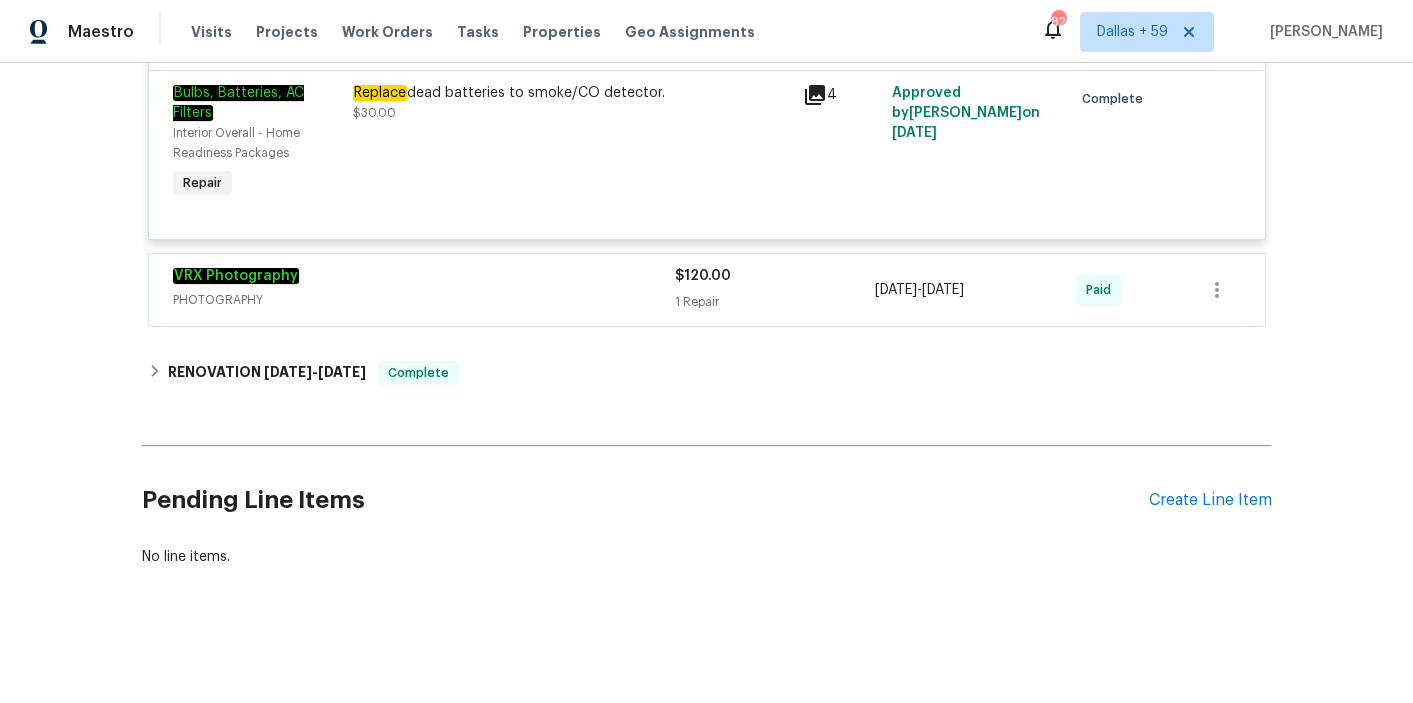 scroll, scrollTop: 1899, scrollLeft: 0, axis: vertical 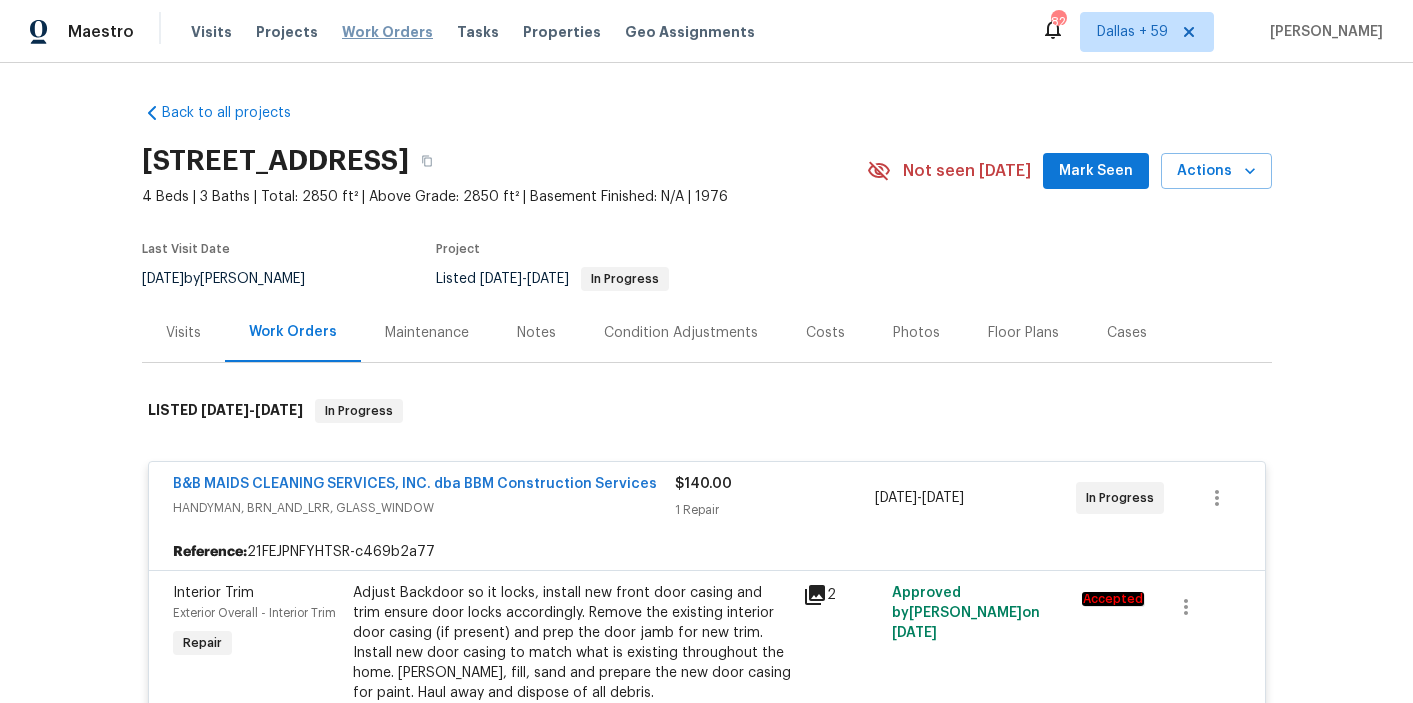 click on "Work Orders" at bounding box center (387, 32) 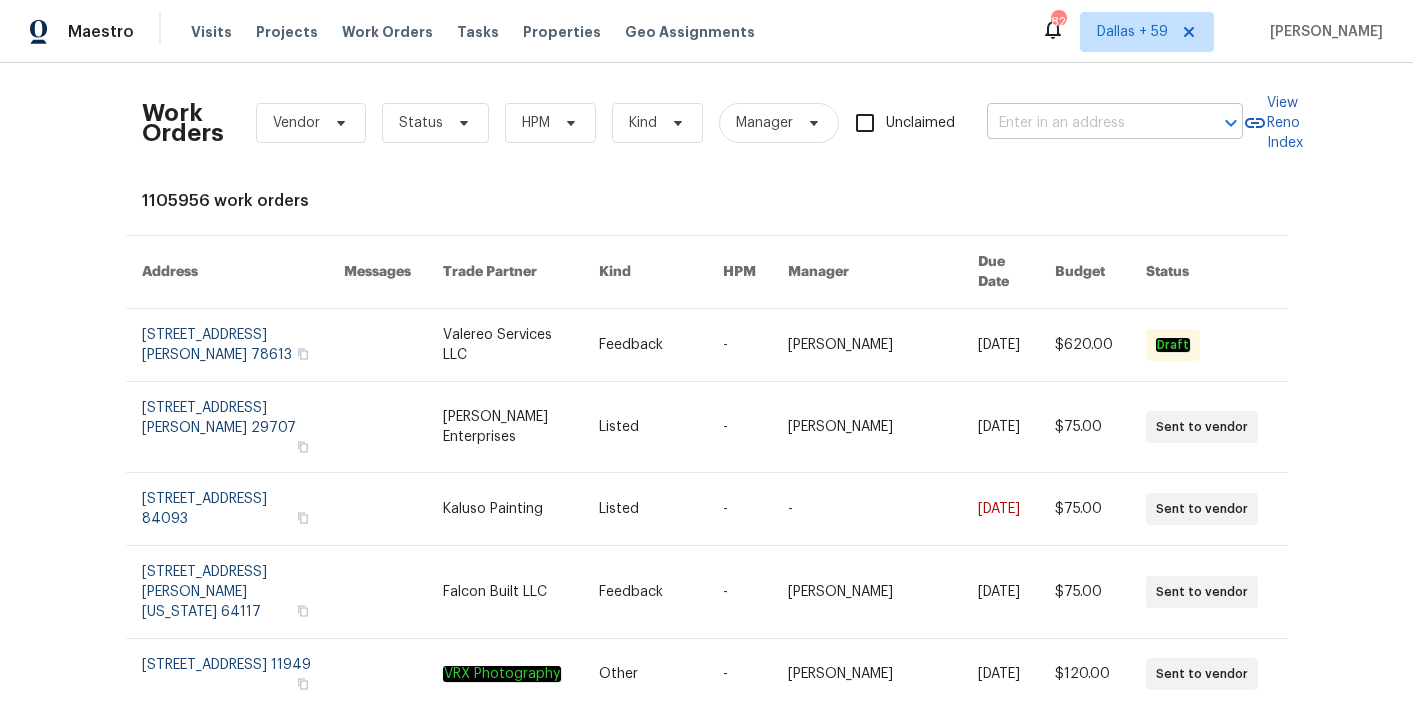 click at bounding box center (1087, 123) 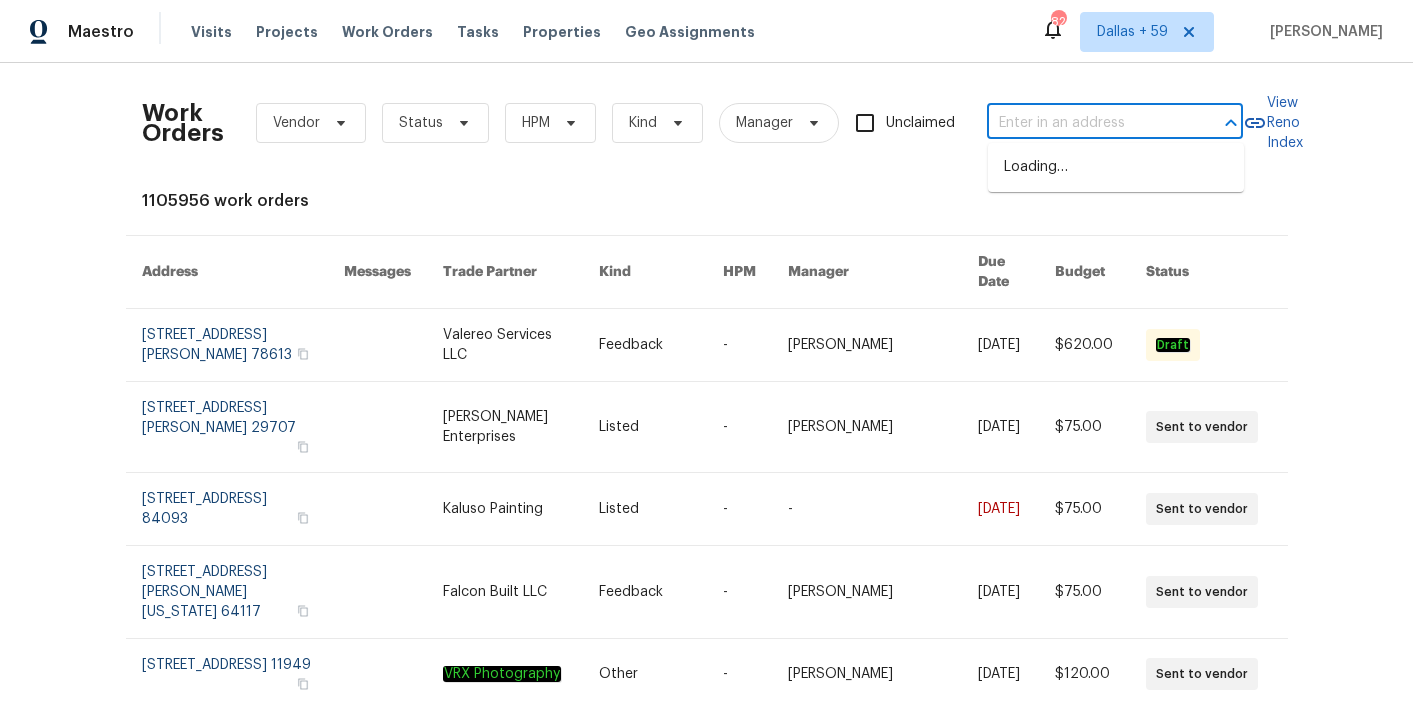 paste on "[STREET_ADDRESS][PERSON_NAME]" 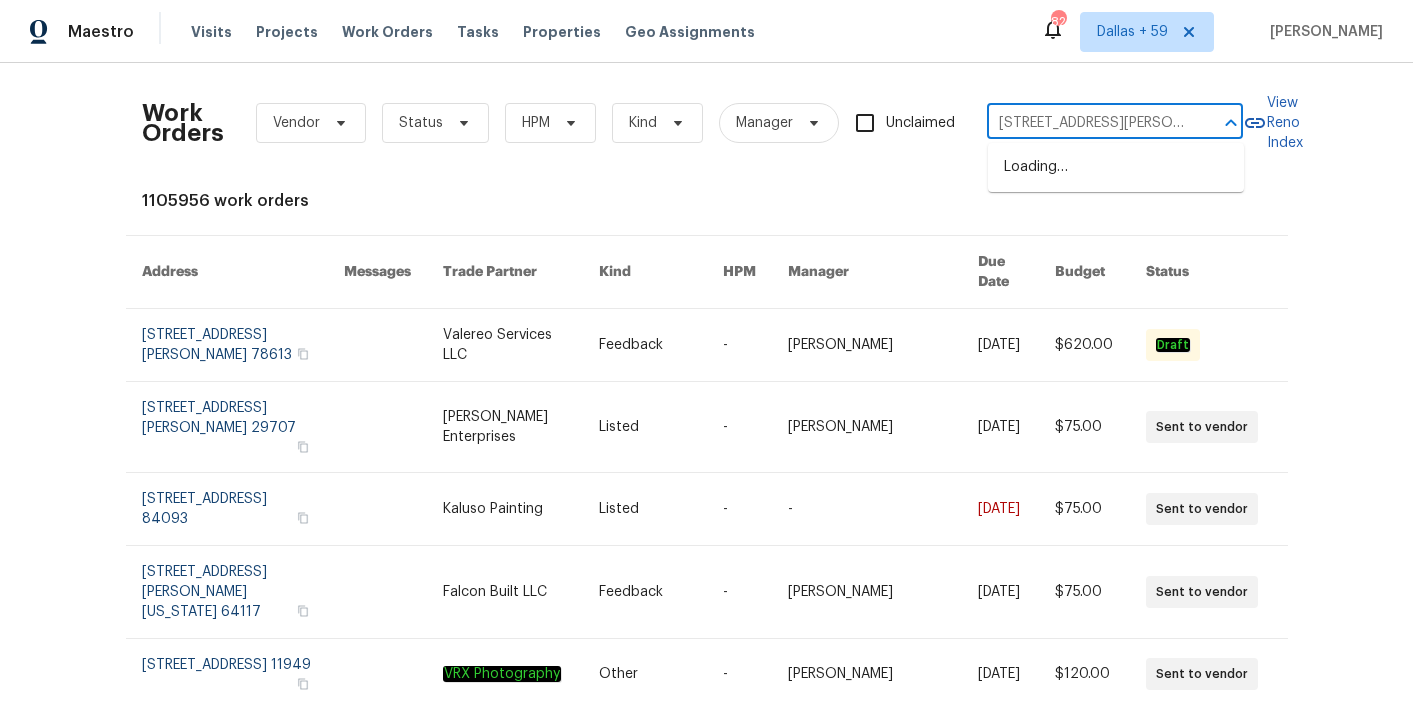 scroll, scrollTop: 0, scrollLeft: 63, axis: horizontal 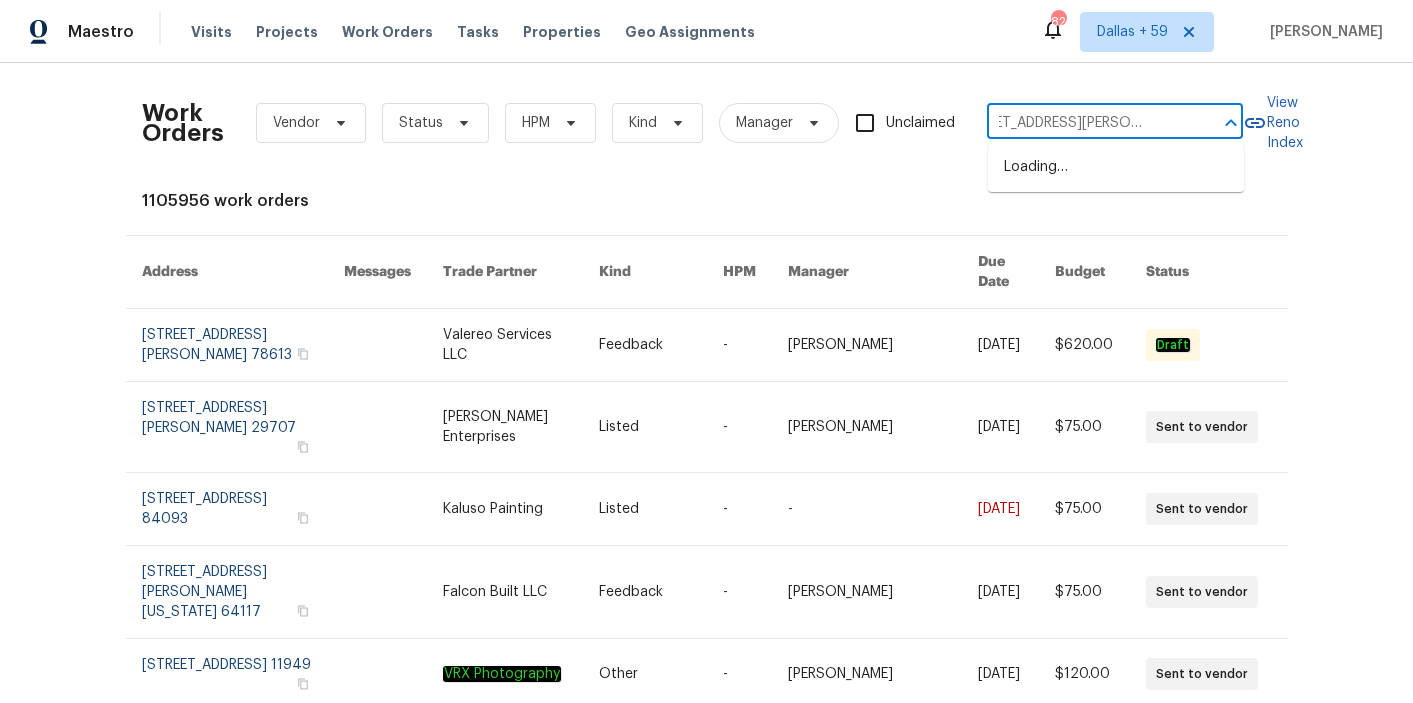 type on "[STREET_ADDRESS][PERSON_NAME]" 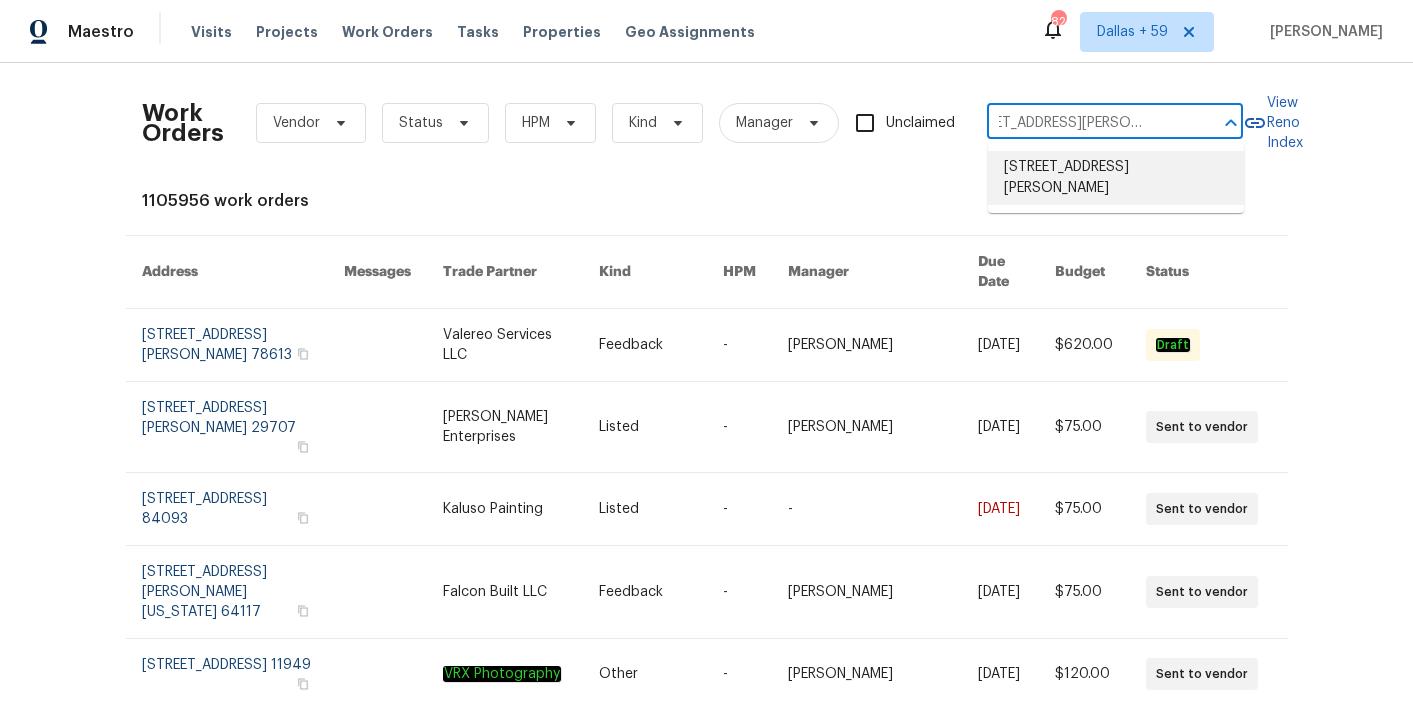 click on "[STREET_ADDRESS][PERSON_NAME]" at bounding box center (1116, 178) 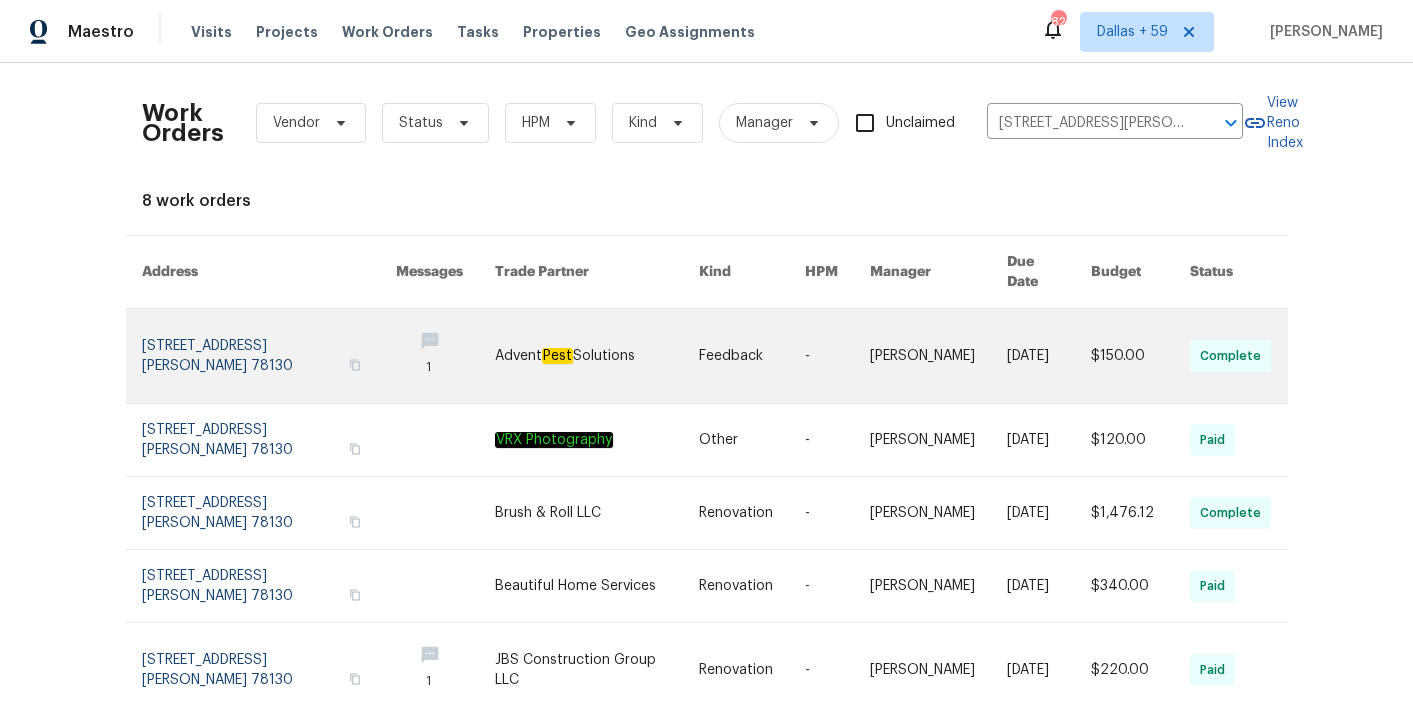 click at bounding box center [752, 356] 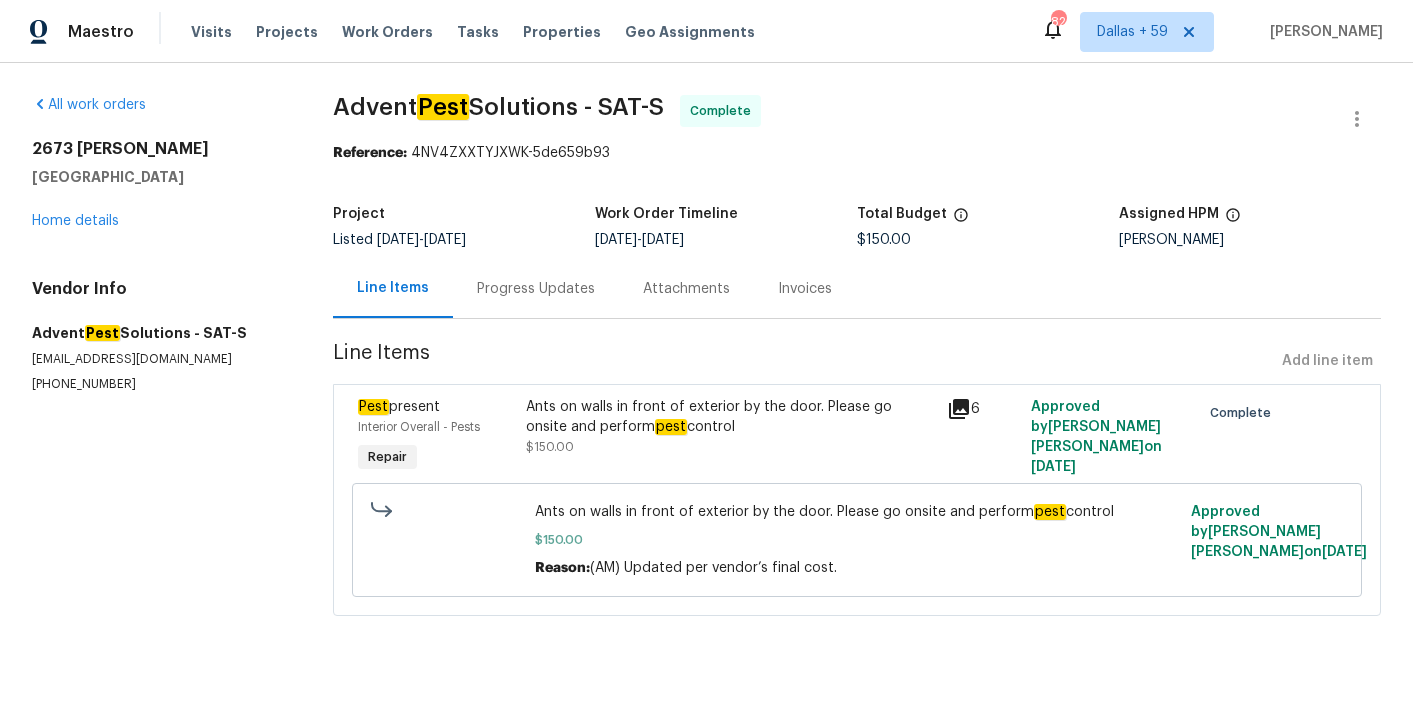 click on "[STREET_ADDRESS][PERSON_NAME] Home details" at bounding box center [158, 185] 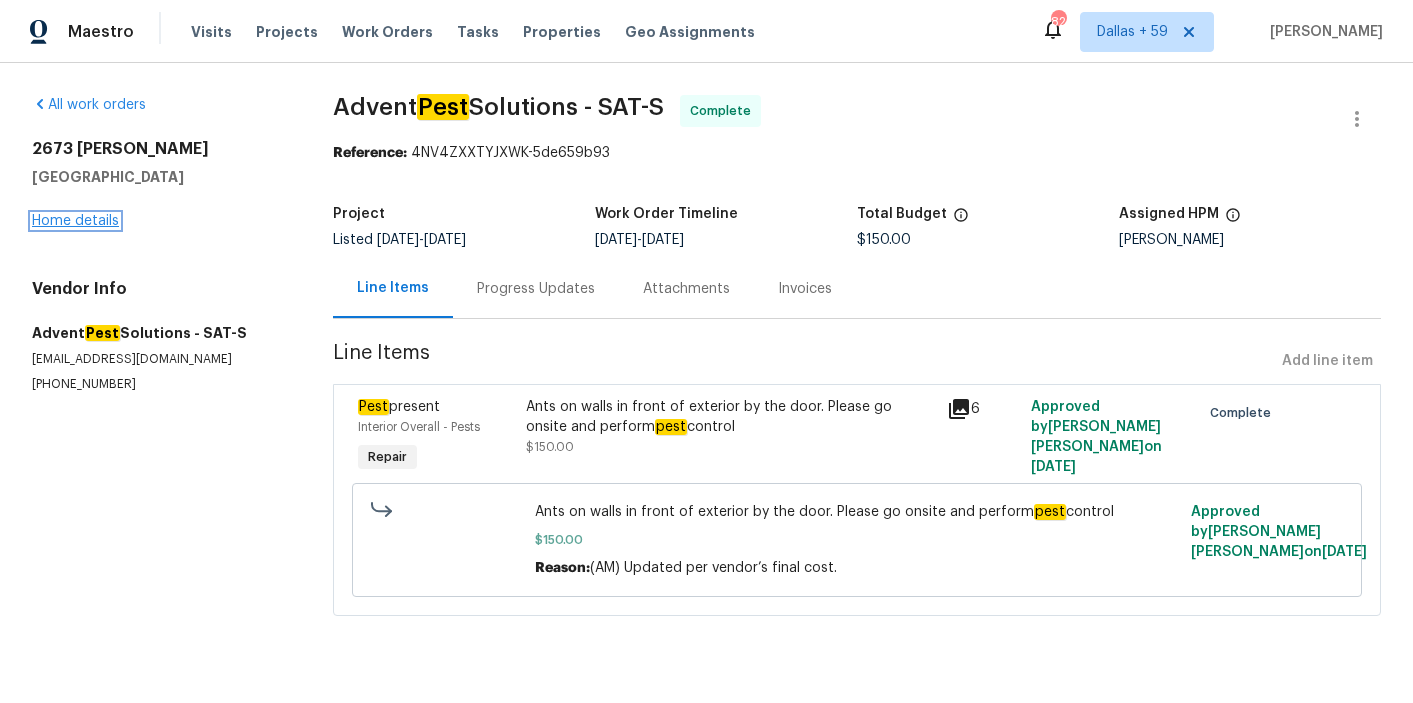click on "Home details" at bounding box center [75, 221] 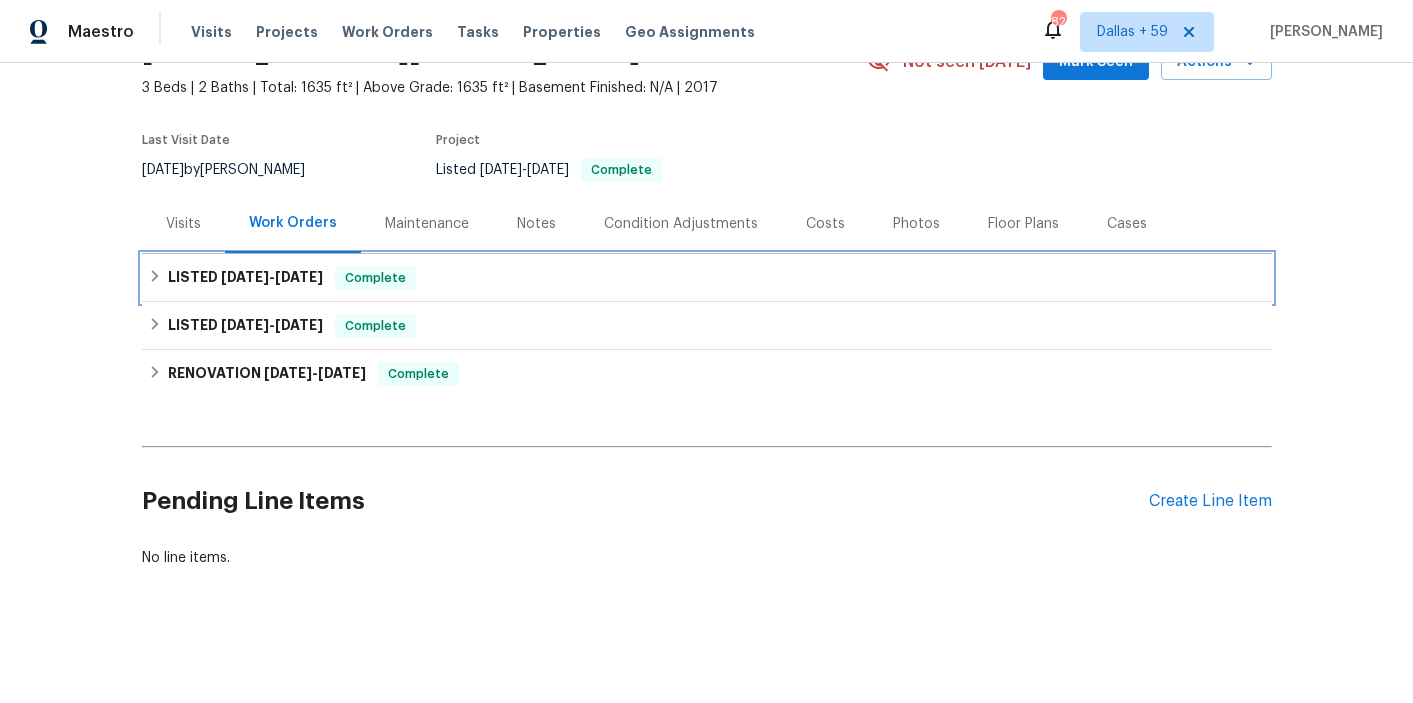 click on "LISTED   [DATE]  -  [DATE] Complete" at bounding box center [707, 278] 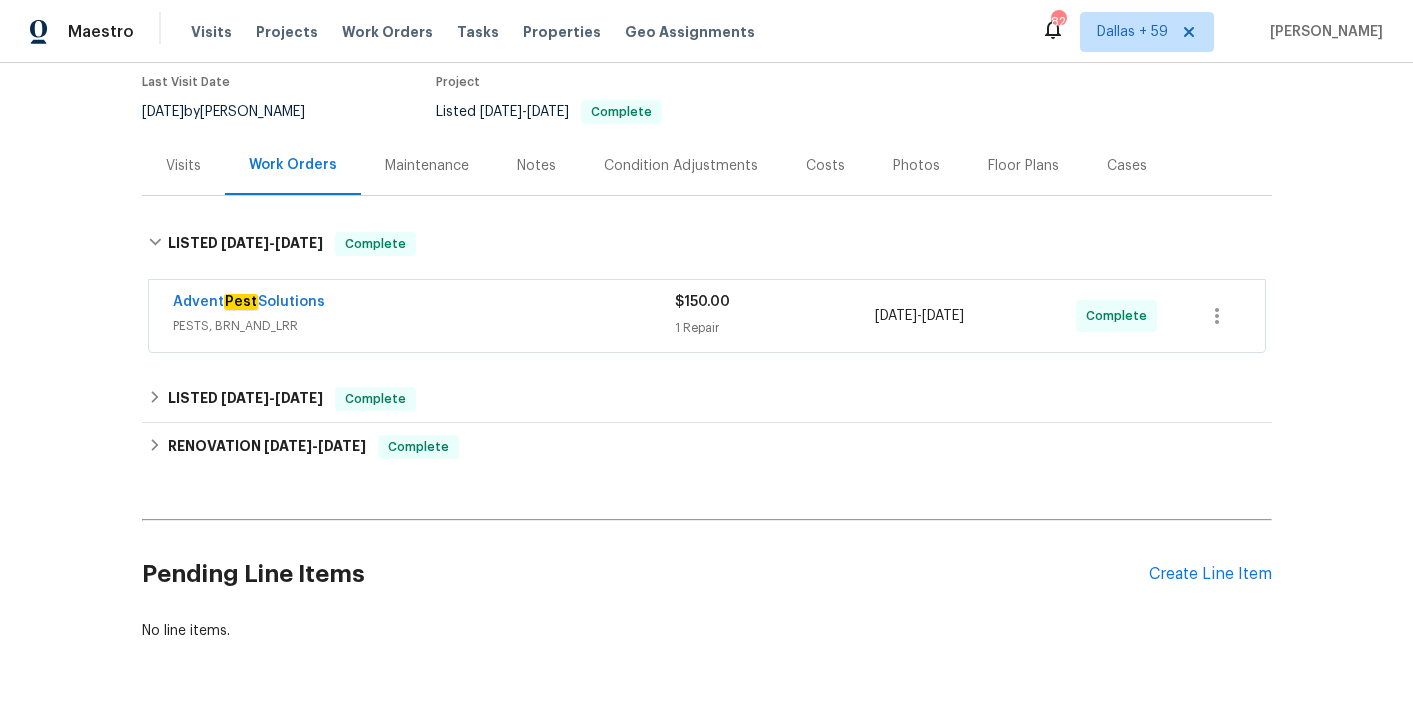 click on "Advent  Pest  Solutions" at bounding box center (424, 304) 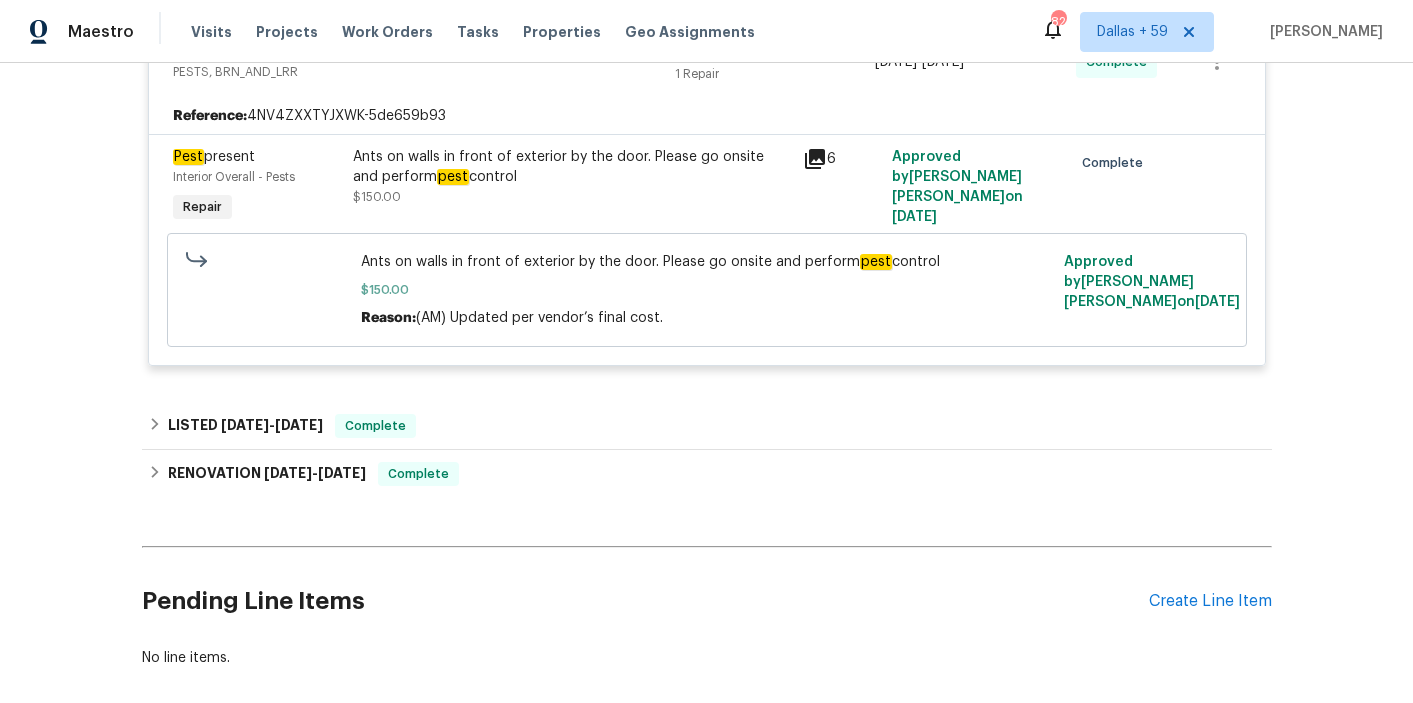 scroll, scrollTop: 434, scrollLeft: 0, axis: vertical 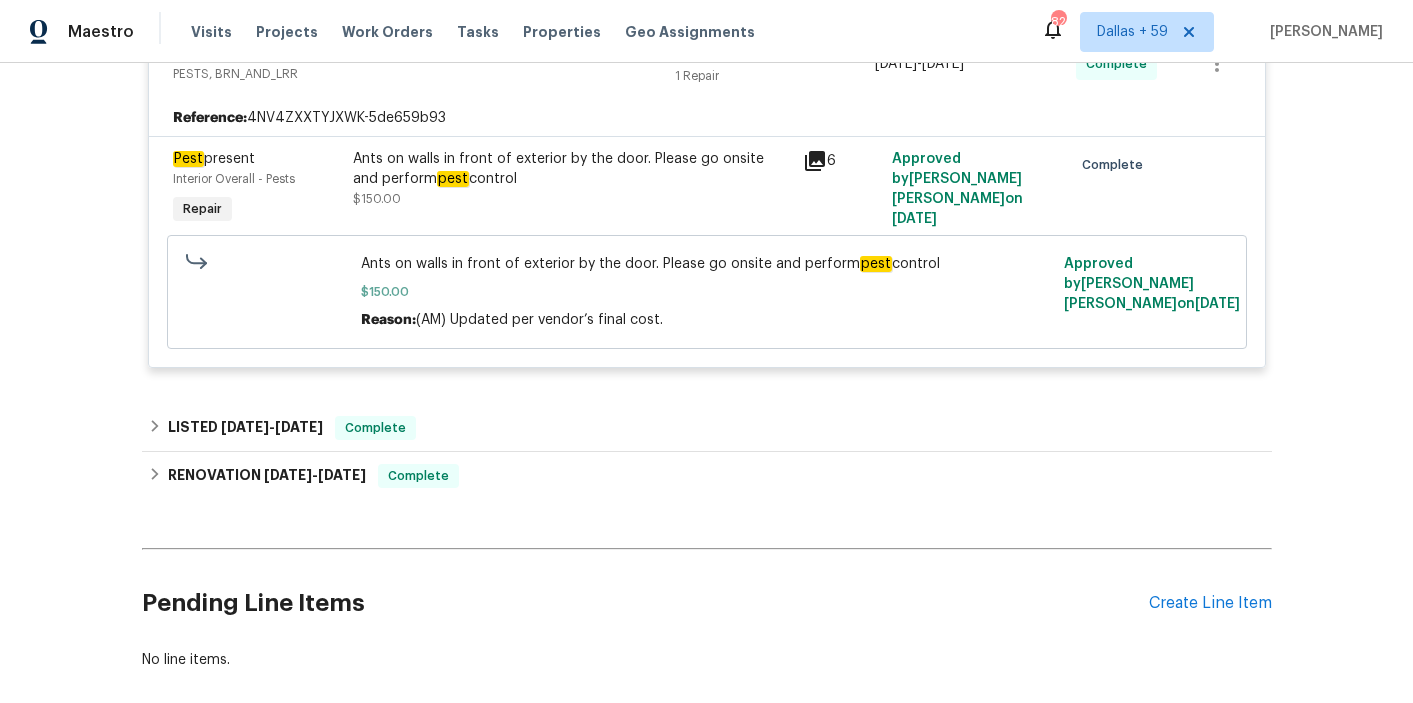 click on "Back to all projects [STREET_ADDRESS][PERSON_NAME] 3 Beds | 2 Baths | Total: 1635 ft² | Above Grade: 1635 ft² | Basement Finished: N/A | 2017 Not seen [DATE] Mark Seen Actions Last Visit Date [DATE]  by  [PERSON_NAME]   Project Listed   [DATE]  -  [DATE] Complete Visits Work Orders Maintenance Notes Condition Adjustments Costs Photos Floor Plans Cases LISTED   [DATE]  -  [DATE] Complete Advent  Pest  Solutions PESTS, BRN_AND_LRR $150.00 1 Repair [DATE]  -  [DATE] Complete Reference:  4NV4ZXXTYJXWK-5de659b93 Pest  present Interior Overall - Pests Repair Ants on walls in front of exterior by the door. Please go onsite and perform  pest  control $150.00   6 Approved by  [PERSON_NAME] [PERSON_NAME]  on   [DATE] Complete Ants on walls in front of exterior by the door. Please go onsite and perform  pest  control $150.00 Reason:  (AM) Updated per vendor’s final cost. Approved by  [PERSON_NAME] [PERSON_NAME]  on  [DATE] LISTED   [DATE]  -  [DATE] Complete VRX Photography PHOTOGRAPHY $120.00" at bounding box center [707, 169] 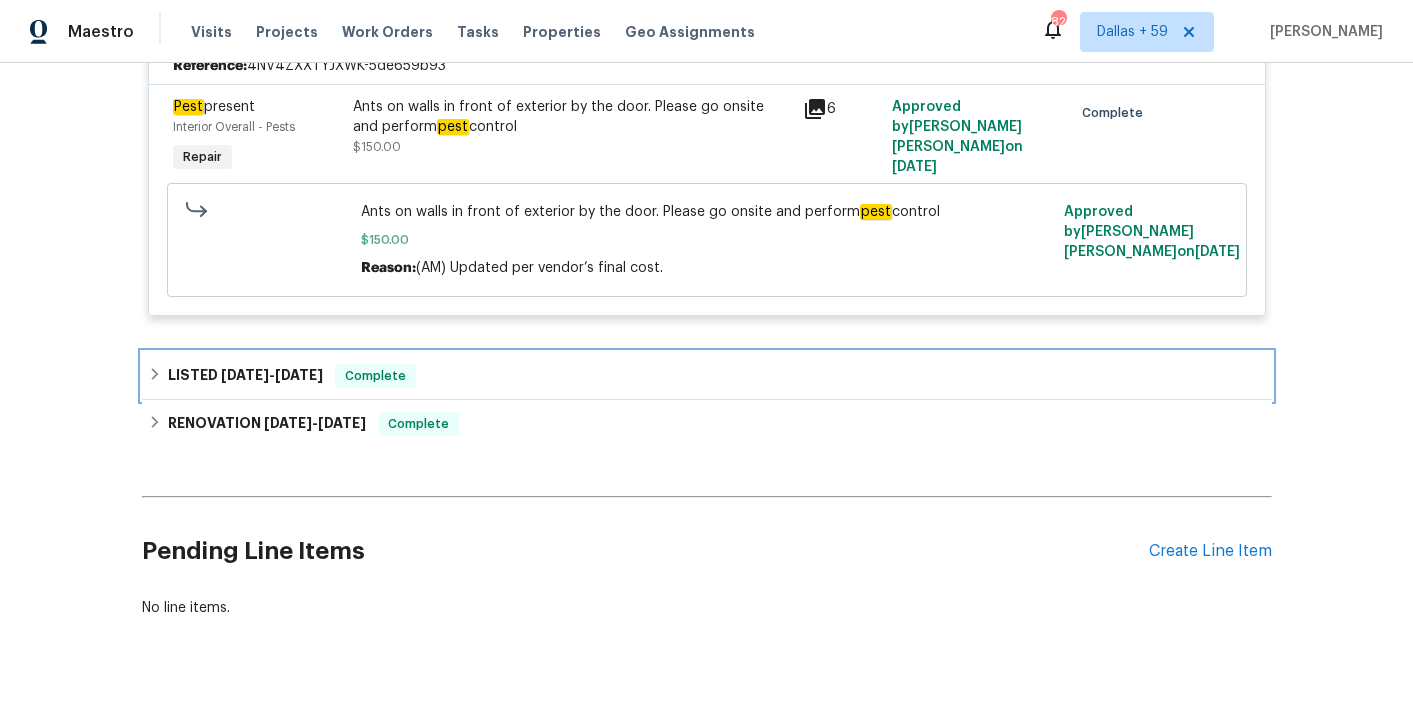 click on "LISTED   [DATE]  -  [DATE] Complete" at bounding box center [707, 376] 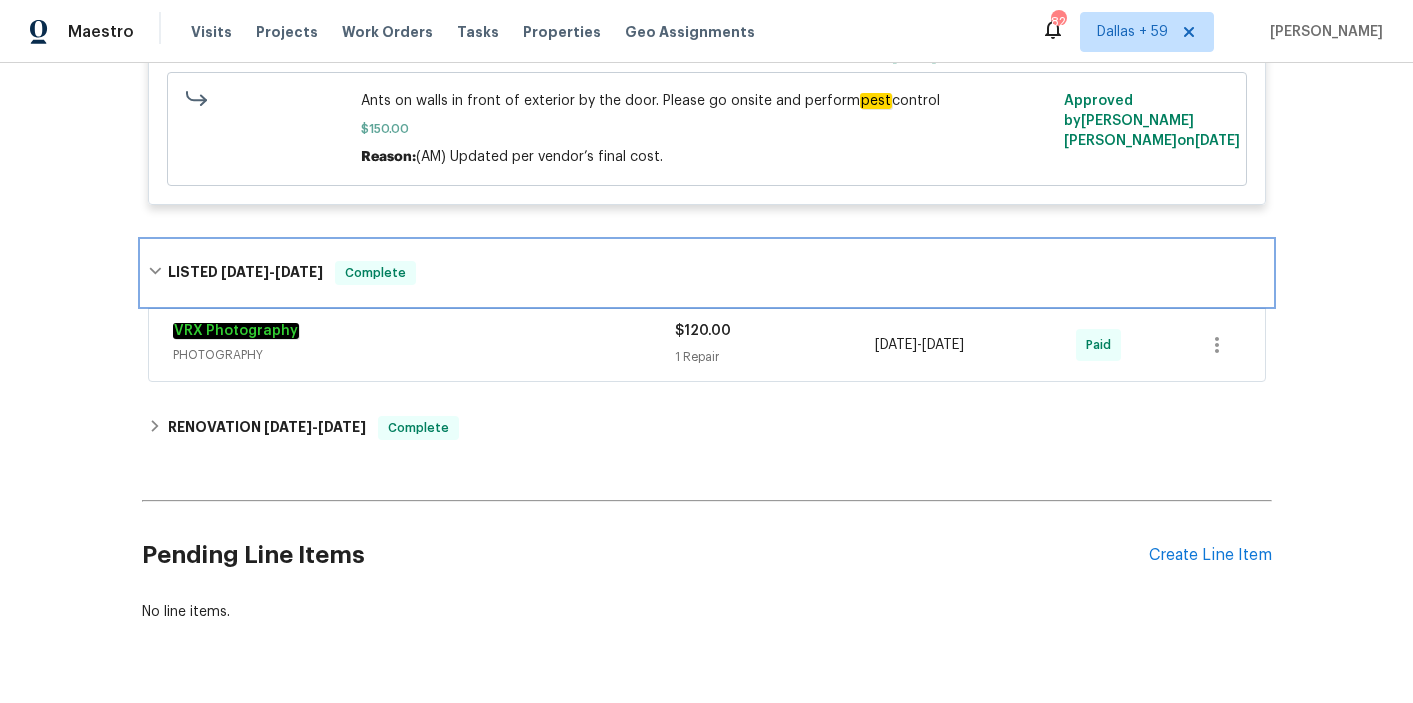 scroll, scrollTop: 612, scrollLeft: 0, axis: vertical 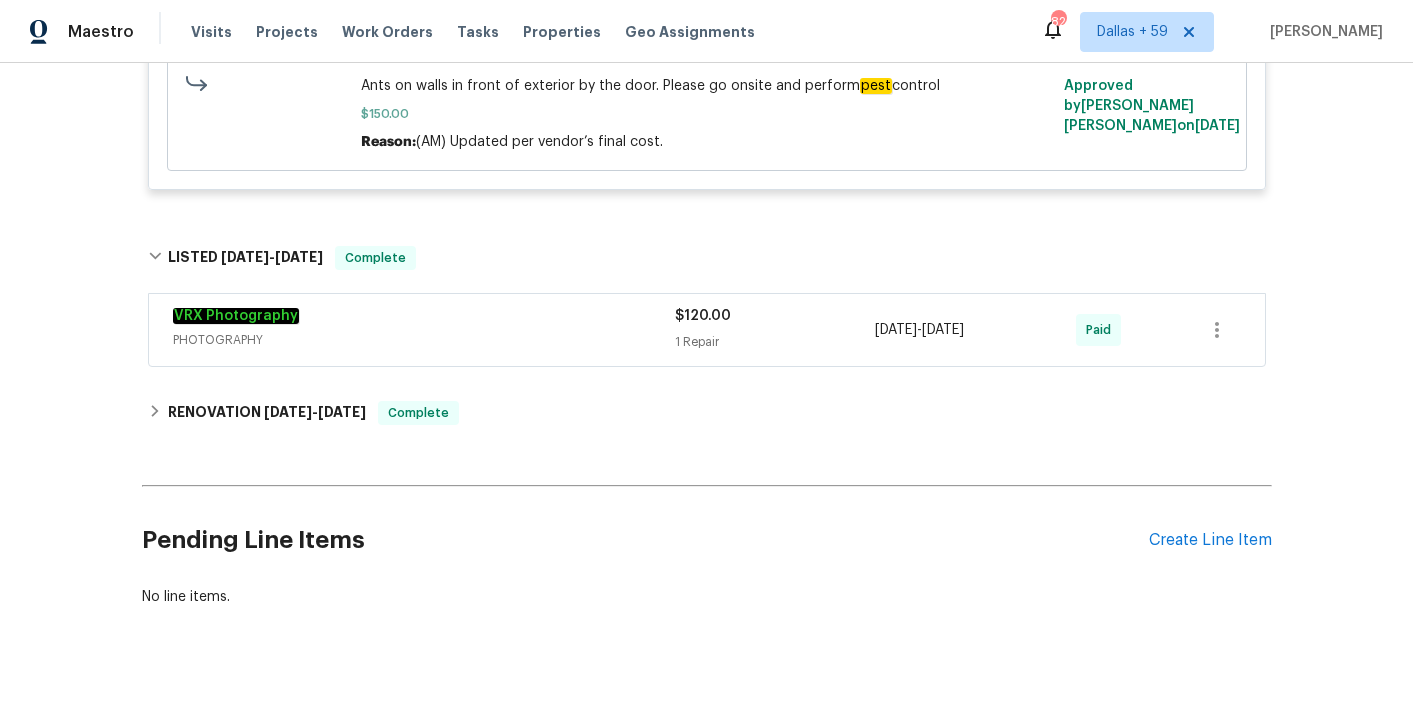 click on "PHOTOGRAPHY" at bounding box center (424, 340) 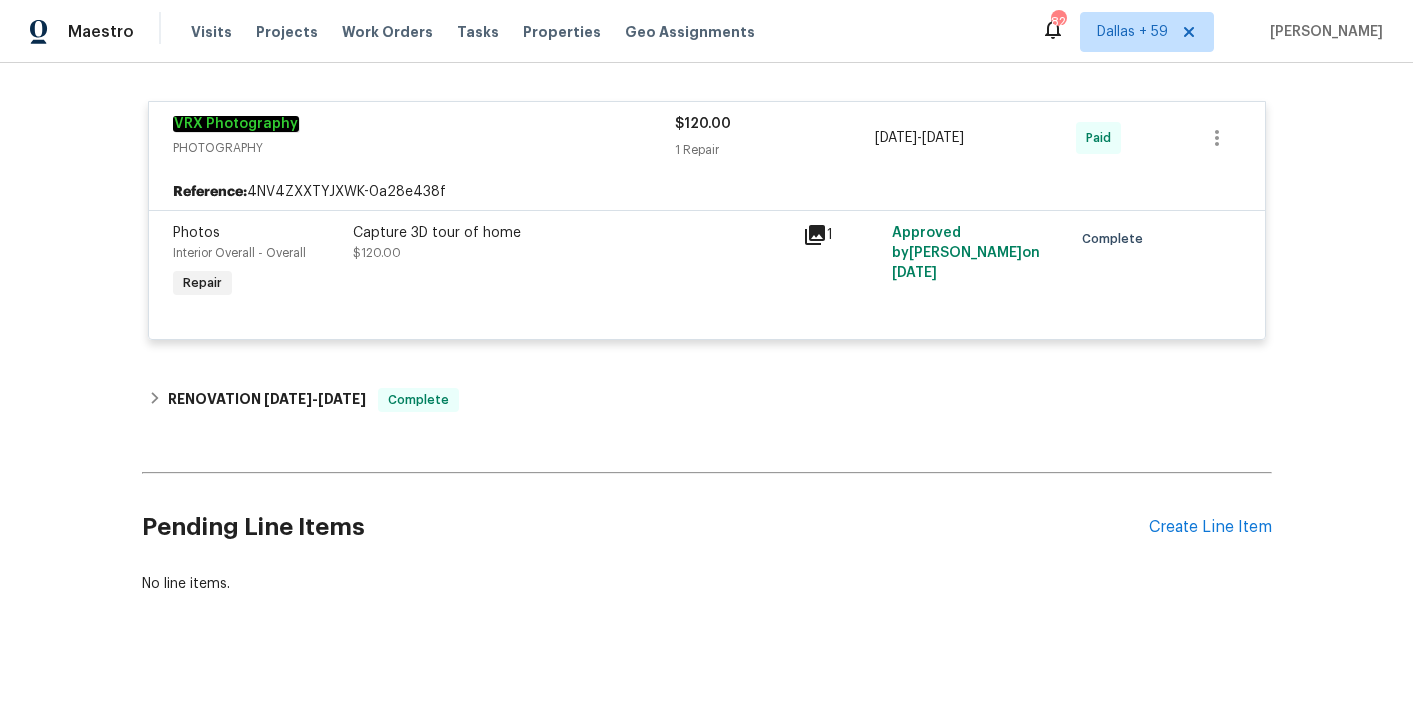 scroll, scrollTop: 818, scrollLeft: 0, axis: vertical 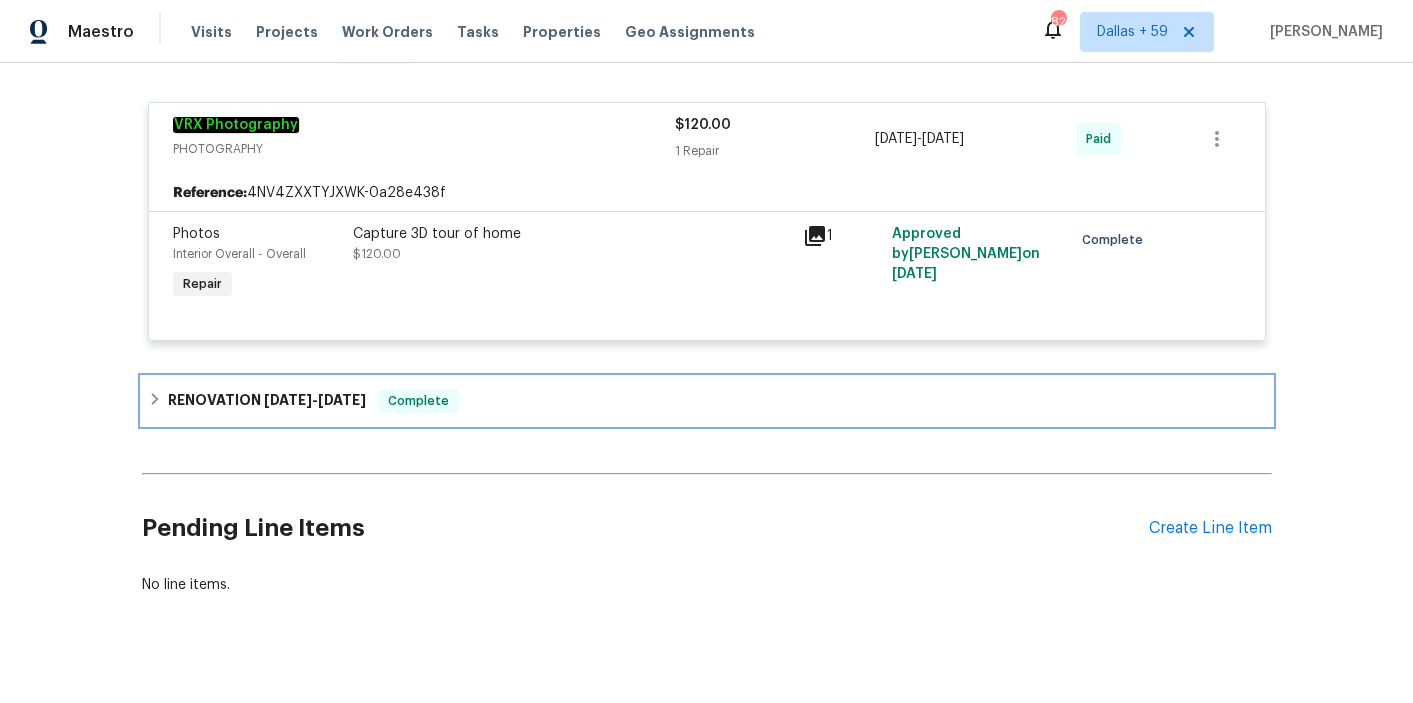click on "RENOVATION   [DATE]  -  [DATE] Complete" at bounding box center (707, 401) 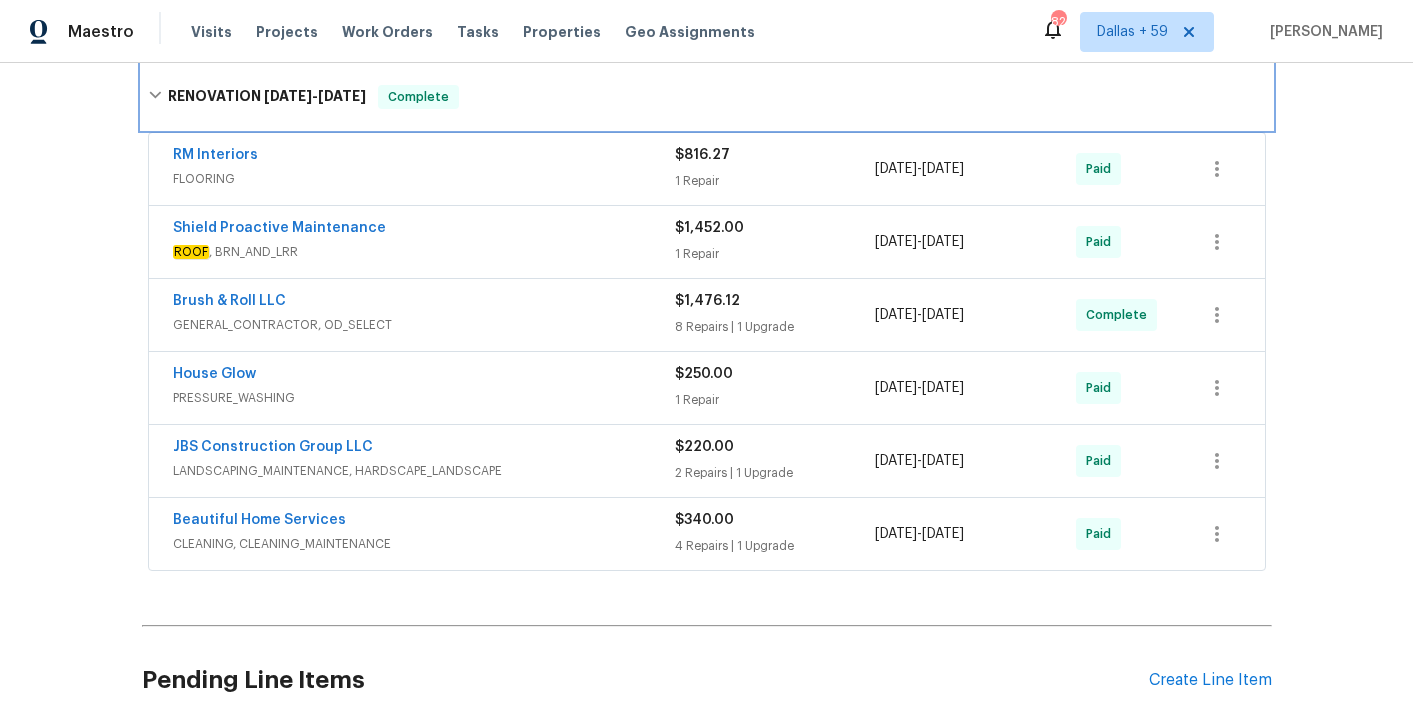 scroll, scrollTop: 1148, scrollLeft: 0, axis: vertical 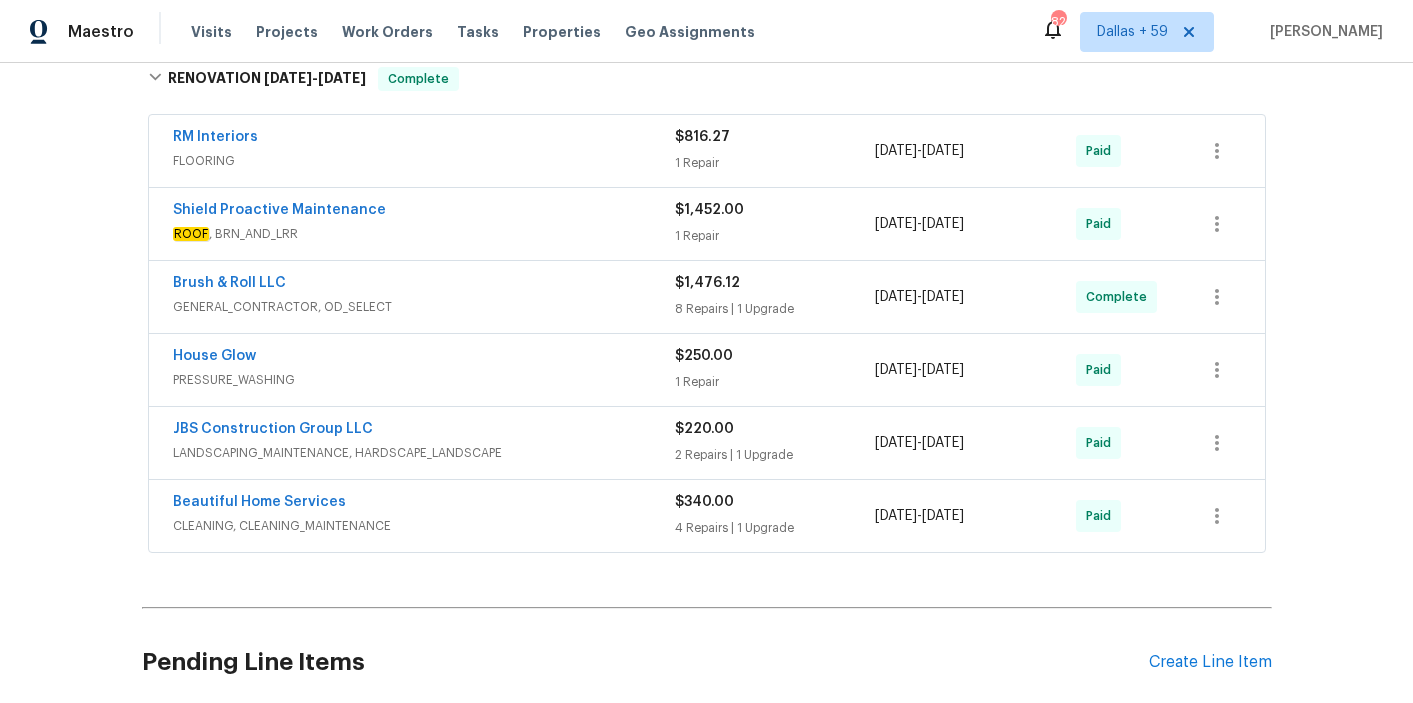 click on "LANDSCAPING_MAINTENANCE, HARDSCAPE_LANDSCAPE" at bounding box center (424, 453) 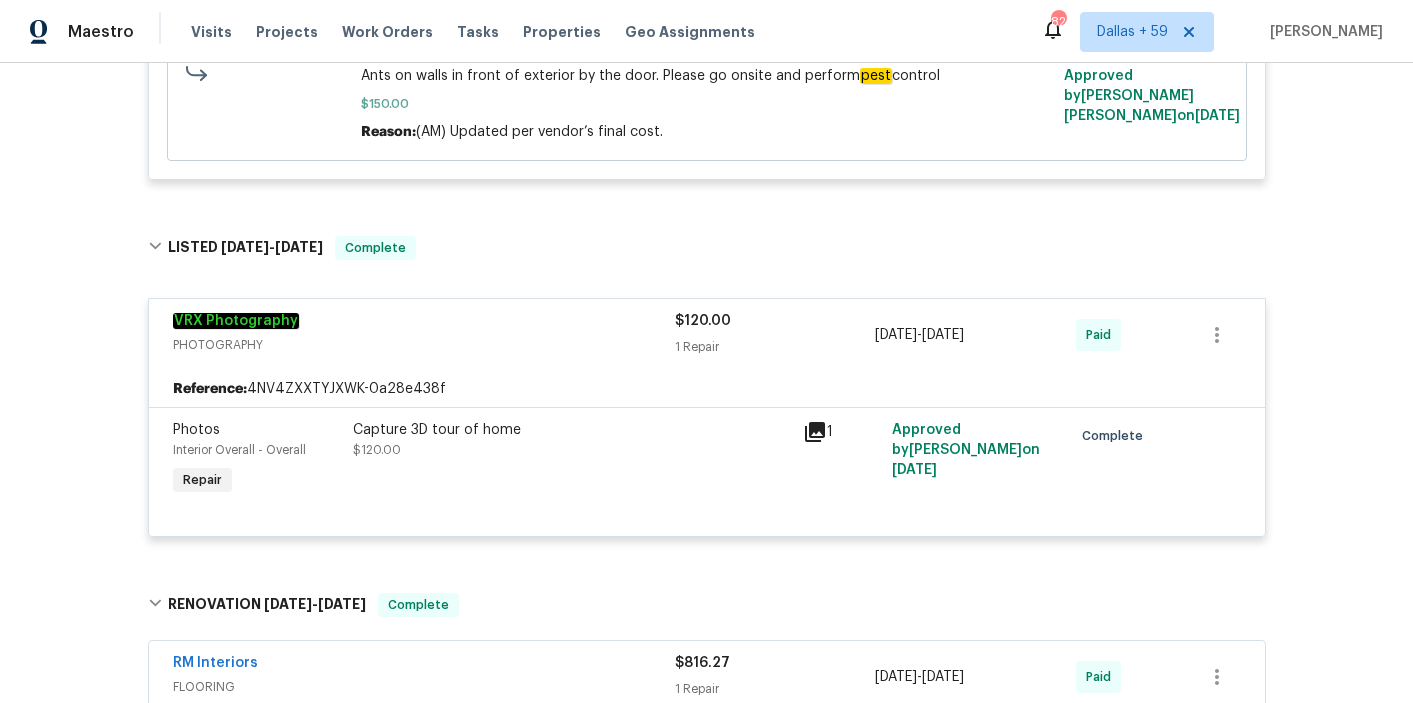scroll, scrollTop: 602, scrollLeft: 0, axis: vertical 